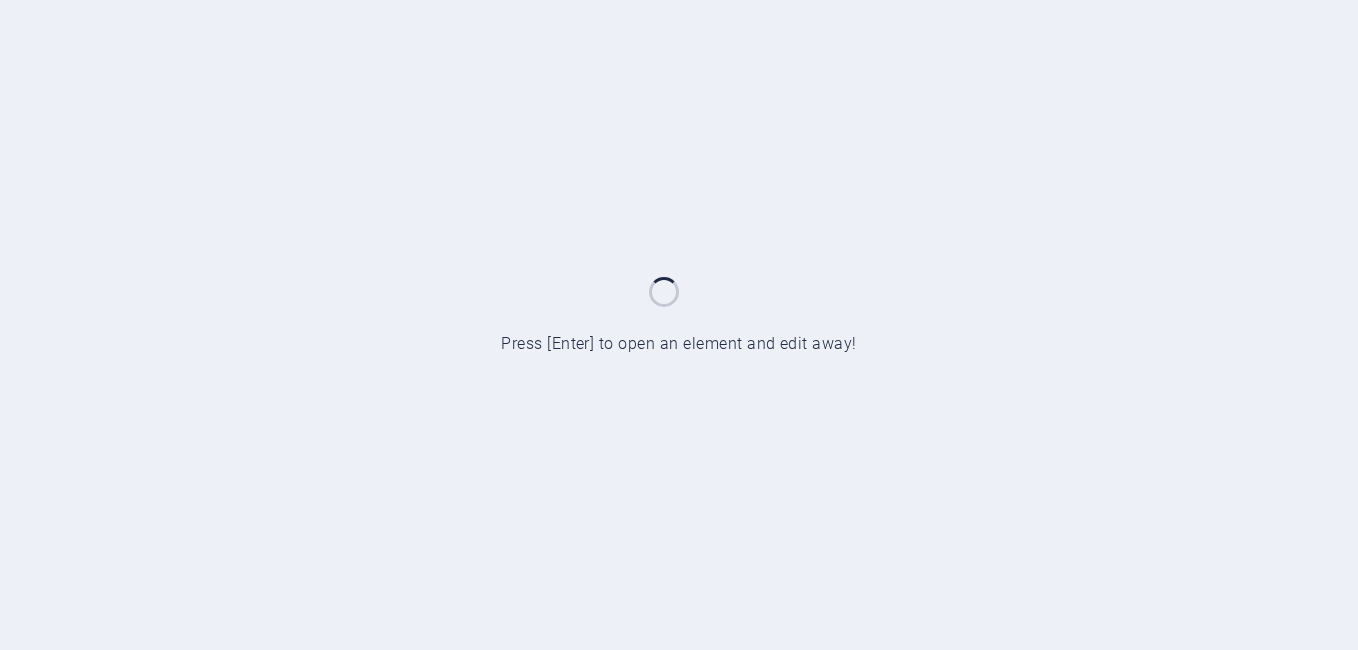 scroll, scrollTop: 0, scrollLeft: 0, axis: both 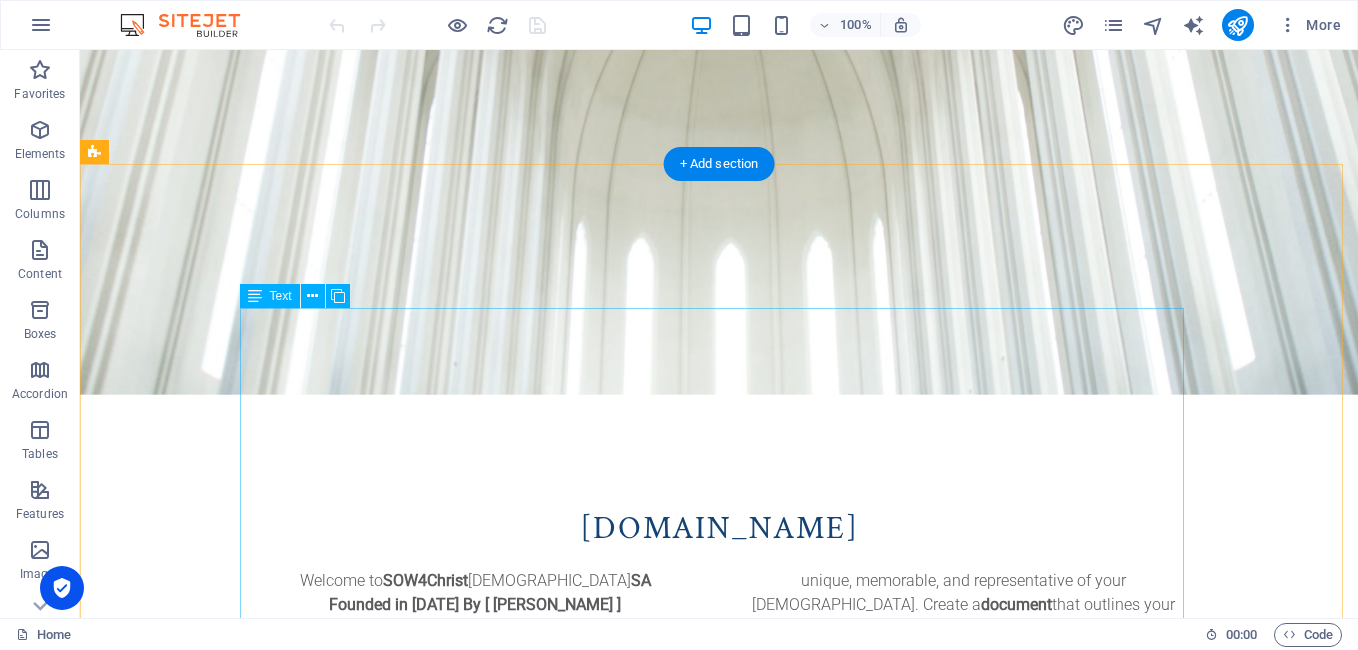 click on "Welcome to  SOW4Christ  Church  SA Founded in 2019 By [ Mpumelelo Mavi ]  We are Servants of Jesus Christ He is The Son of God [ Lord and Saviour ]  We are Guided by  The Holy Spirit (we pray and have Faith)  Based on Our Faith [The Bible] and Christian Faith:  We are looking for  40 (forty) Co-Founders. We start with the  spiritual  meeting and  prayer  meeting of  40 people  with a common vision for the  Christian  life, who want to grow that vision by sharing it.  Starting  a  church  involves both spiritual  preparation  and  practical  steps. It begins with a clear  vision  and  calling , followed by building a  community  and establishing legal and  organizational  structures. This includes defining  your  church's identity, writing bylaws, incorporating, and securing tax-exempt status. Finances,  location , and ongoing  ministry  are also crucial considerations.  Clarify  Your  Calling : Ensure you feel a  genuine  calling and  passion  for ministry.  Develop  a Vision:  Define Build  a Community:" at bounding box center (719, 941) 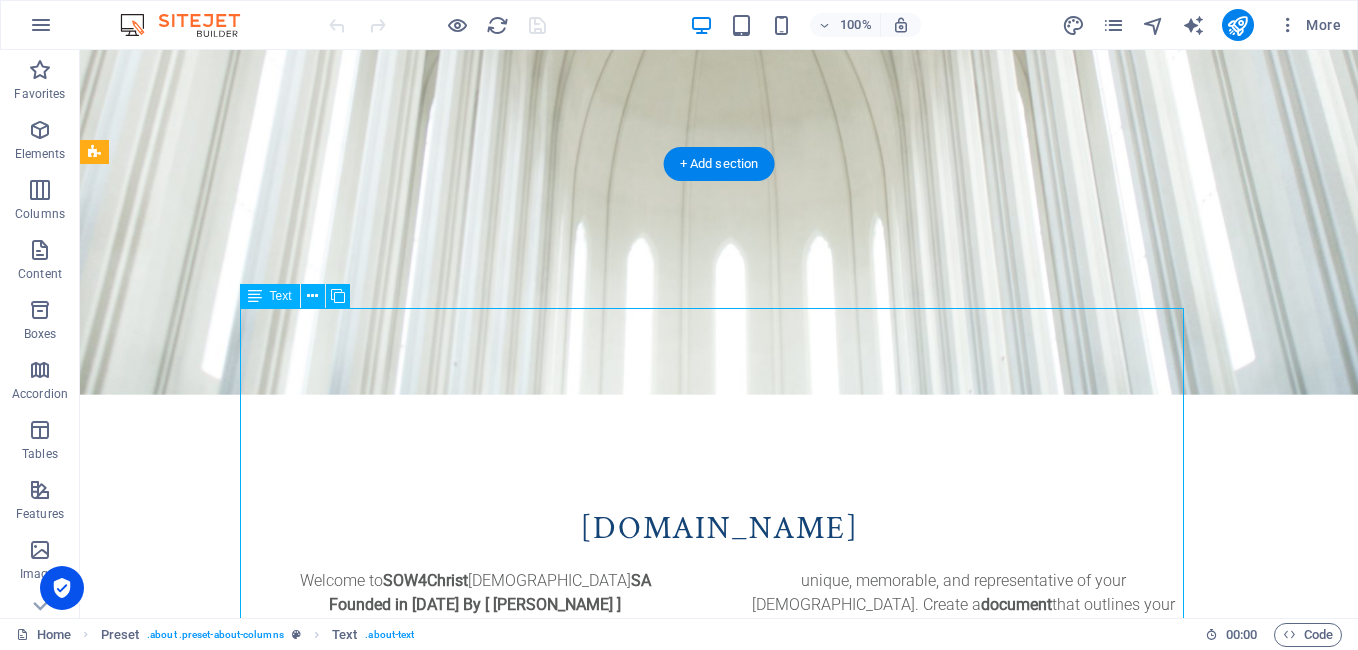 click on "Welcome to  SOW4Christ  Church  SA Founded in 2019 By [ Mpumelelo Mavi ]  We are Servants of Jesus Christ He is The Son of God [ Lord and Saviour ]  We are Guided by  The Holy Spirit (we pray and have Faith)  Based on Our Faith [The Bible] and Christian Faith:  We are looking for  40 (forty) Co-Founders. We start with the  spiritual  meeting and  prayer  meeting of  40 people  with a common vision for the  Christian  life, who want to grow that vision by sharing it.  Starting  a  church  involves both spiritual  preparation  and  practical  steps. It begins with a clear  vision  and  calling , followed by building a  community  and establishing legal and  organizational  structures. This includes defining  your  church's identity, writing bylaws, incorporating, and securing tax-exempt status. Finances,  location , and ongoing  ministry  are also crucial considerations.  Clarify  Your  Calling : Ensure you feel a  genuine  calling and  passion  for ministry.  Develop  a Vision:  Define Build  a Community:" at bounding box center (719, 941) 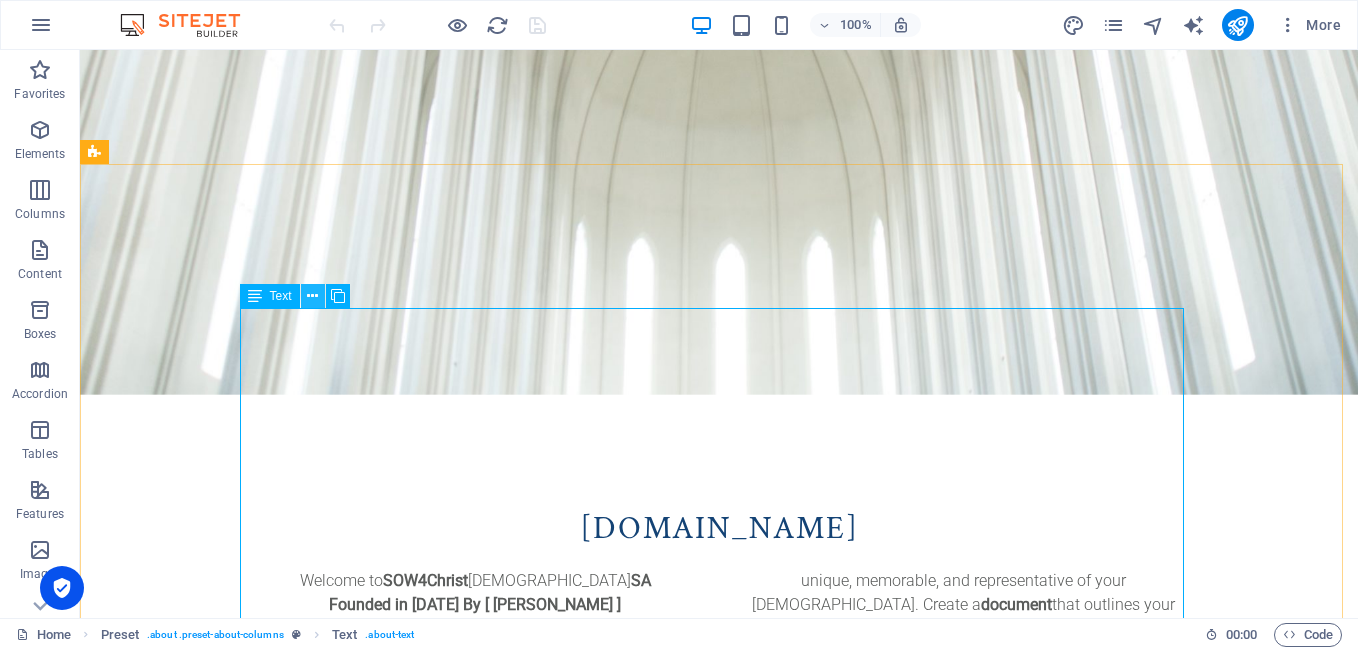 click at bounding box center [312, 296] 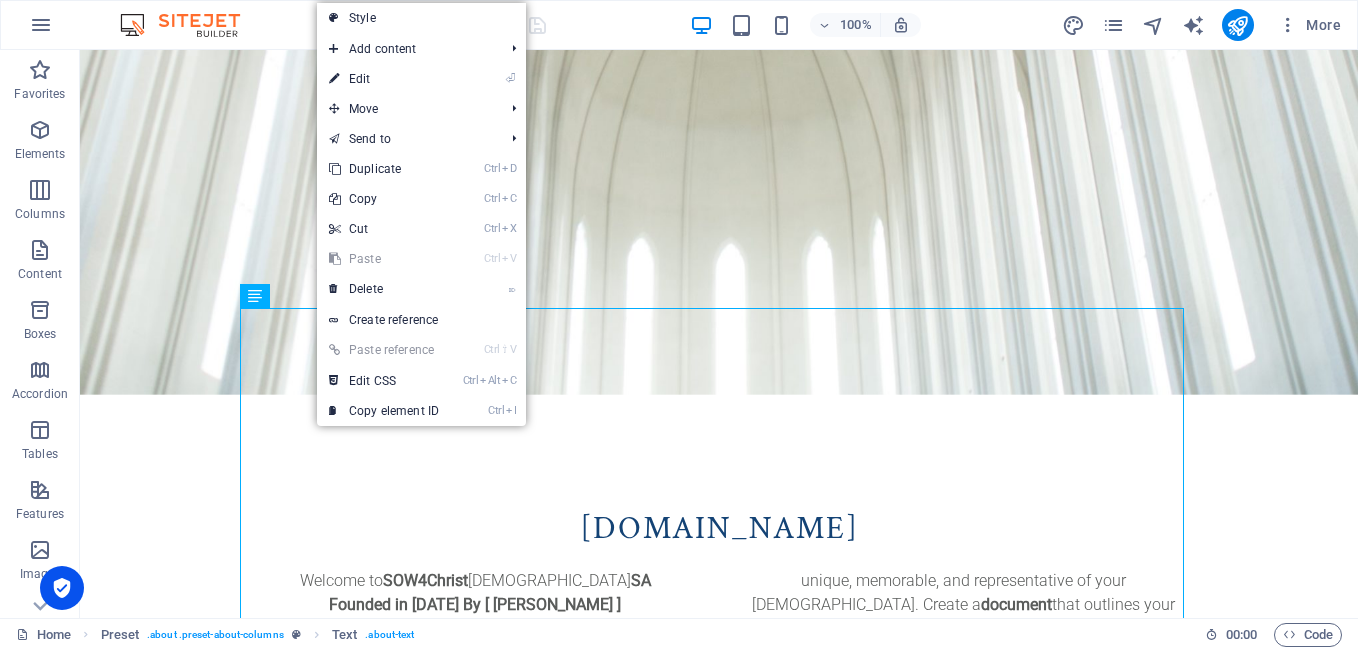 drag, startPoint x: 412, startPoint y: 82, endPoint x: 403, endPoint y: 245, distance: 163.24828 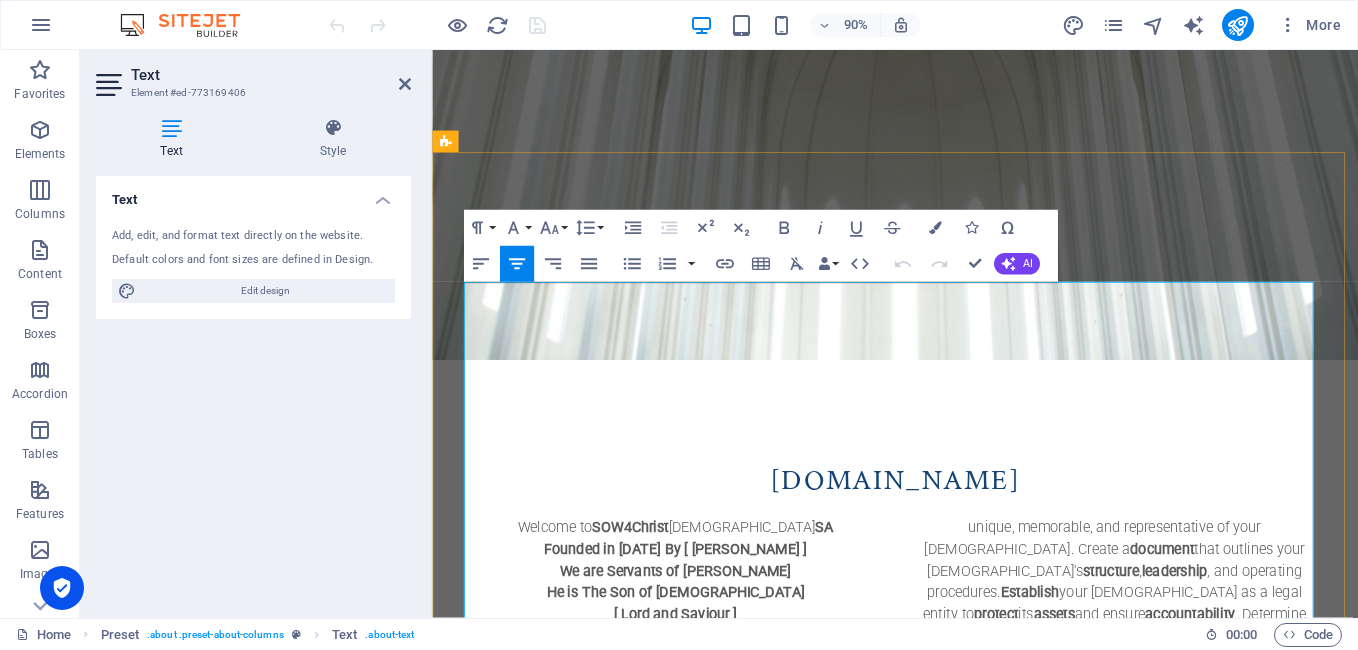 click on "Welcome to  SOW4Christ  Church  SA" at bounding box center (703, 581) 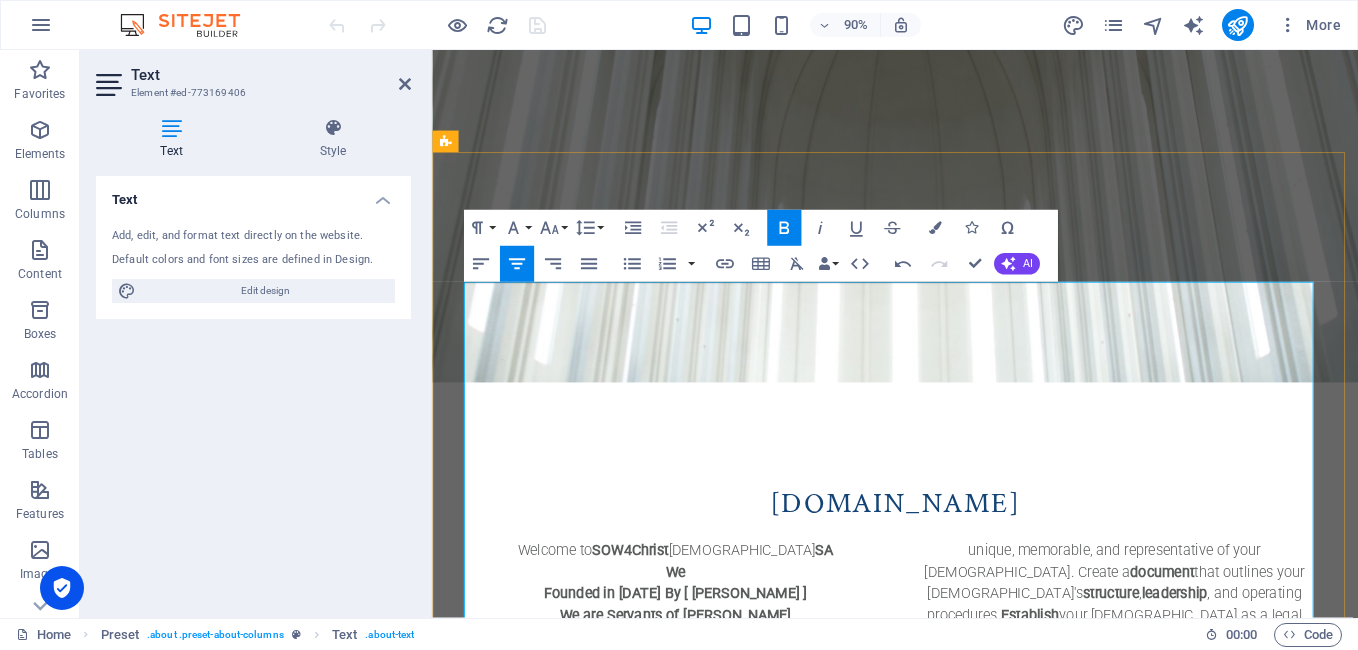 type 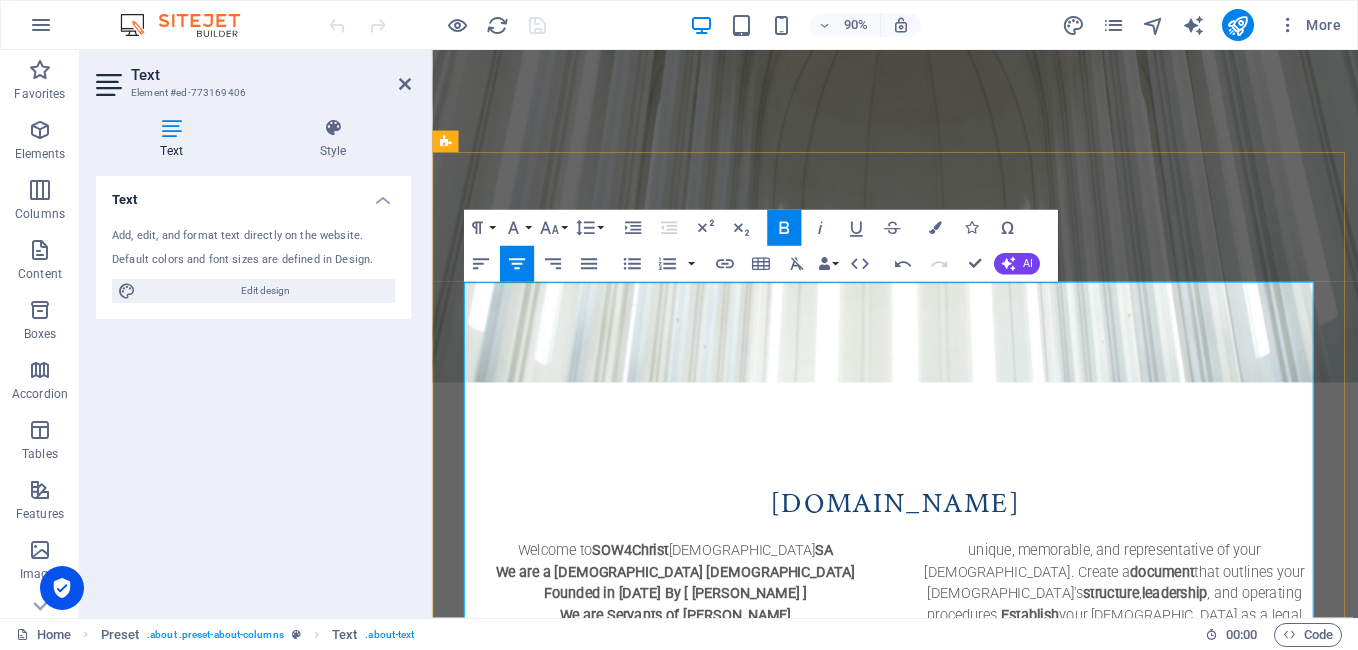 click on "40 (forty) Co-Founders." at bounding box center (766, 869) 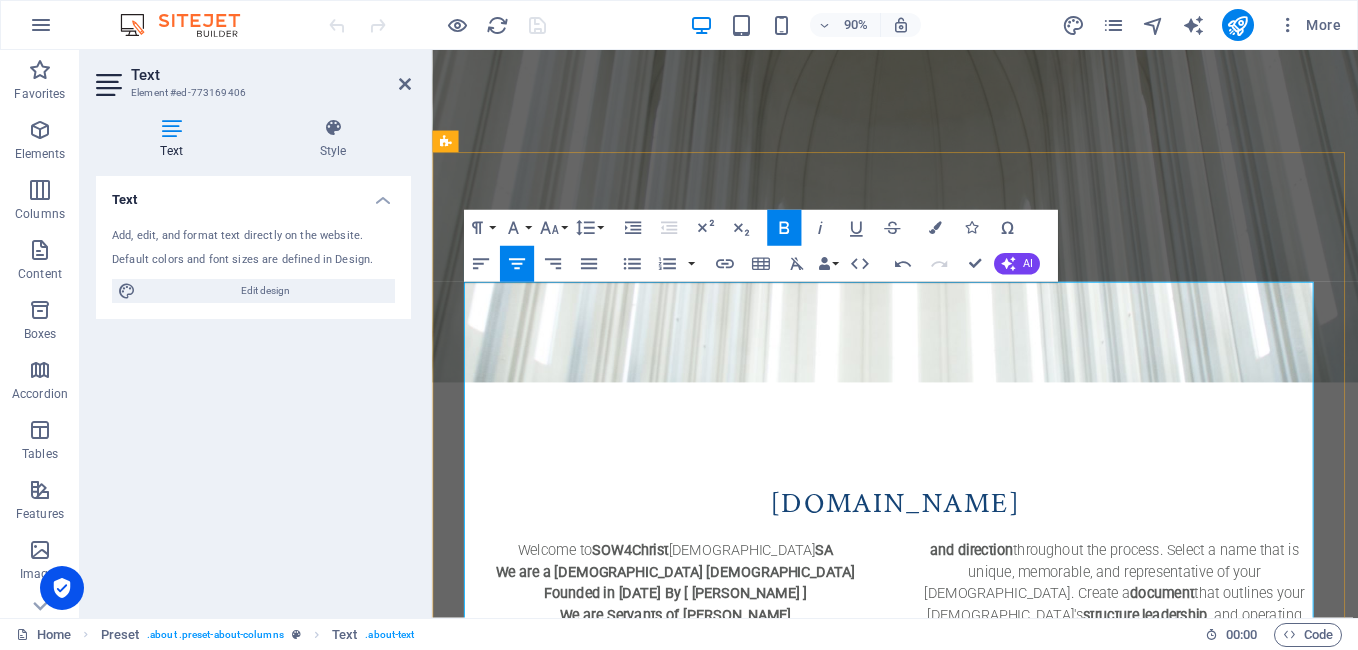 click on "We are looking for you" at bounding box center [703, 870] 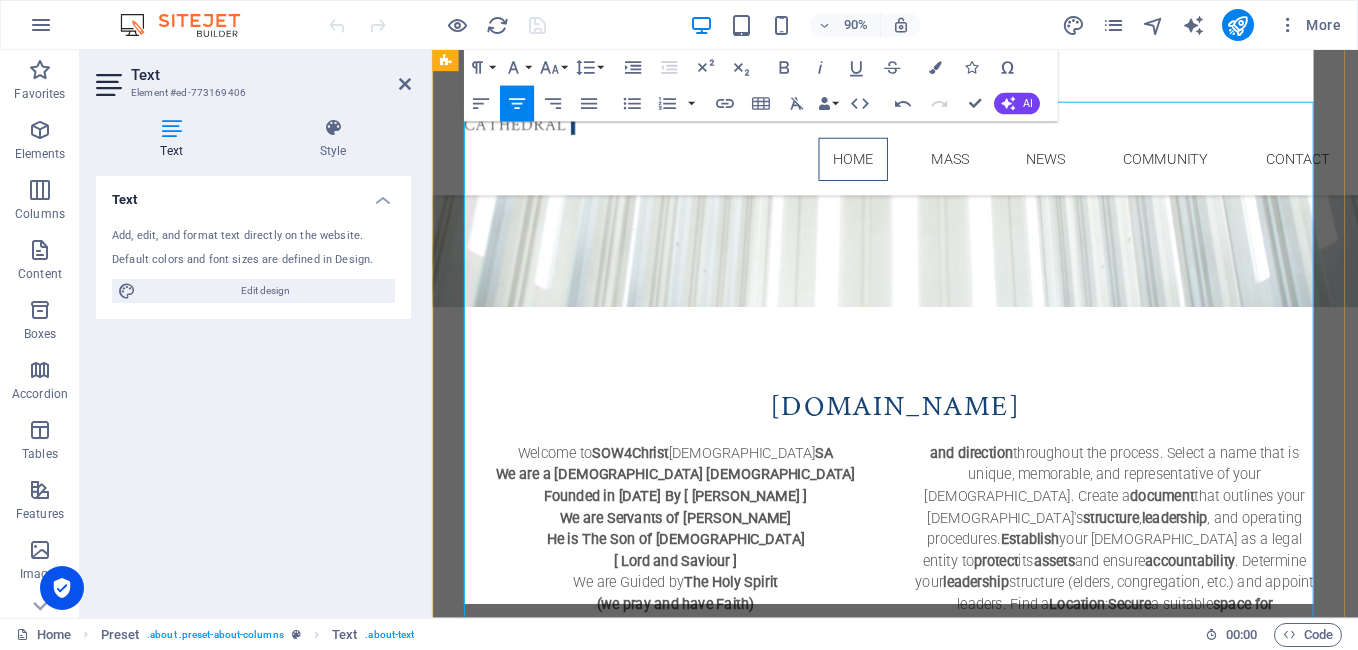 scroll, scrollTop: 1000, scrollLeft: 0, axis: vertical 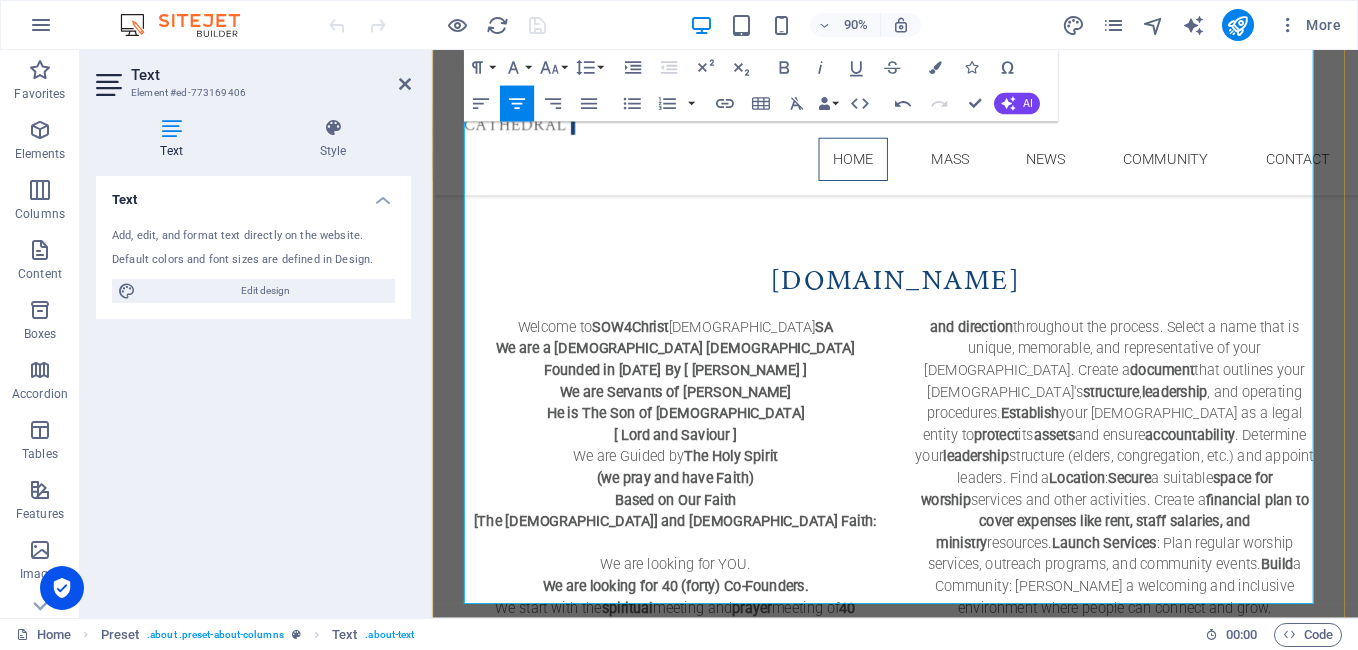 click on "We are looking for YOU." at bounding box center (703, 622) 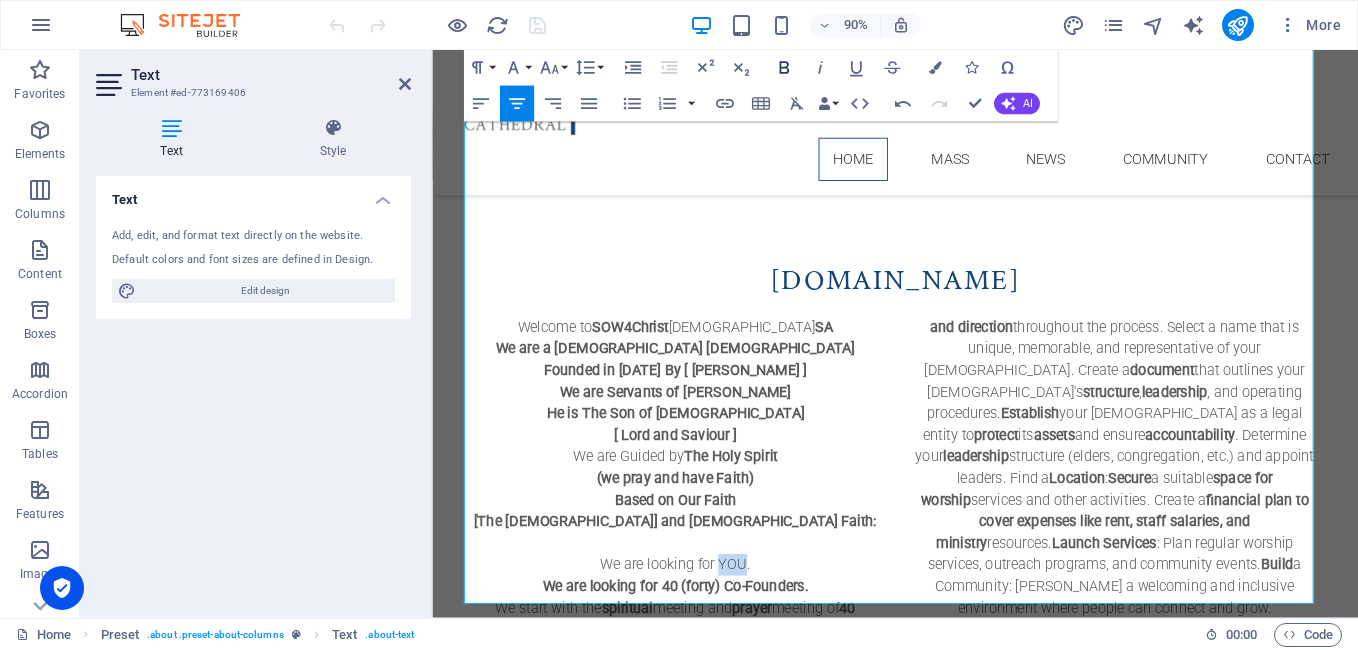 drag, startPoint x: 779, startPoint y: 68, endPoint x: 374, endPoint y: 221, distance: 432.9365 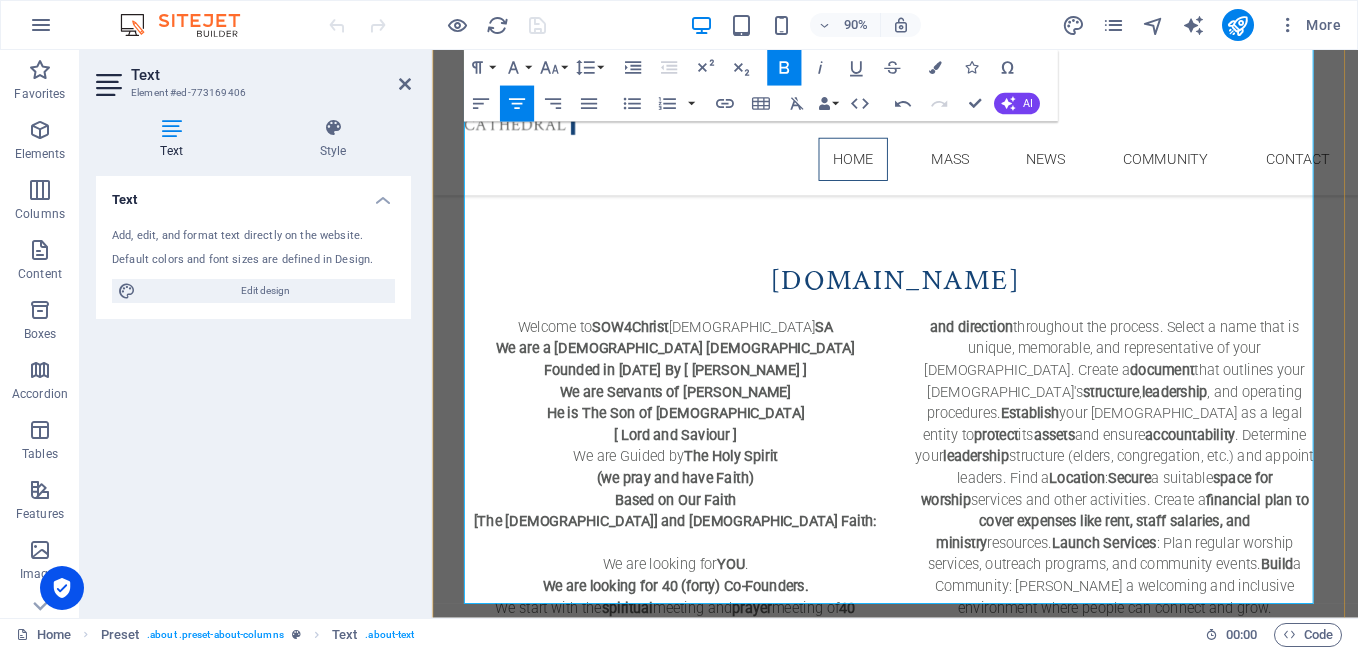 click at bounding box center (703, 598) 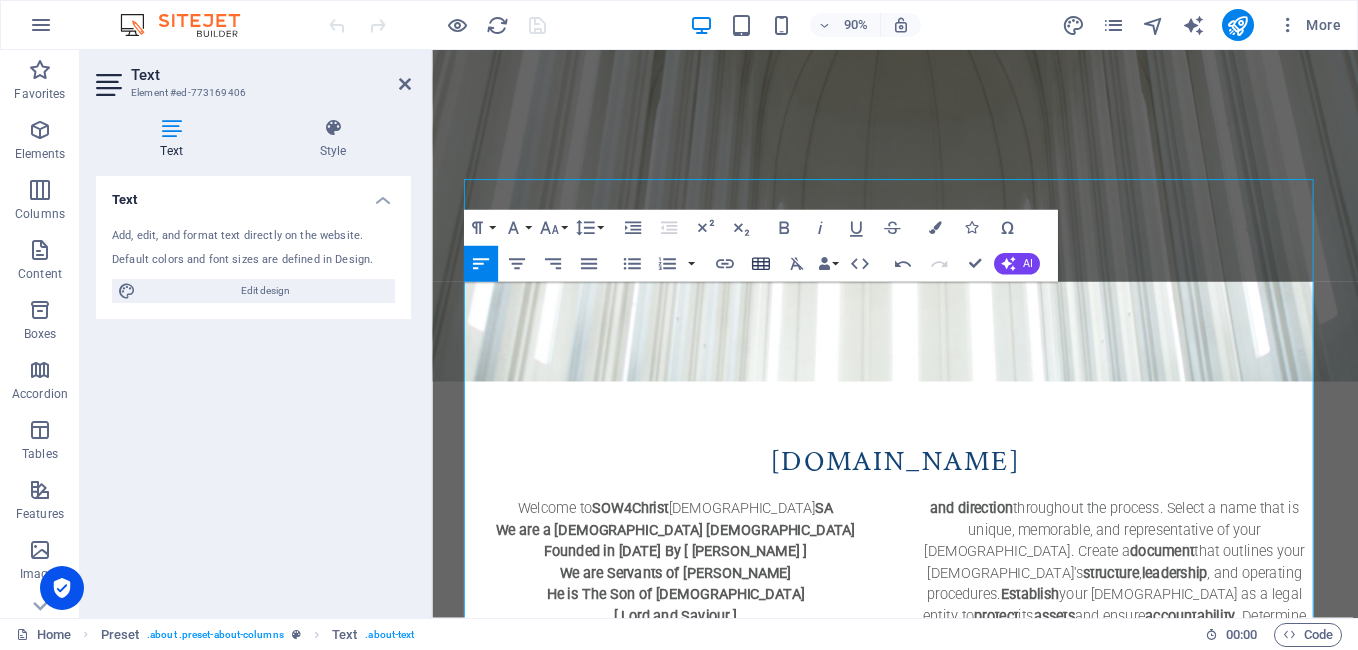 scroll, scrollTop: 800, scrollLeft: 0, axis: vertical 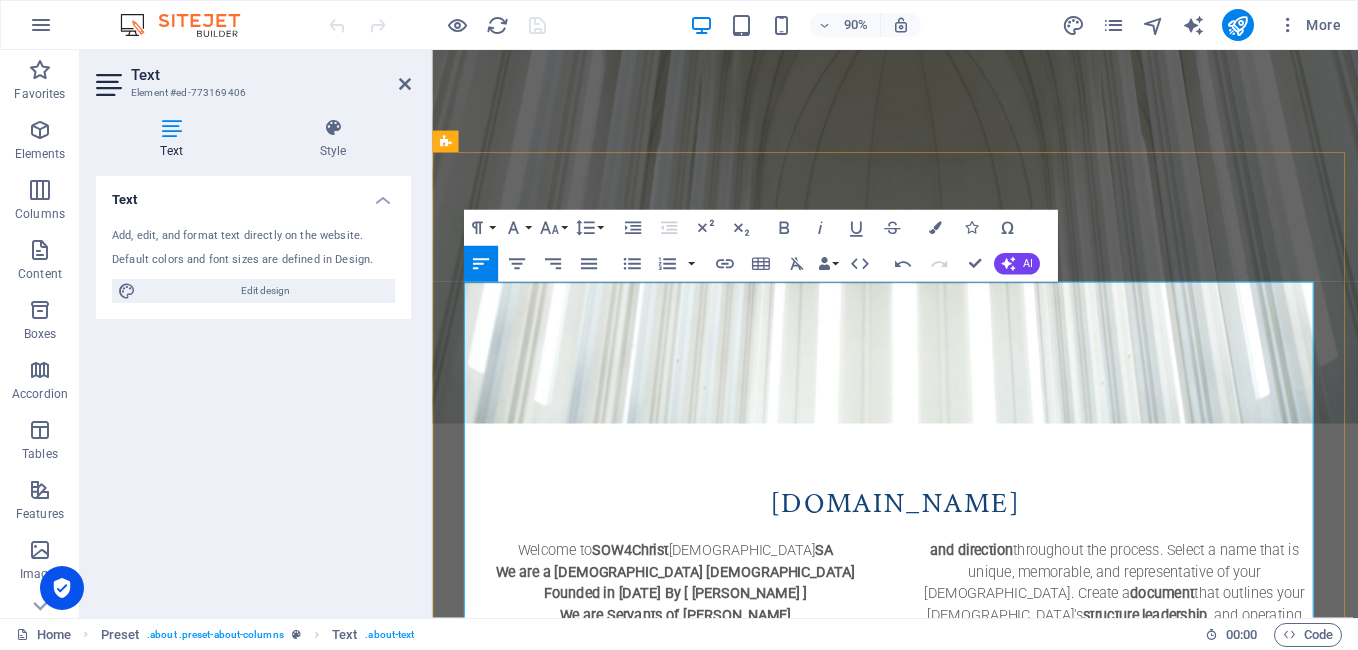 click on "Founded in 2019 By [ Mpumelelo Mavi ]" at bounding box center [703, 654] 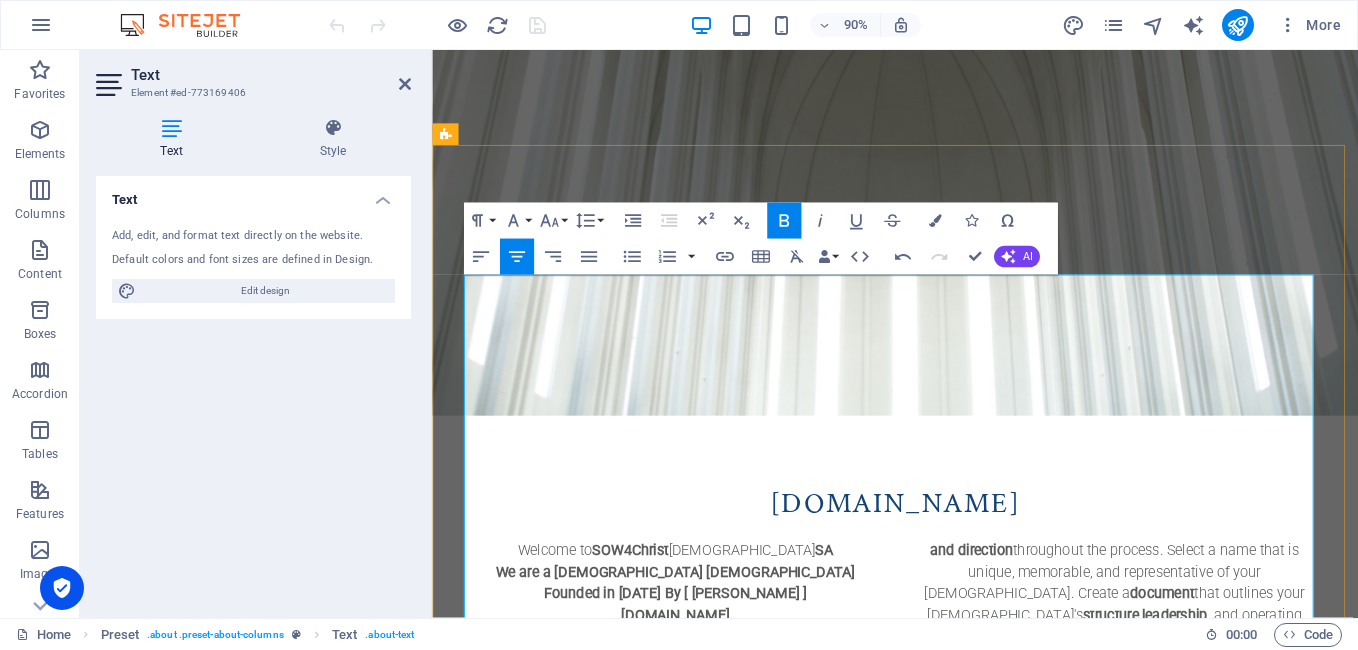 scroll, scrollTop: 900, scrollLeft: 0, axis: vertical 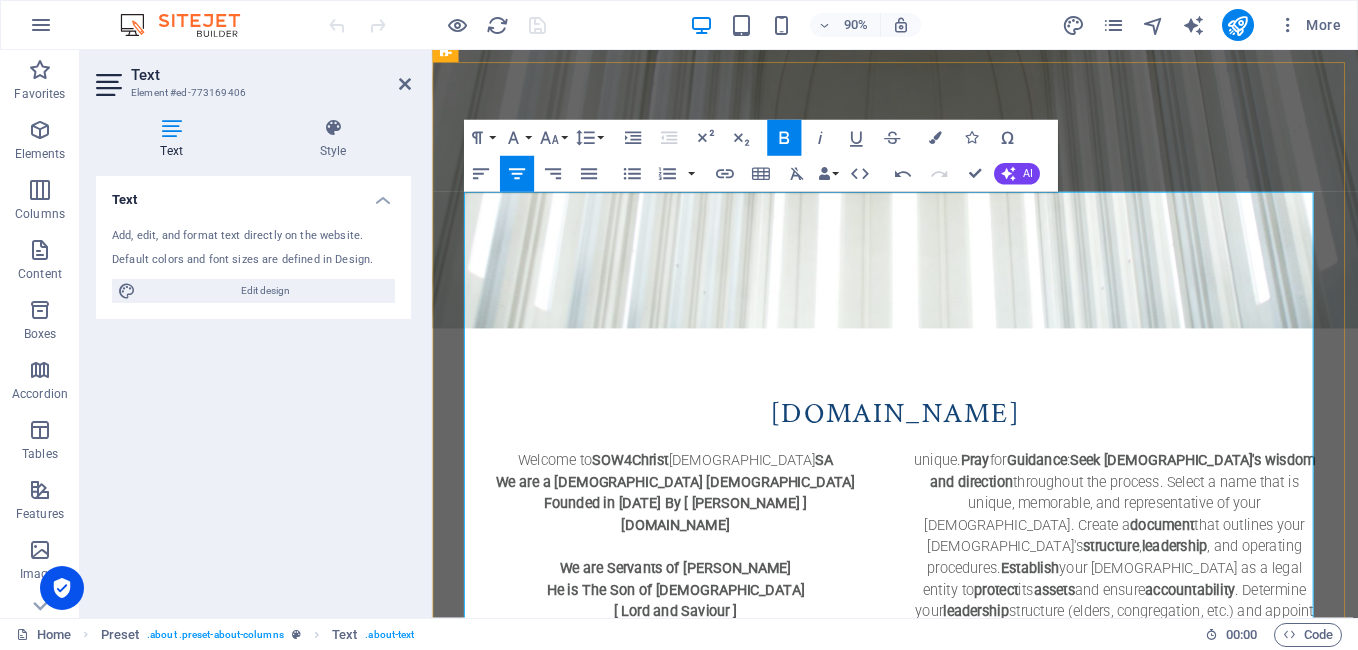 click on "Founded in 2019 By [ Mpumelelo Mavi ]" at bounding box center [703, 553] 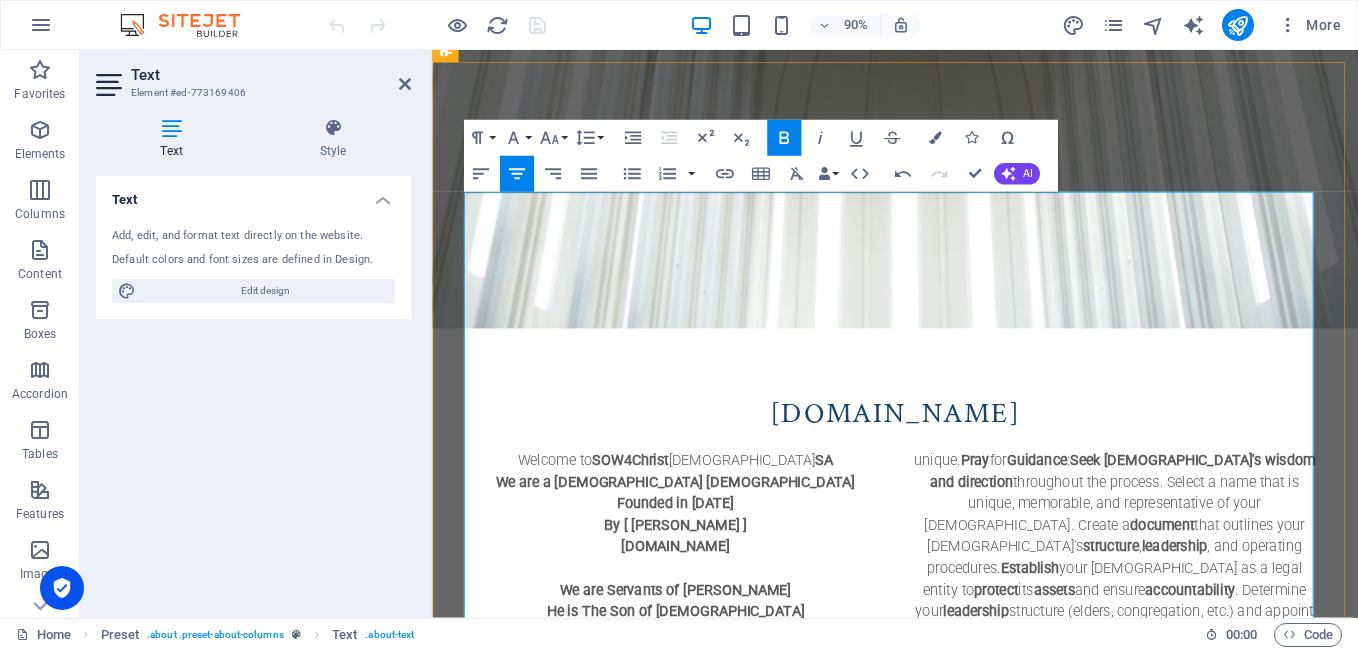 drag, startPoint x: 797, startPoint y: 314, endPoint x: 591, endPoint y: 316, distance: 206.0097 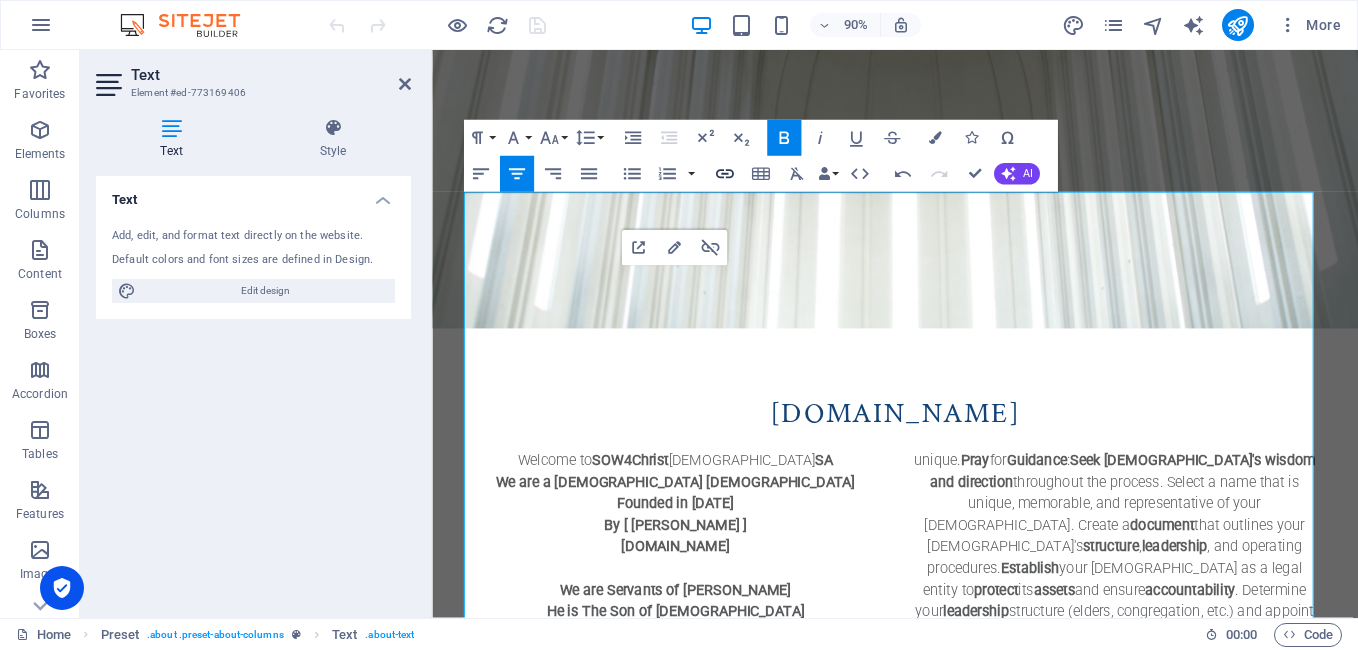 click 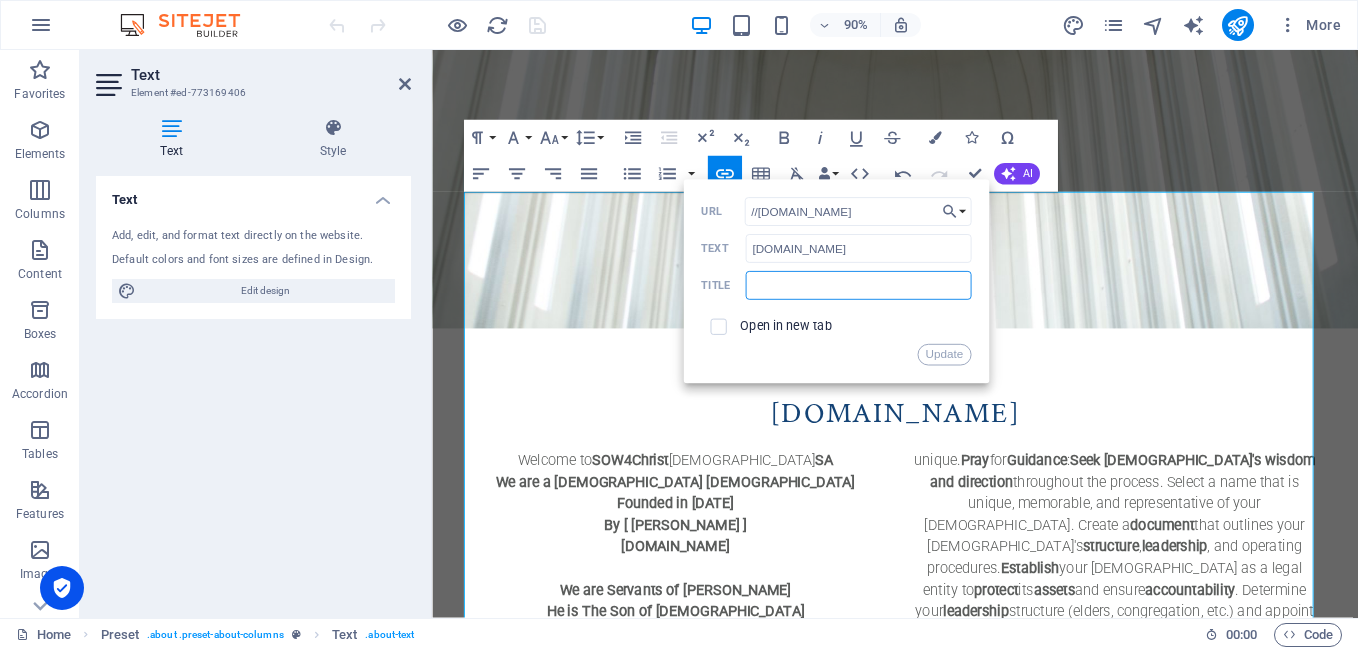 click at bounding box center [858, 285] 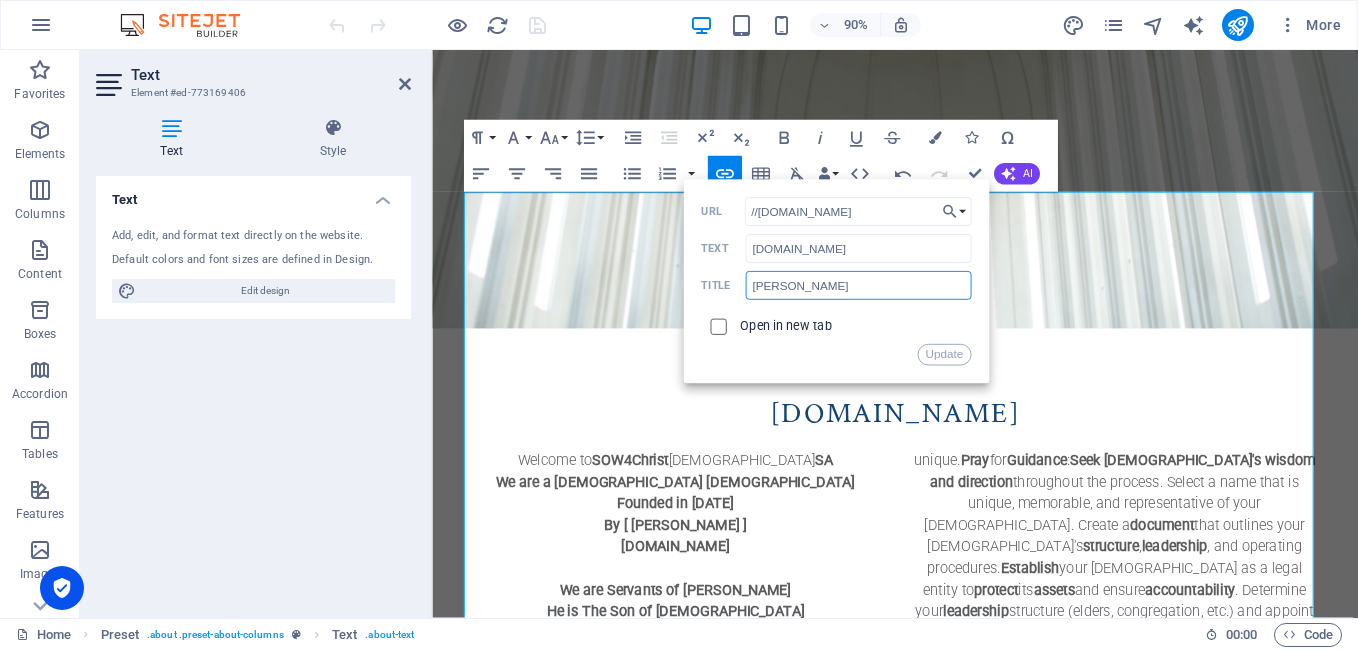 type on "[PERSON_NAME]" 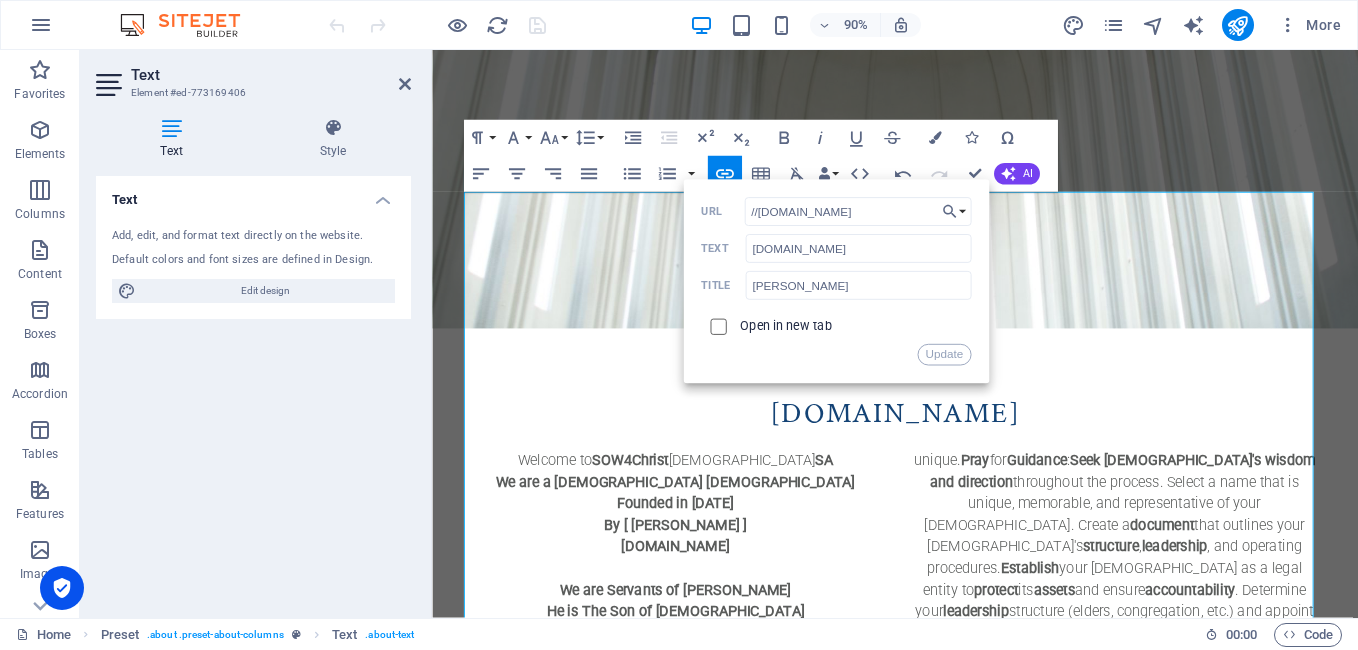 click at bounding box center [715, 324] 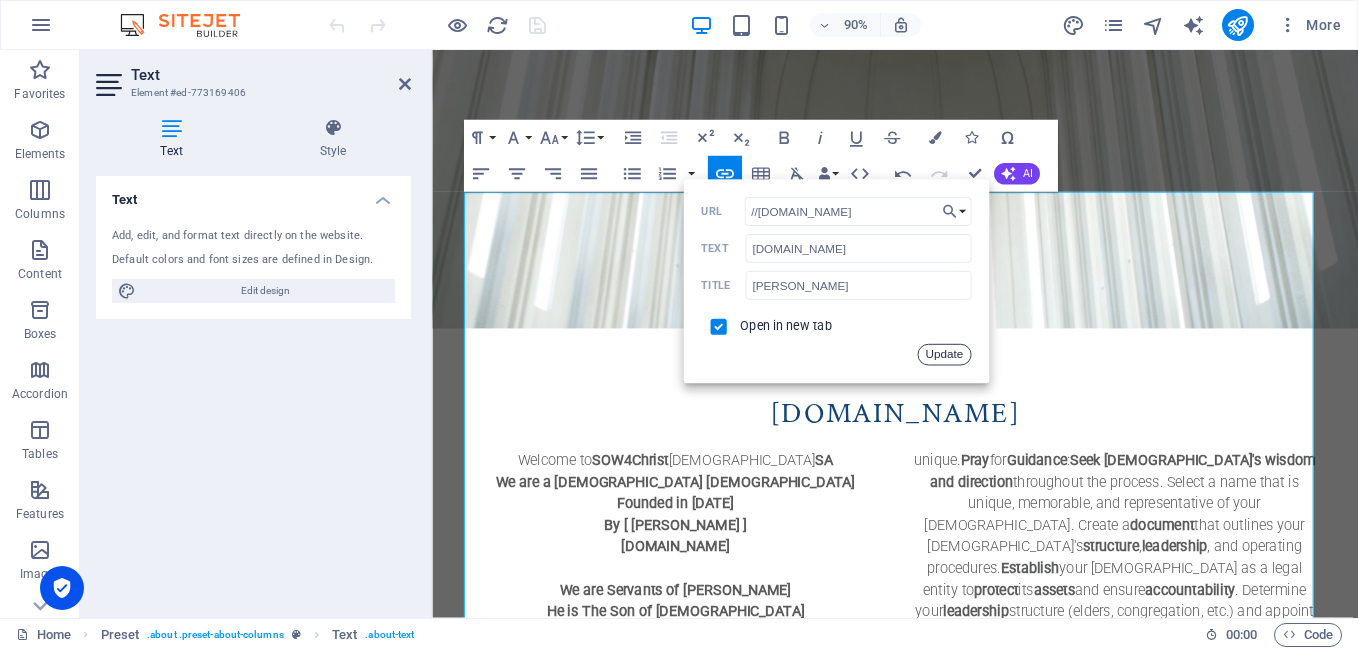 click on "Update" at bounding box center [944, 355] 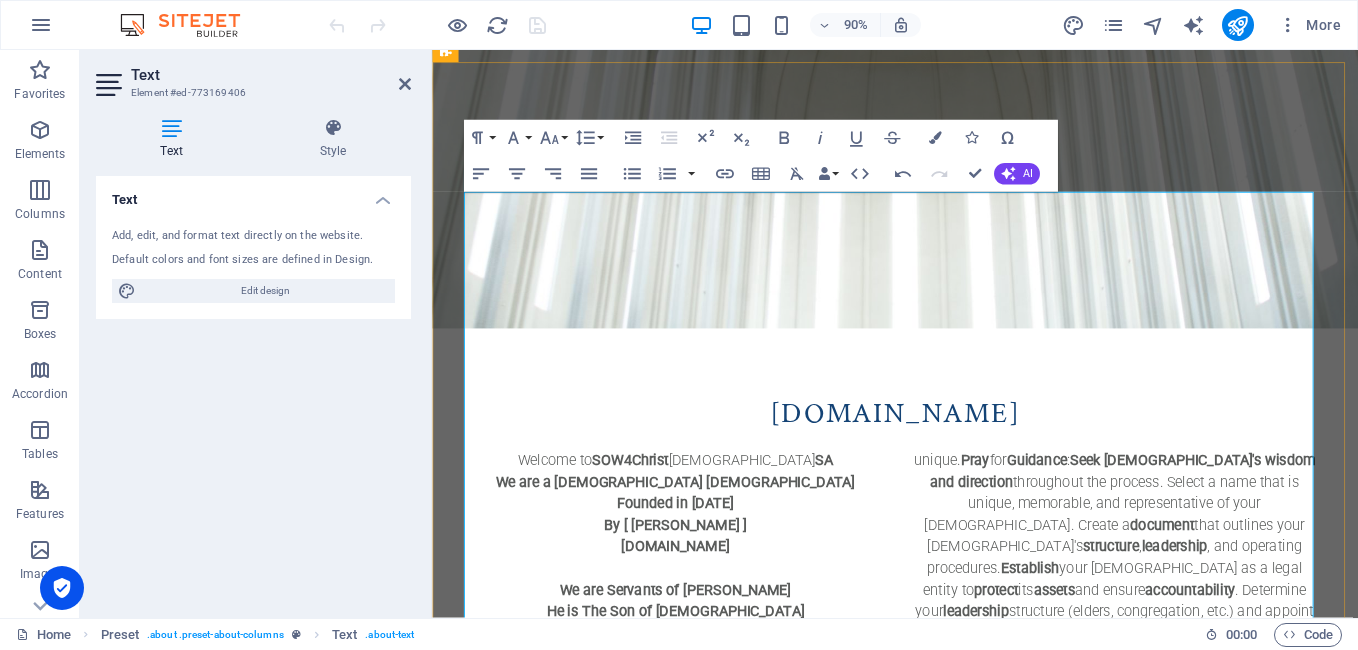 click on "​" at bounding box center [703, 626] 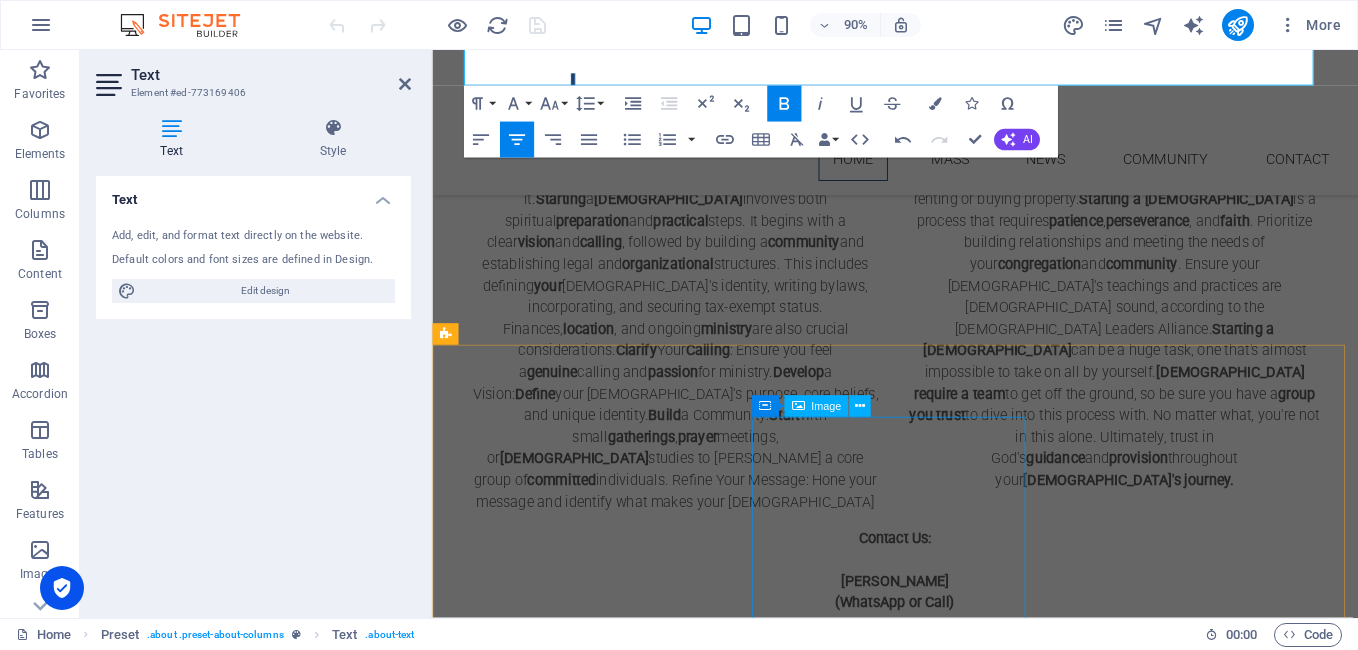 scroll, scrollTop: 1600, scrollLeft: 0, axis: vertical 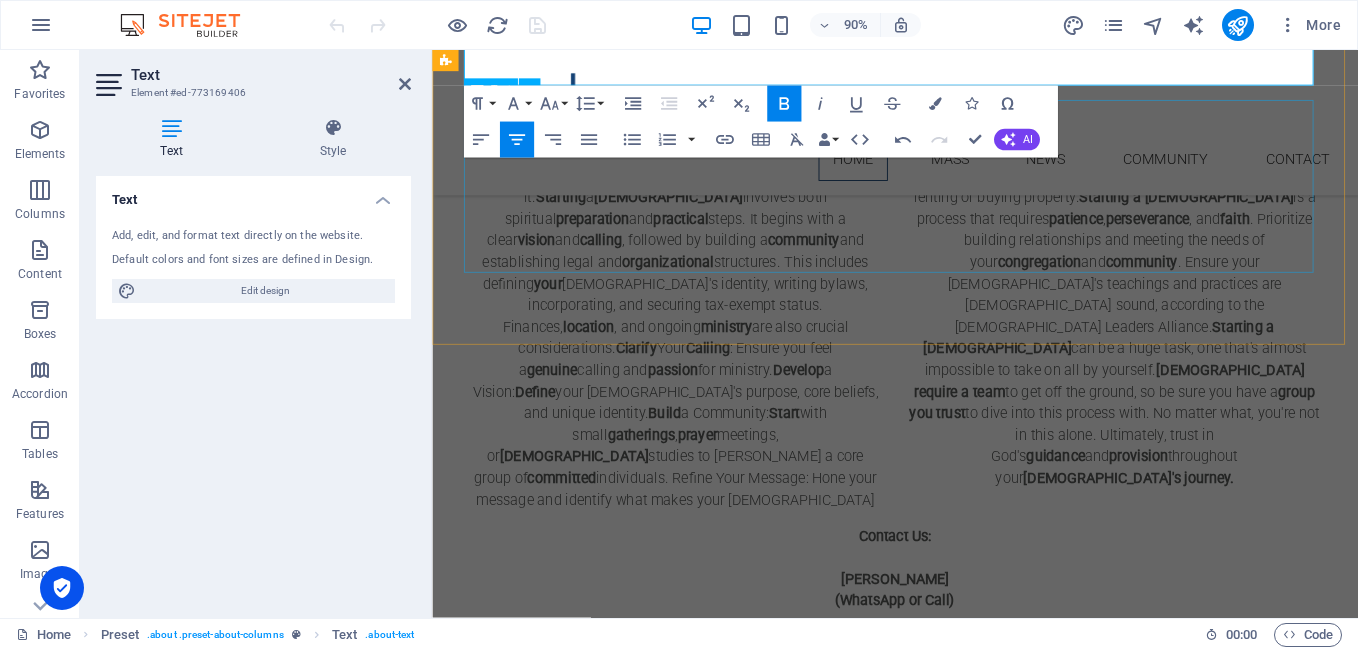 click on "Contact Us:   Mpumelelo Mavi  (WhatsApp or Call) [ 070 466 2392 ] [ 064 127 3109 ] [ 074 283 9358 ]" at bounding box center [947, 674] 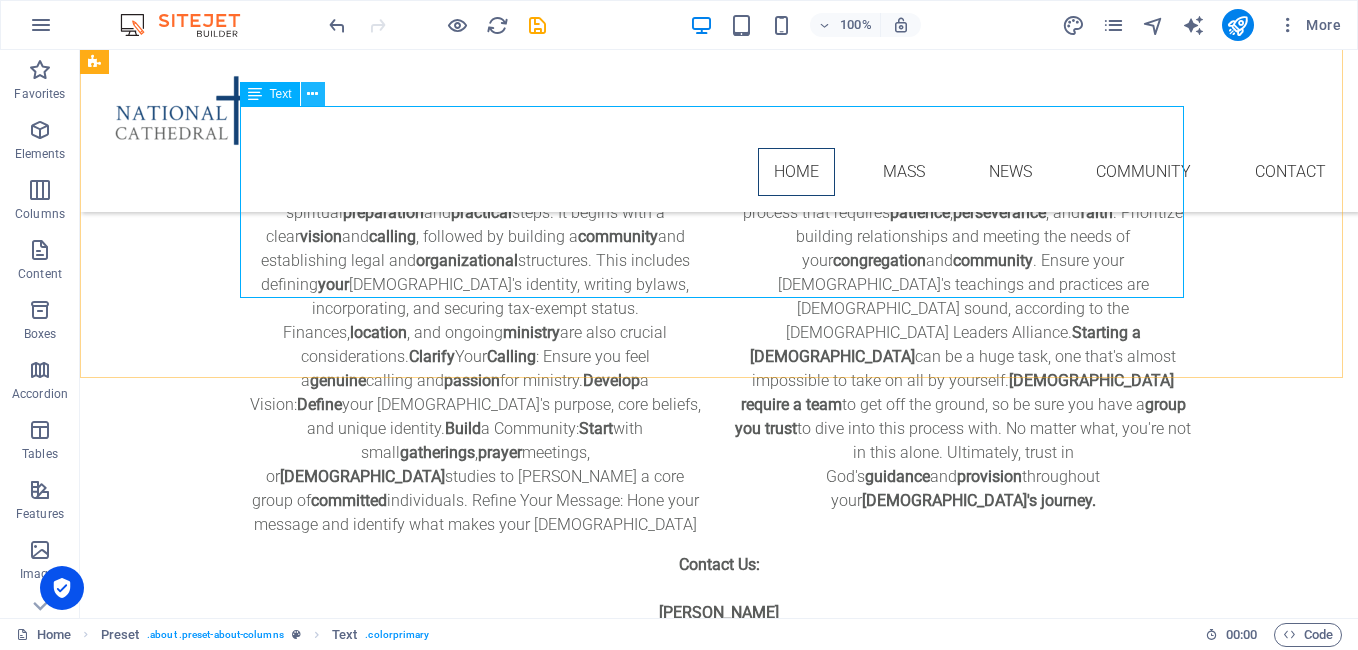 click at bounding box center (312, 94) 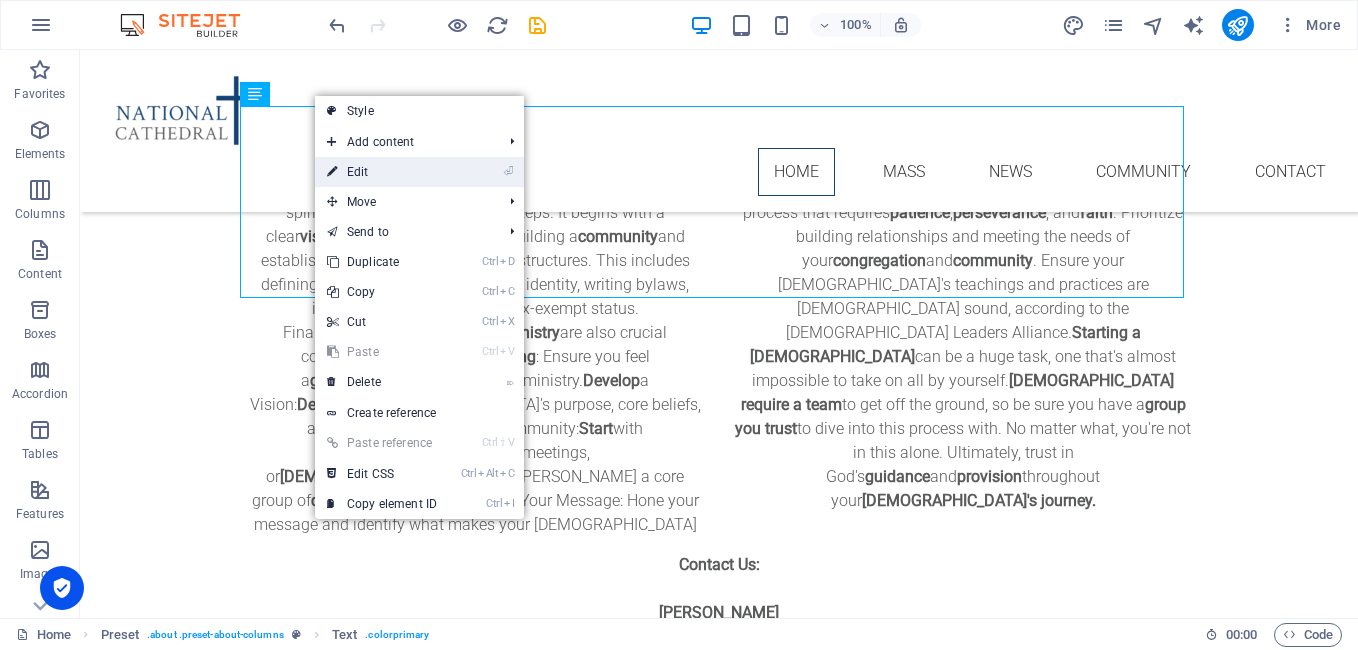 click on "⏎  Edit" at bounding box center [382, 172] 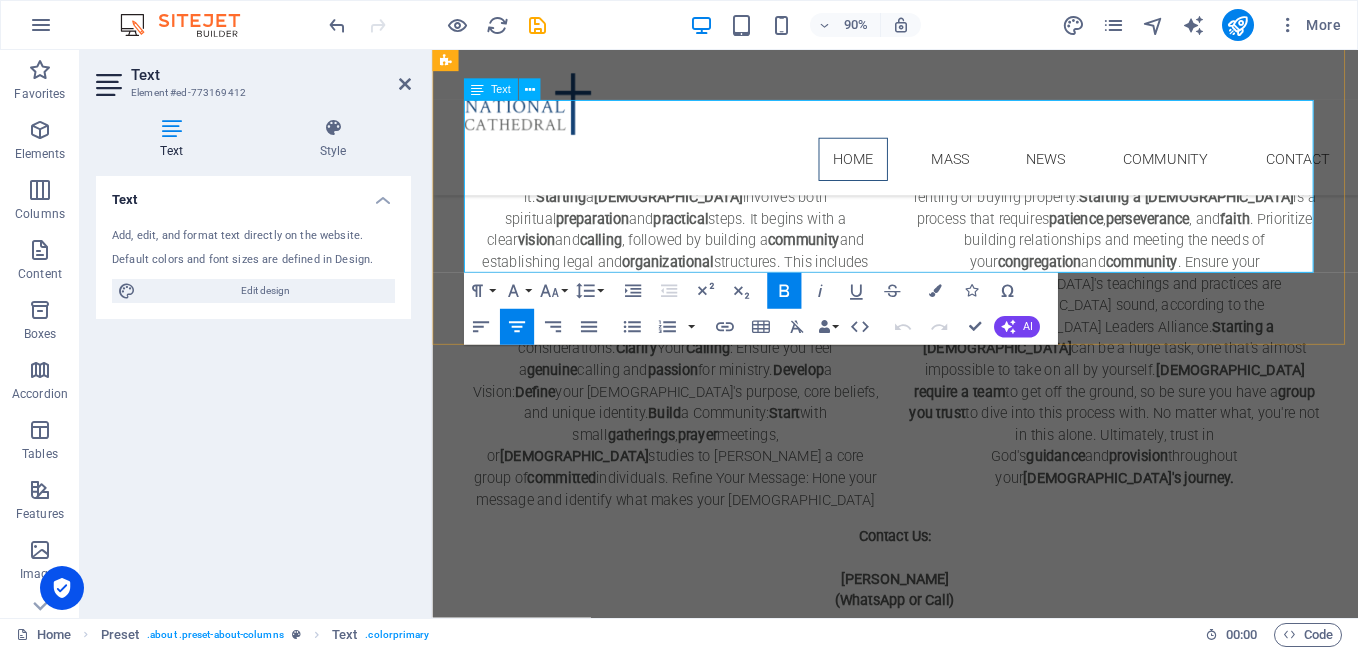 scroll, scrollTop: 1700, scrollLeft: 0, axis: vertical 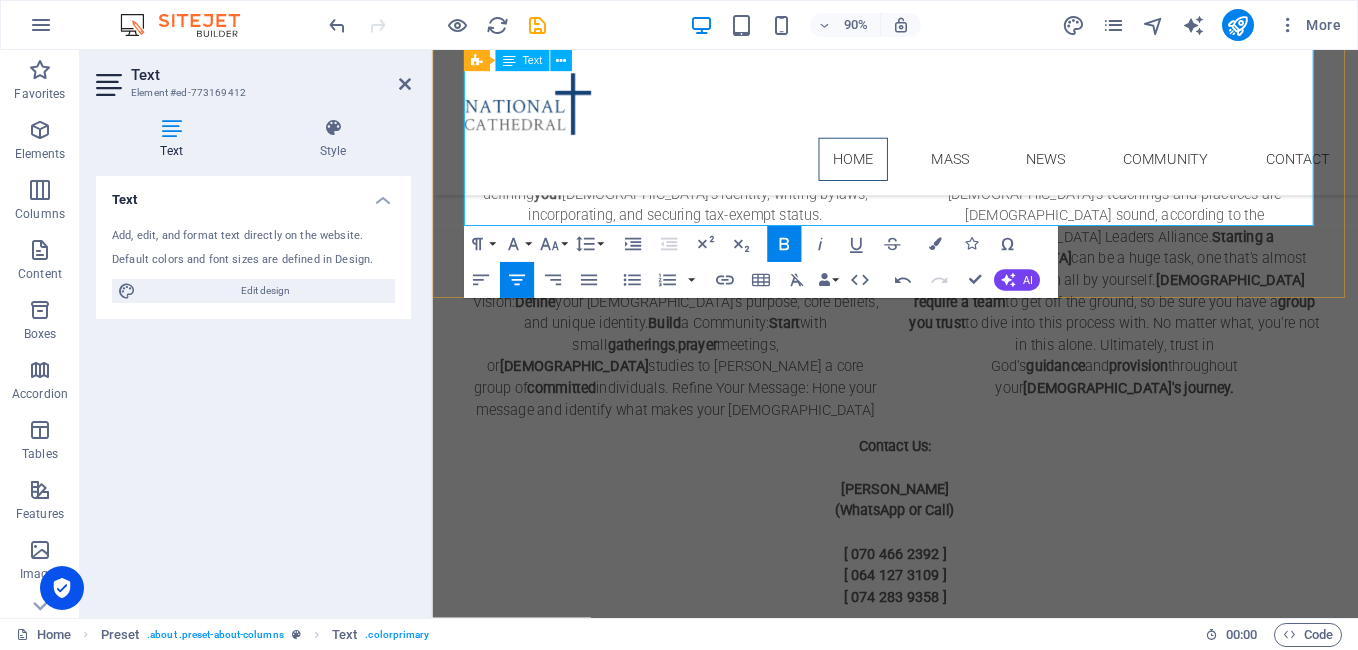 type 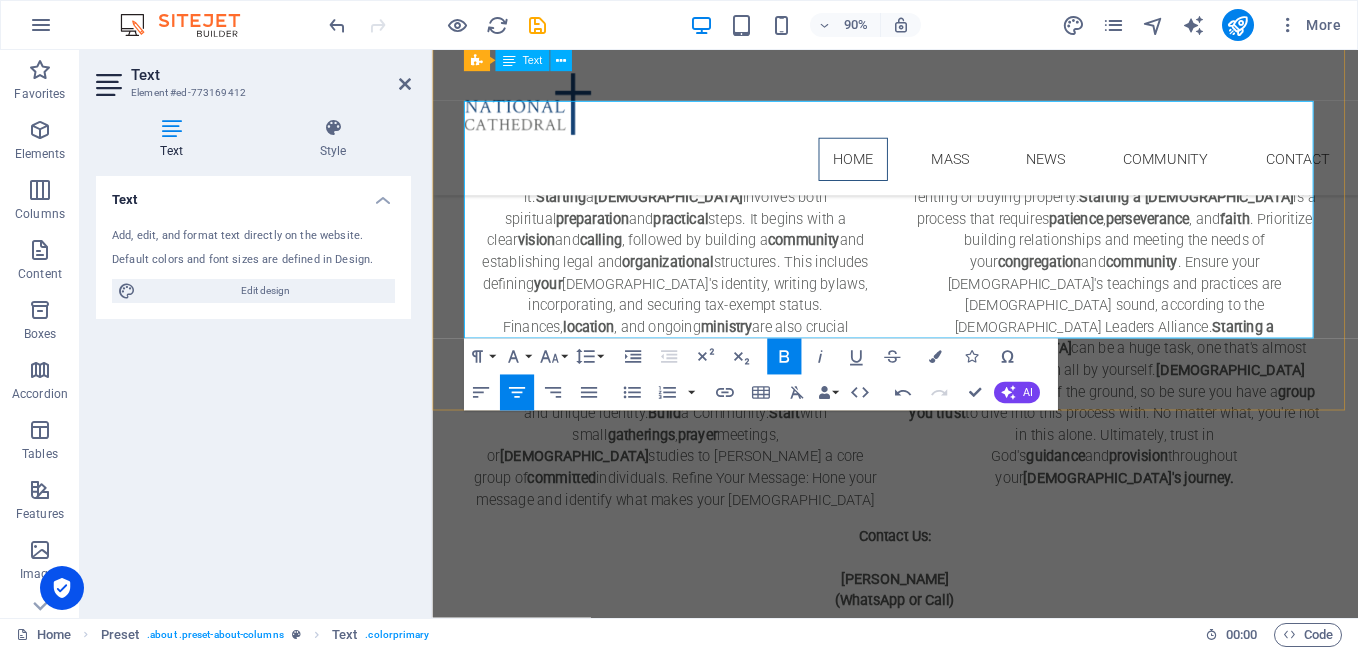 scroll, scrollTop: 1500, scrollLeft: 0, axis: vertical 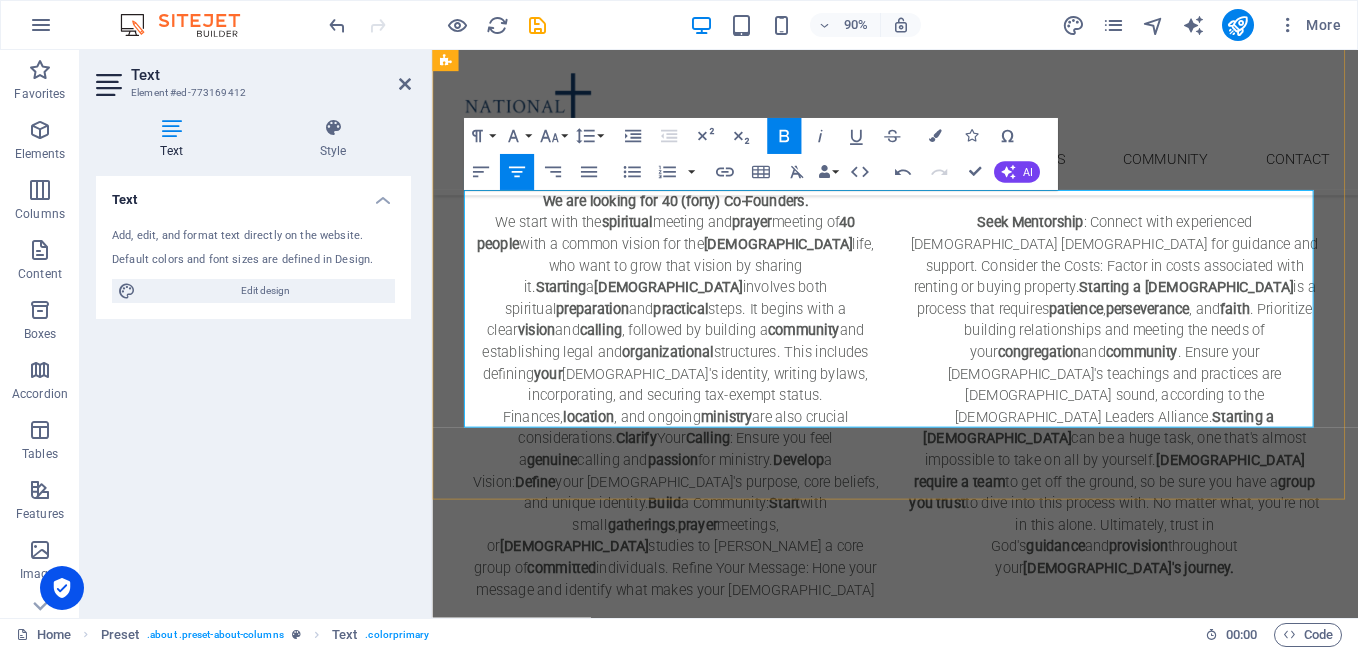 click on "( our website is still under construction based on the 40 individuals )" at bounding box center [946, 929] 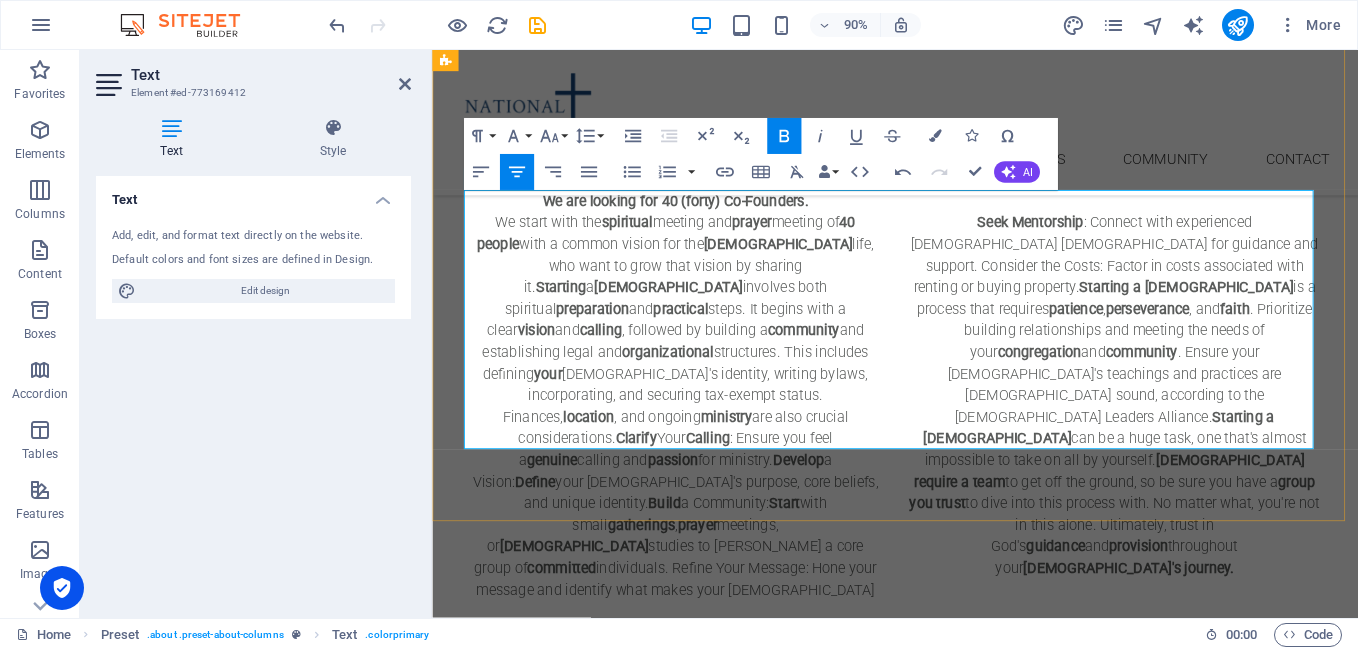 drag, startPoint x: 935, startPoint y: 486, endPoint x: 844, endPoint y: 486, distance: 91 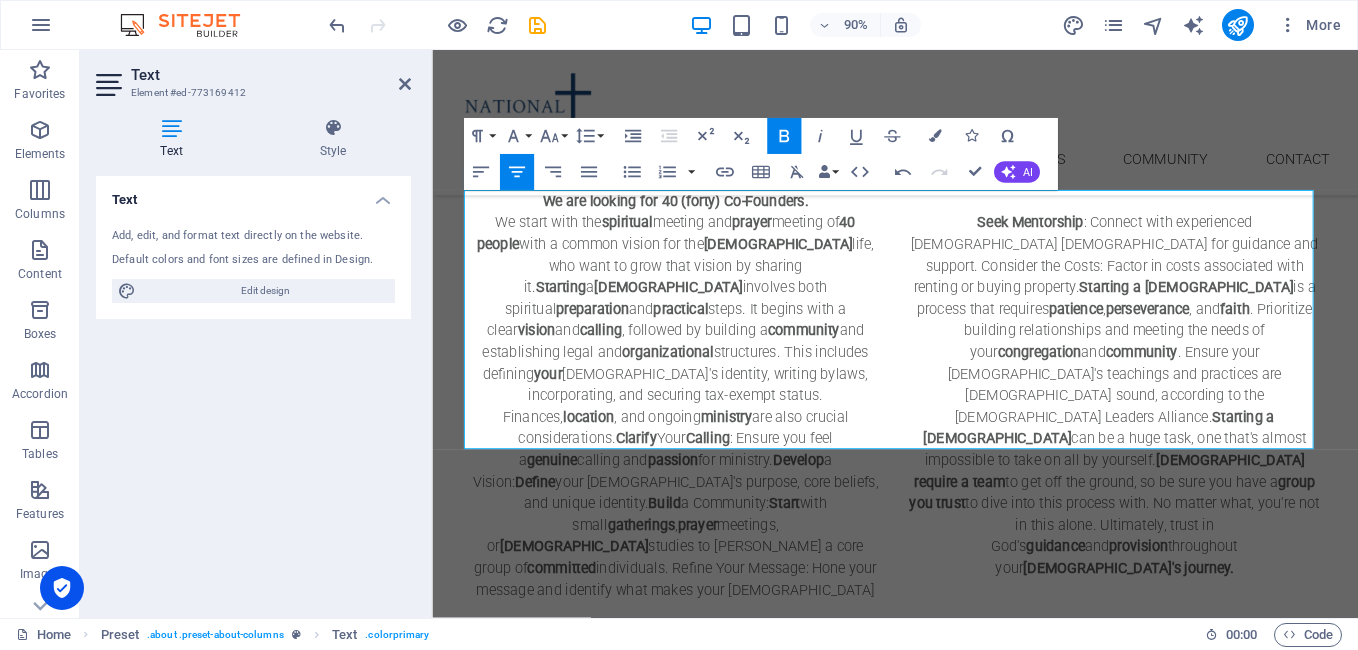 click 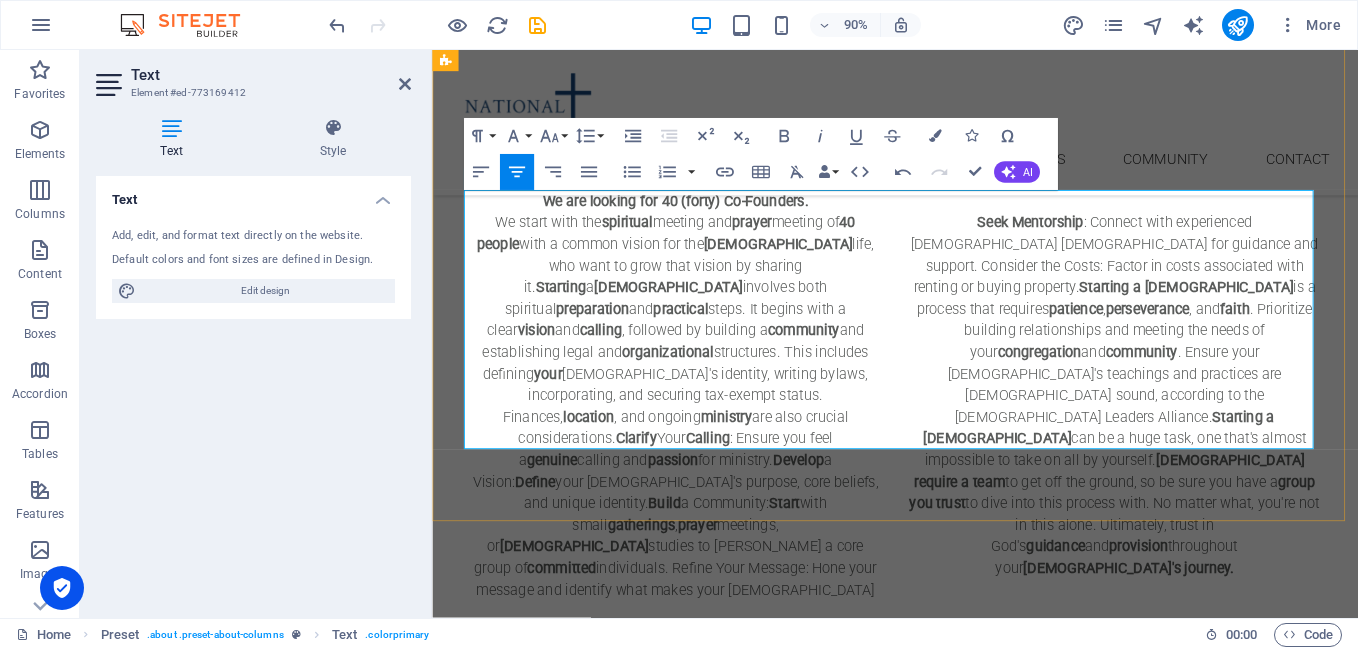 drag, startPoint x: 907, startPoint y: 456, endPoint x: 809, endPoint y: 465, distance: 98.4124 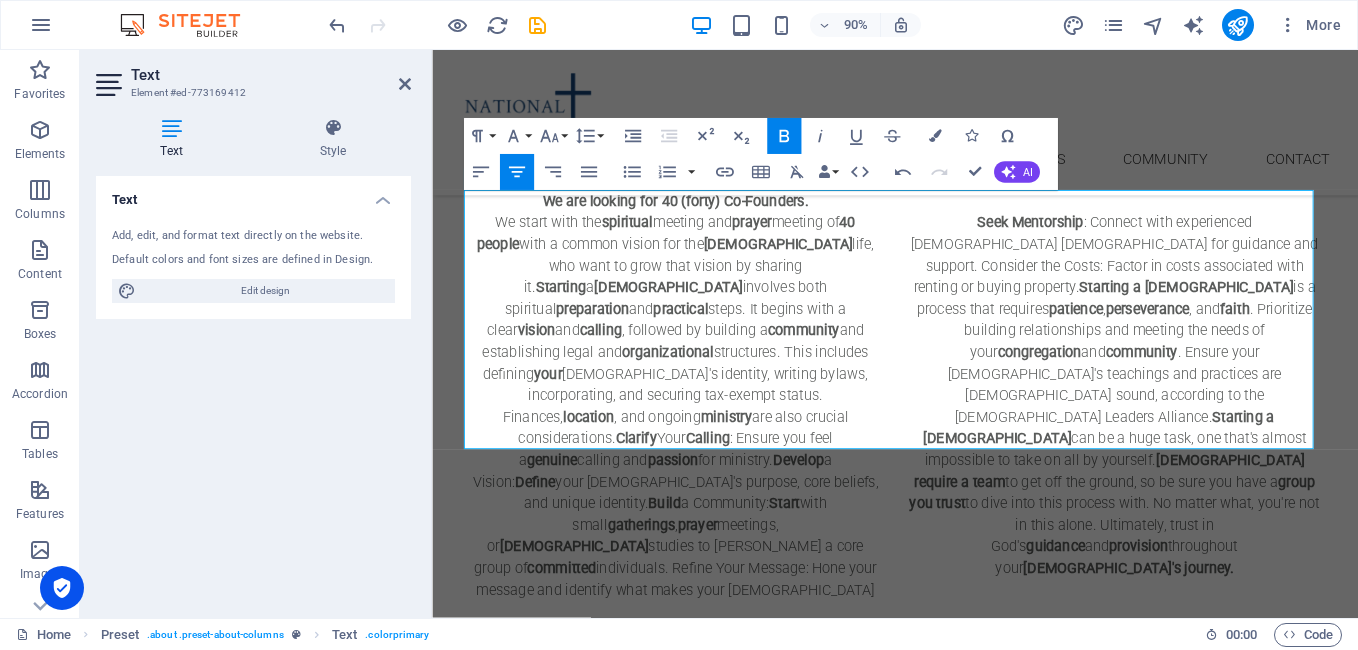 click on "Bold" at bounding box center (784, 136) 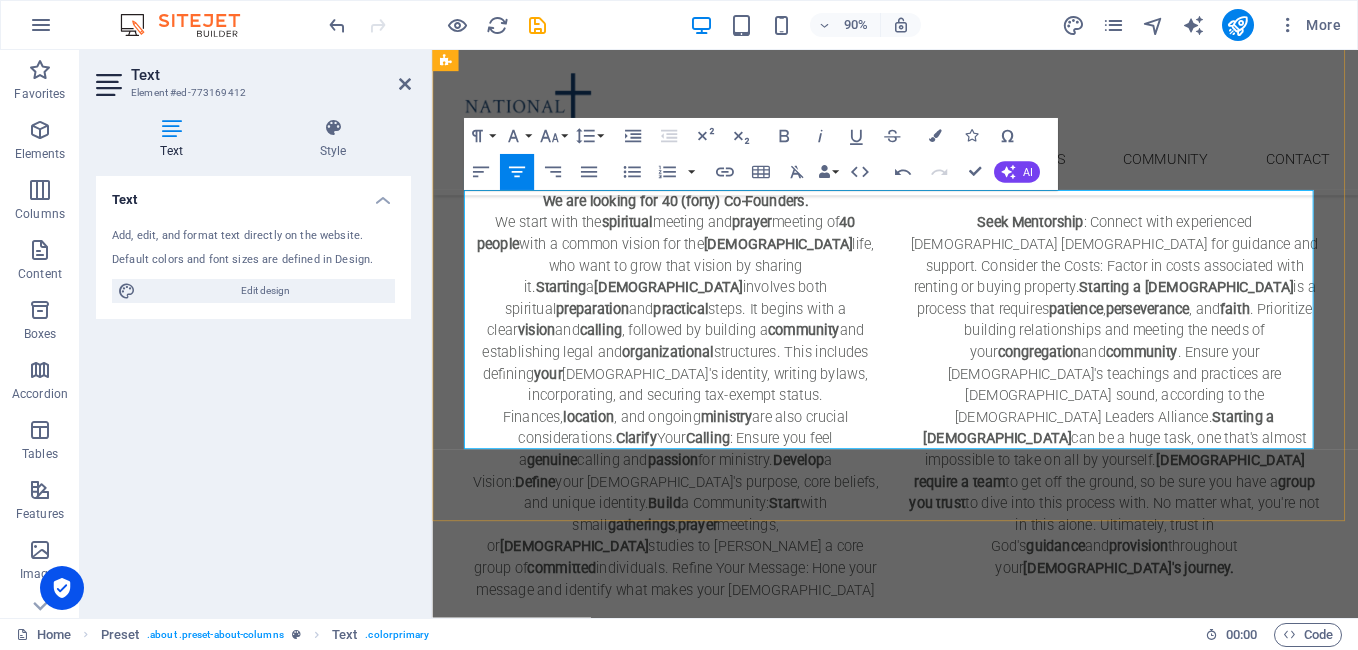 drag, startPoint x: 928, startPoint y: 436, endPoint x: 843, endPoint y: 436, distance: 85 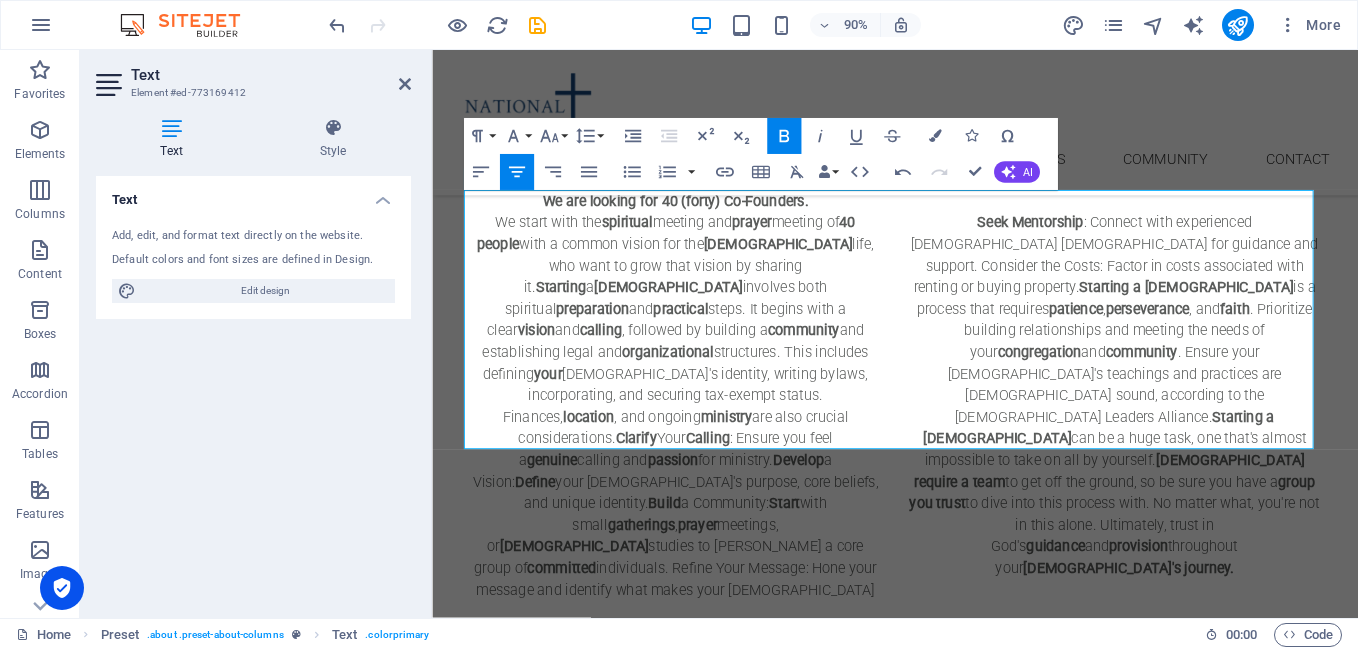 click 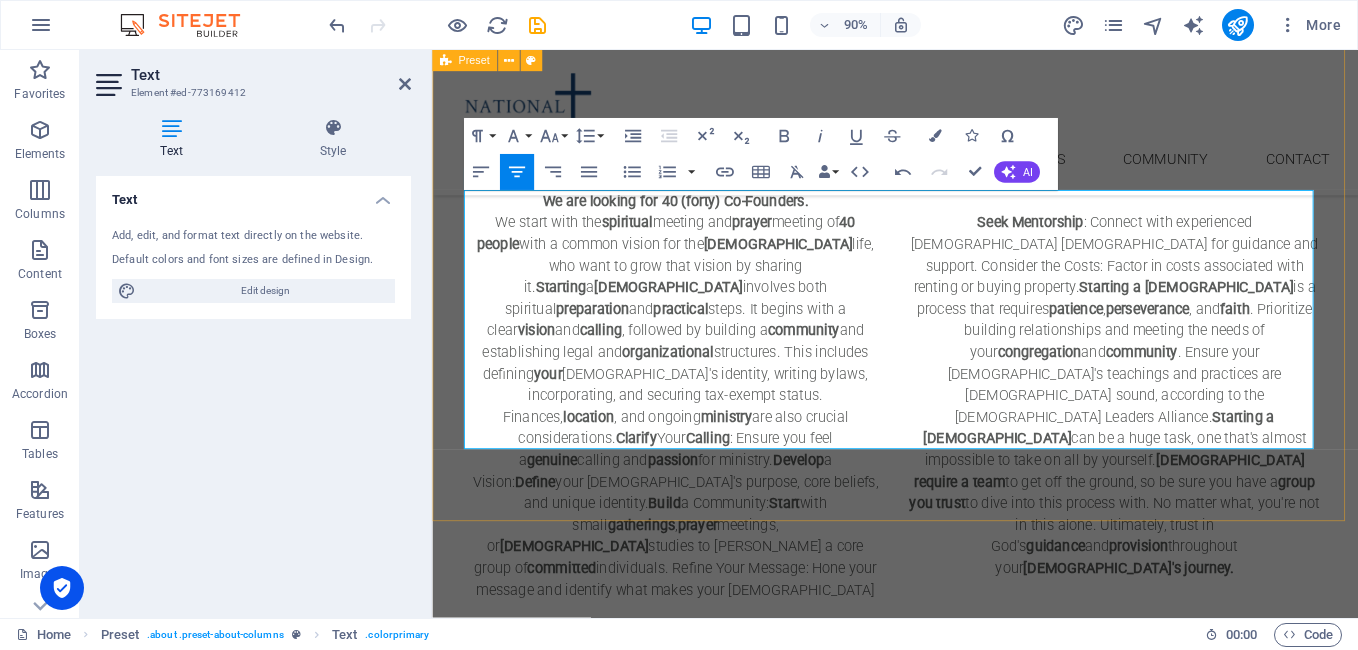 click on "sow4christ.co.za Welcome to  SOW4Christ  Church  SA We are a Christian Church Founded in 2019 By [ Mpumelelo Mavi ] www.mpumelelomavi.co.za We are Servants of Jesus Christ He is The Son of God [ Lord and Saviour ]  We are Guided by  The Holy Spirit (we pray and have Faith)  Based on Our Faith [The Bible] and Christian Faith:  We are looking for  YOU . We are looking for 40 (forty) Co-Founders. We start with the  spiritual  meeting and  prayer  meeting of  40 people  with a common vision for the  Christian  life, who want to grow that vision by sharing it.  Starting  a  church  involves both spiritual  preparation  and  practical  steps. It begins with a clear  vision  and  calling , followed by building a  community  and establishing legal and  organizational  structures. This includes defining  your  church's identity, writing bylaws, incorporating, and securing tax-exempt status. Finances,  location , and ongoing  ministry  are also crucial considerations.  Clarify  Your  Calling : Ensure you feel a  ," at bounding box center (946, 374) 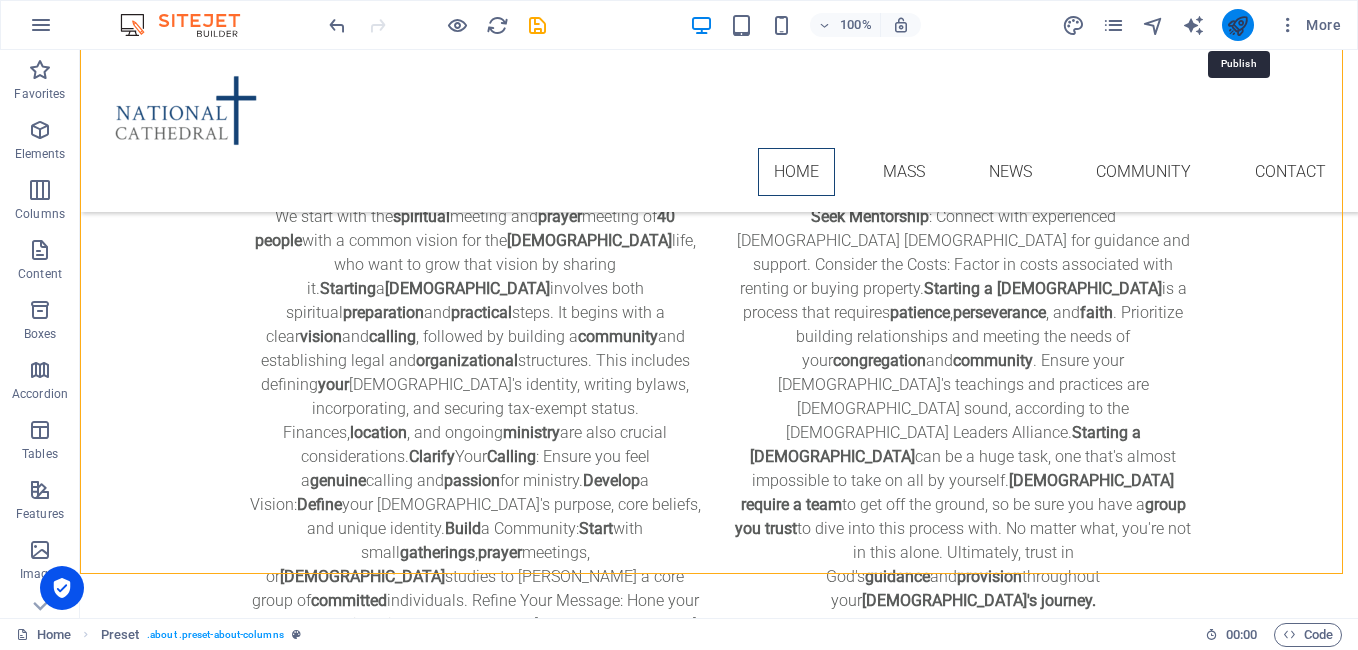 click at bounding box center [1237, 25] 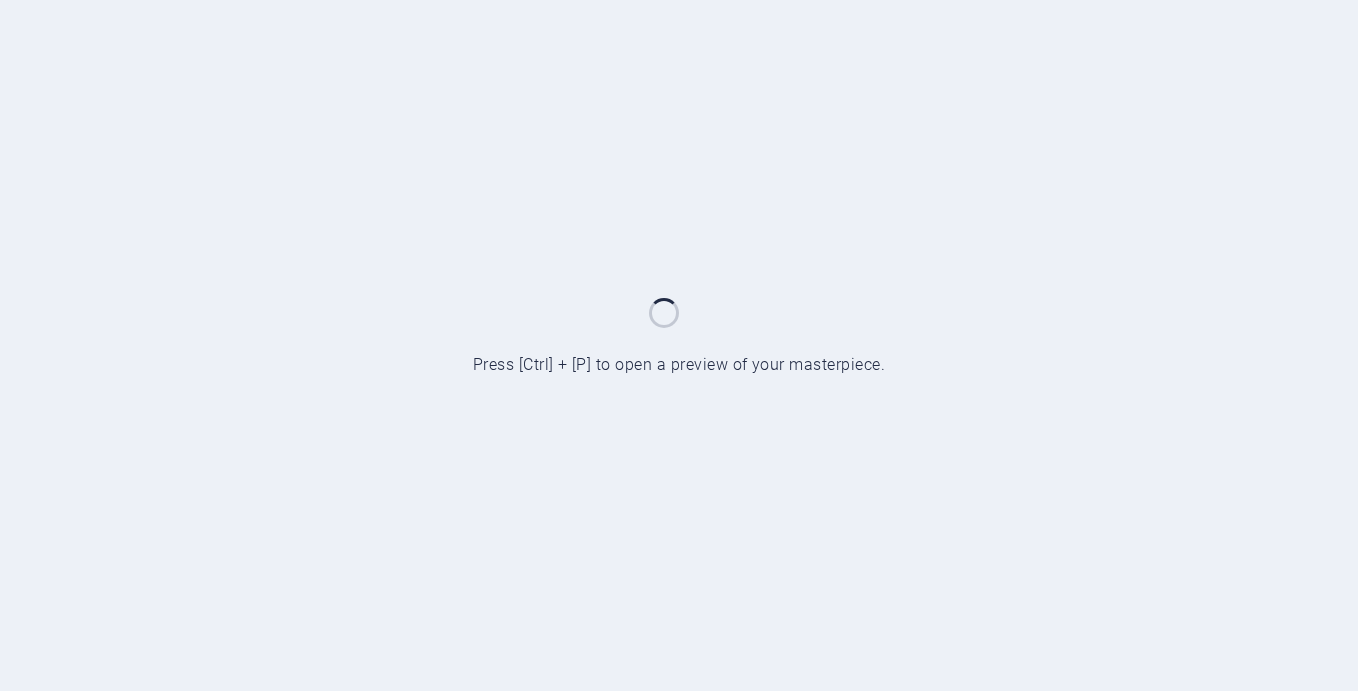 scroll, scrollTop: 0, scrollLeft: 0, axis: both 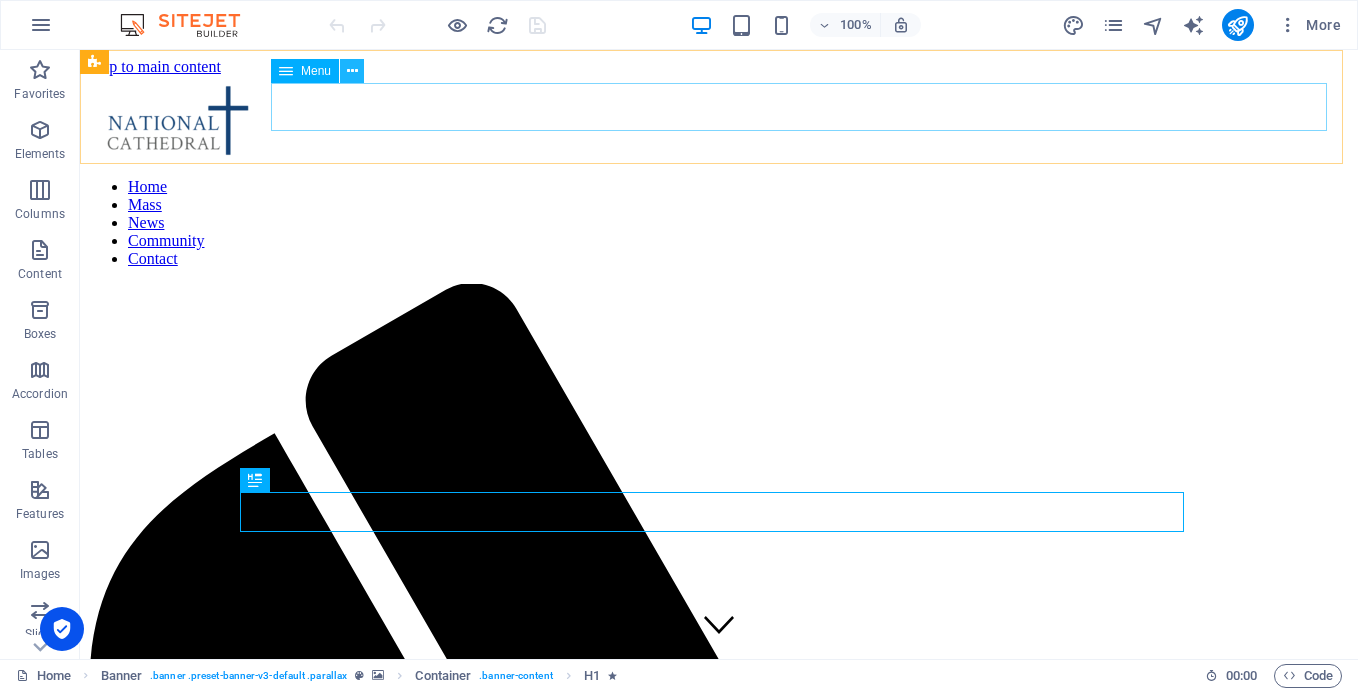 click at bounding box center [352, 71] 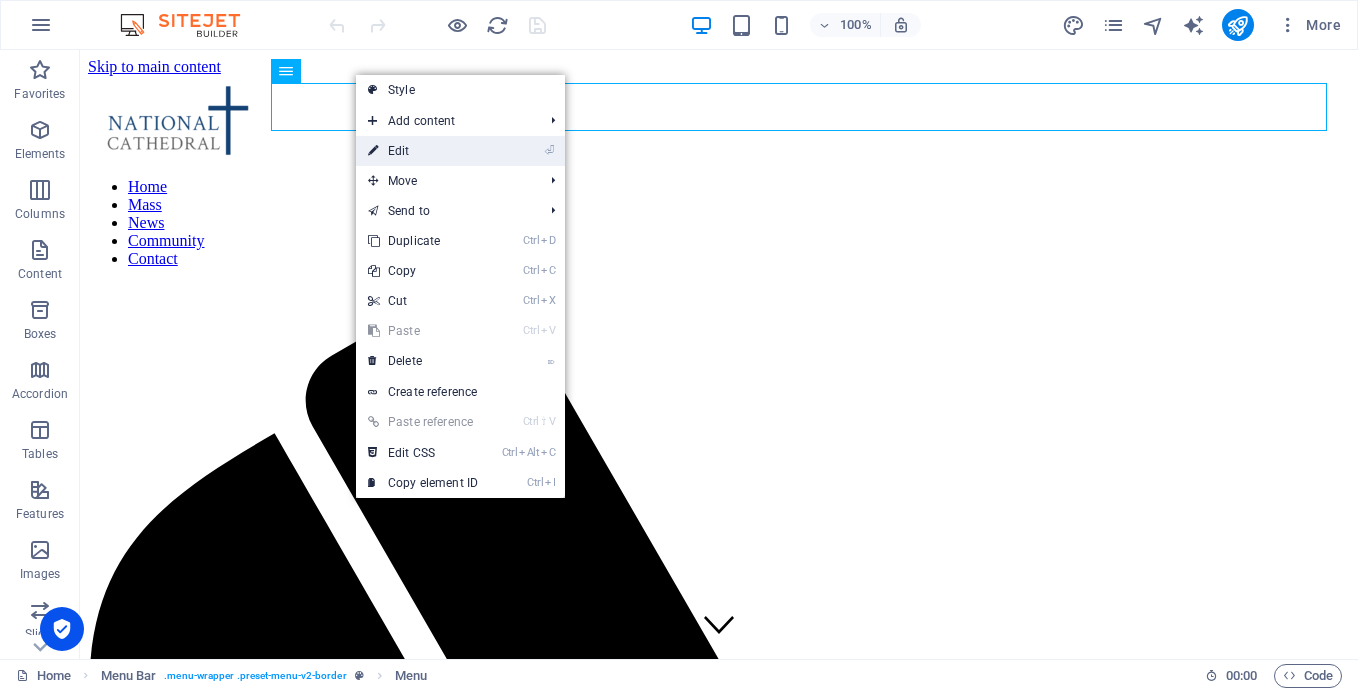 click on "⏎  Edit" at bounding box center [423, 151] 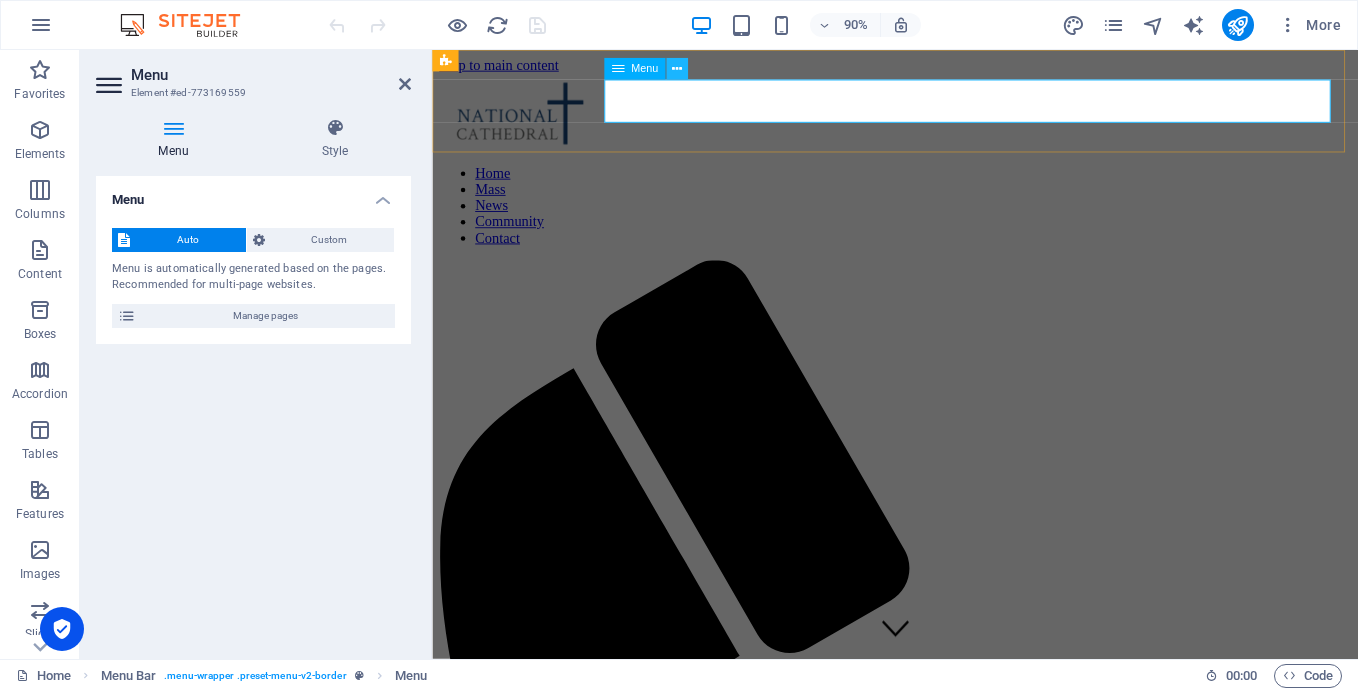click at bounding box center [677, 68] 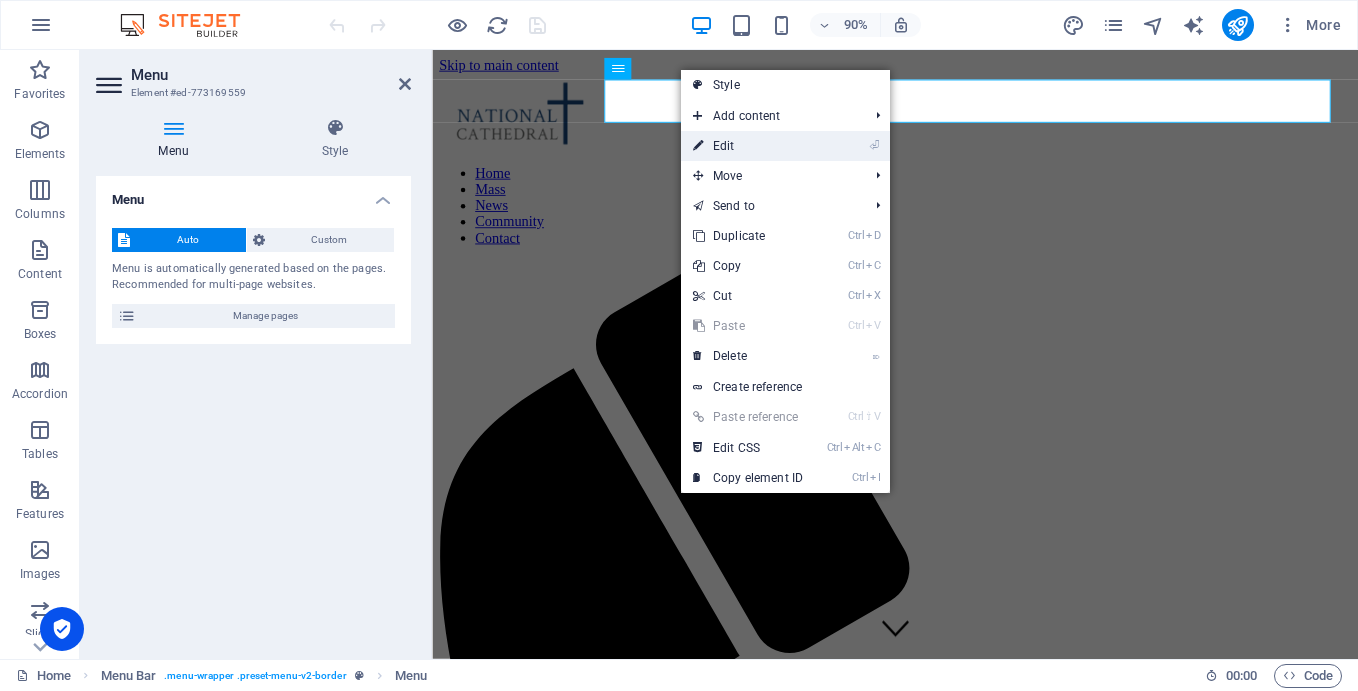 click on "⏎  Edit" at bounding box center [748, 146] 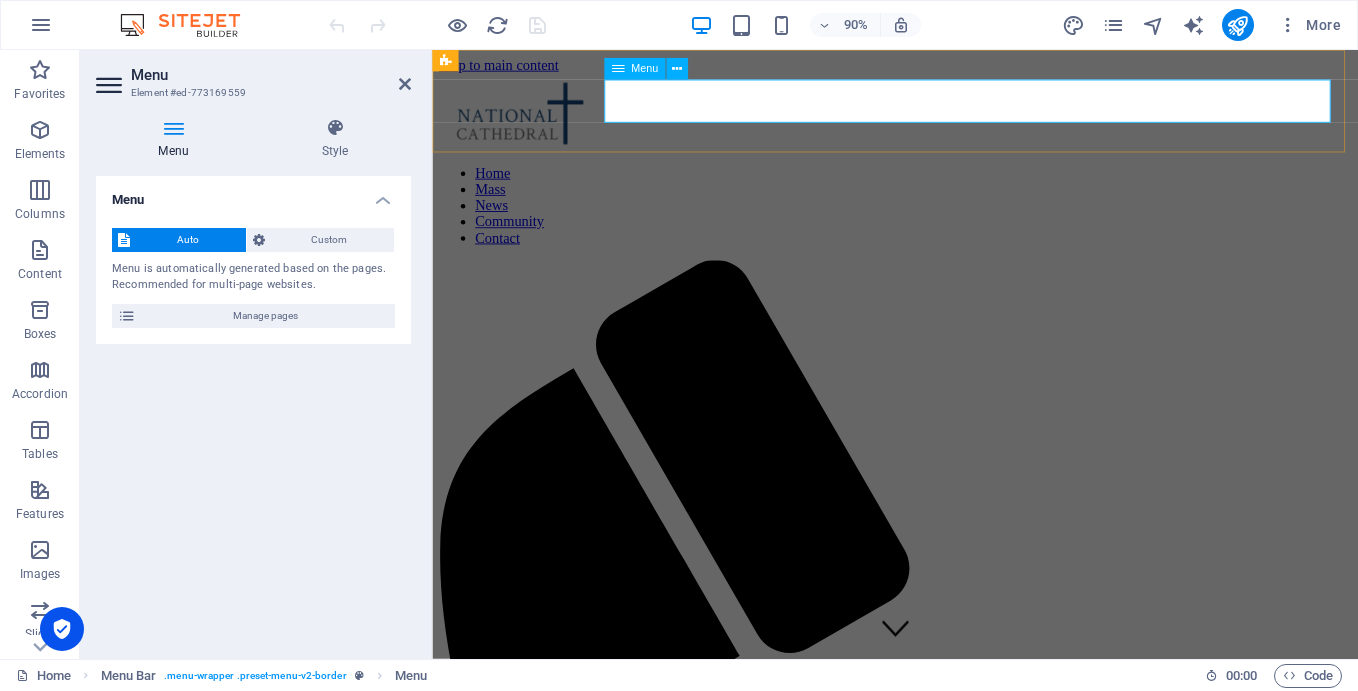 click on "Home Mass News Community Contact" at bounding box center [946, 223] 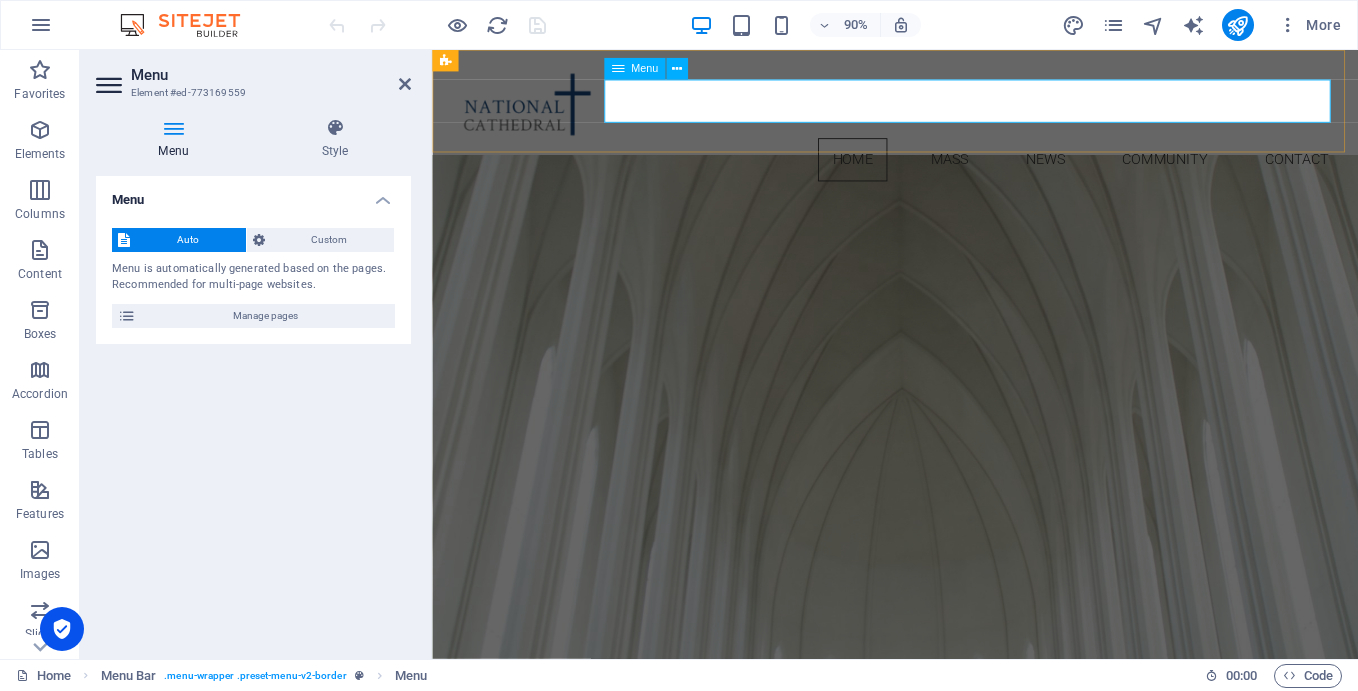 click on "Home Mass News Community Contact" at bounding box center (946, 172) 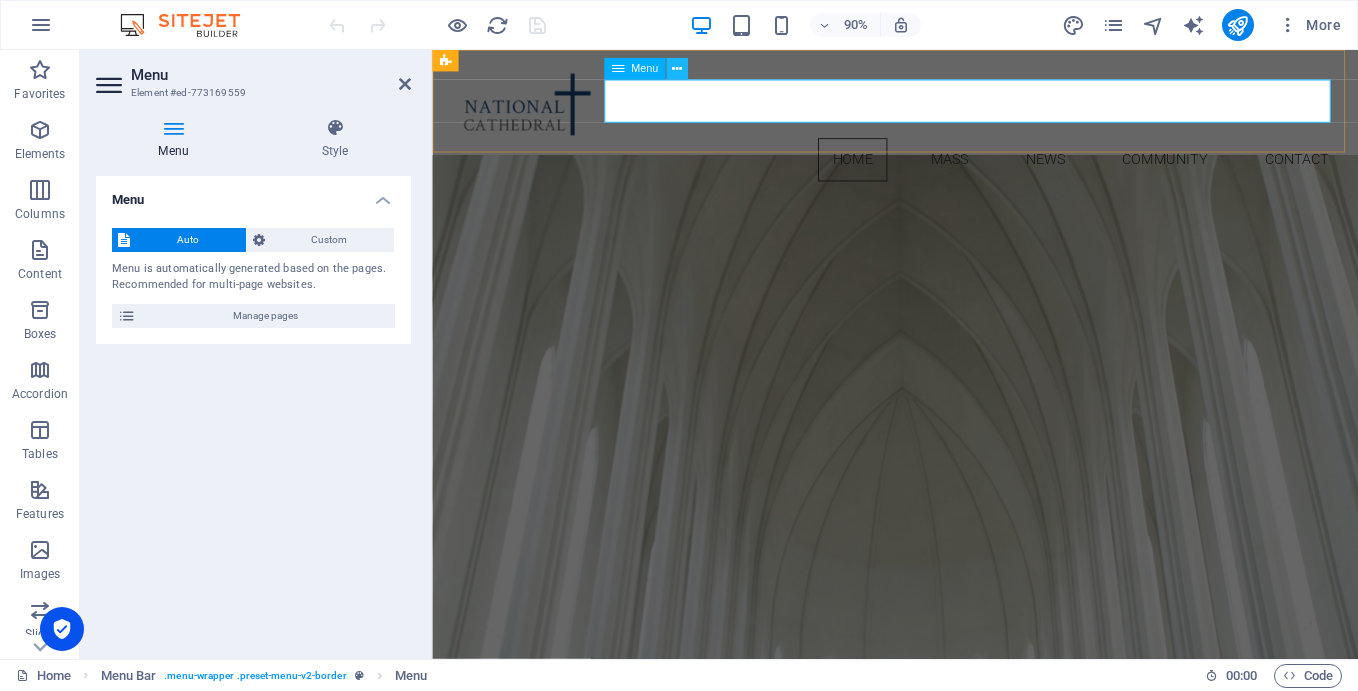 click at bounding box center (677, 68) 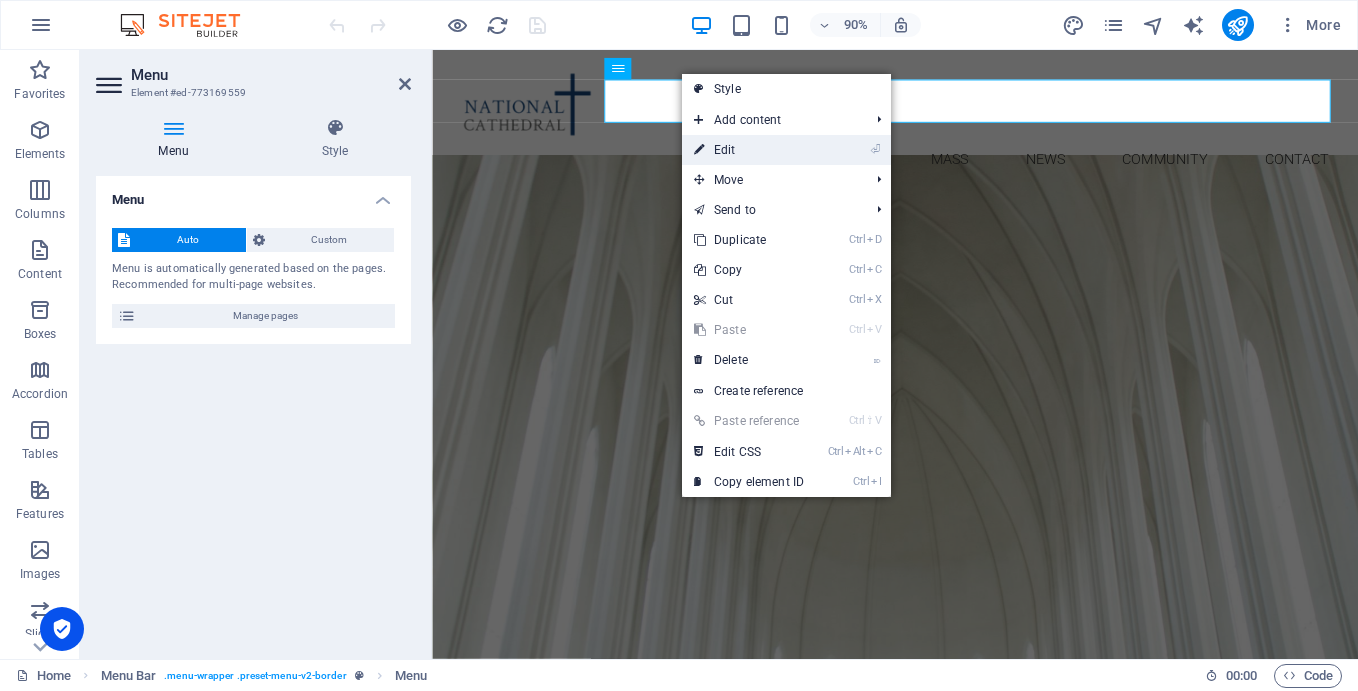 click on "⏎  Edit" at bounding box center [749, 150] 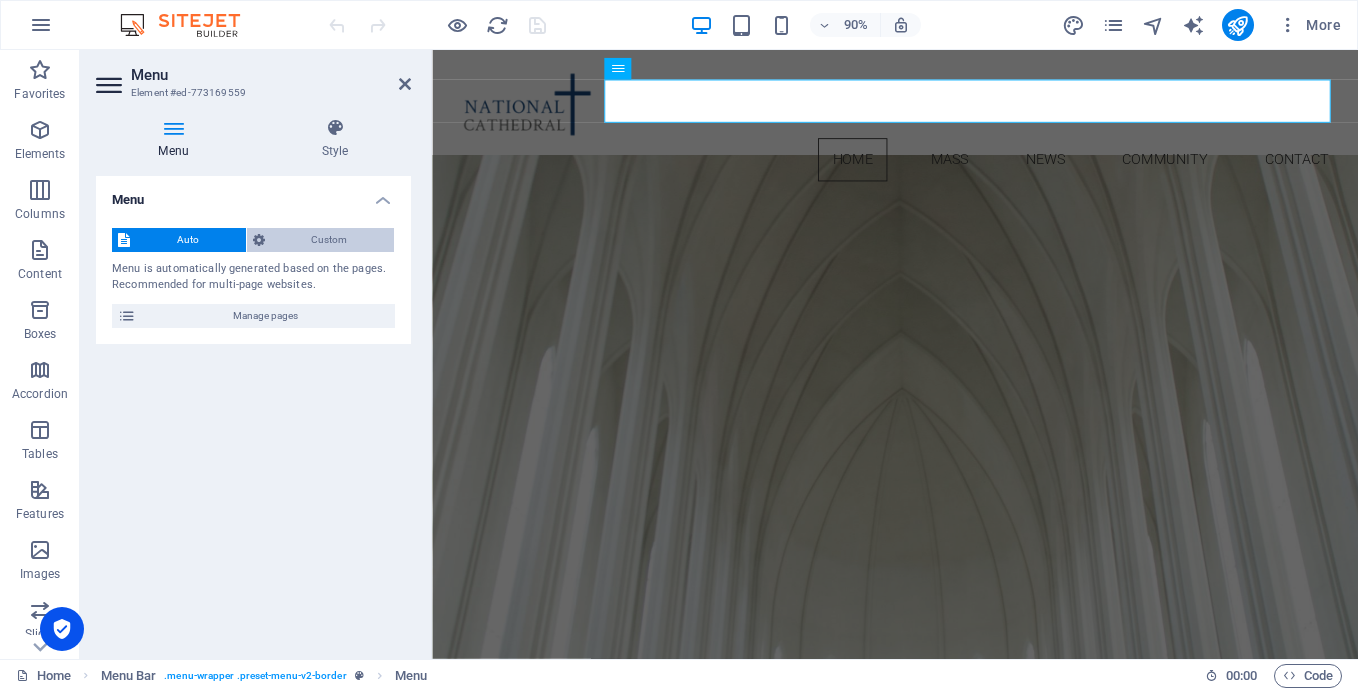click on "Custom" at bounding box center [330, 240] 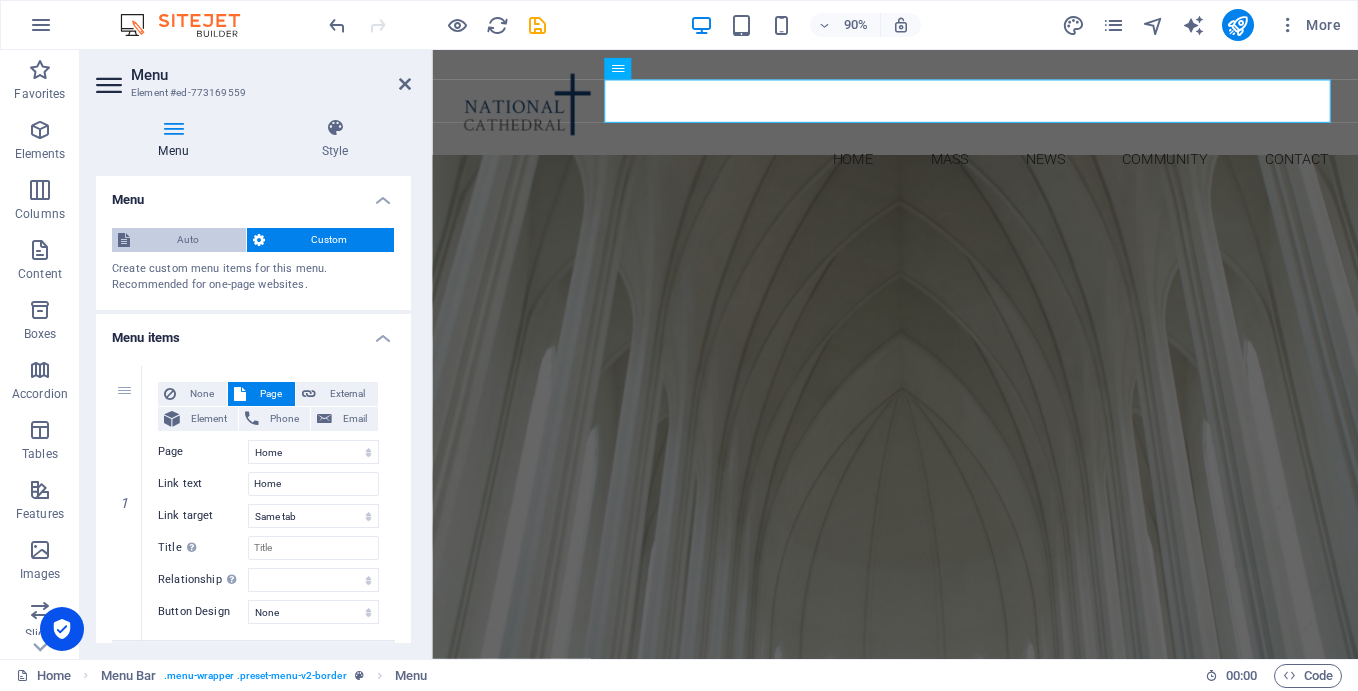 click on "Auto" at bounding box center [188, 240] 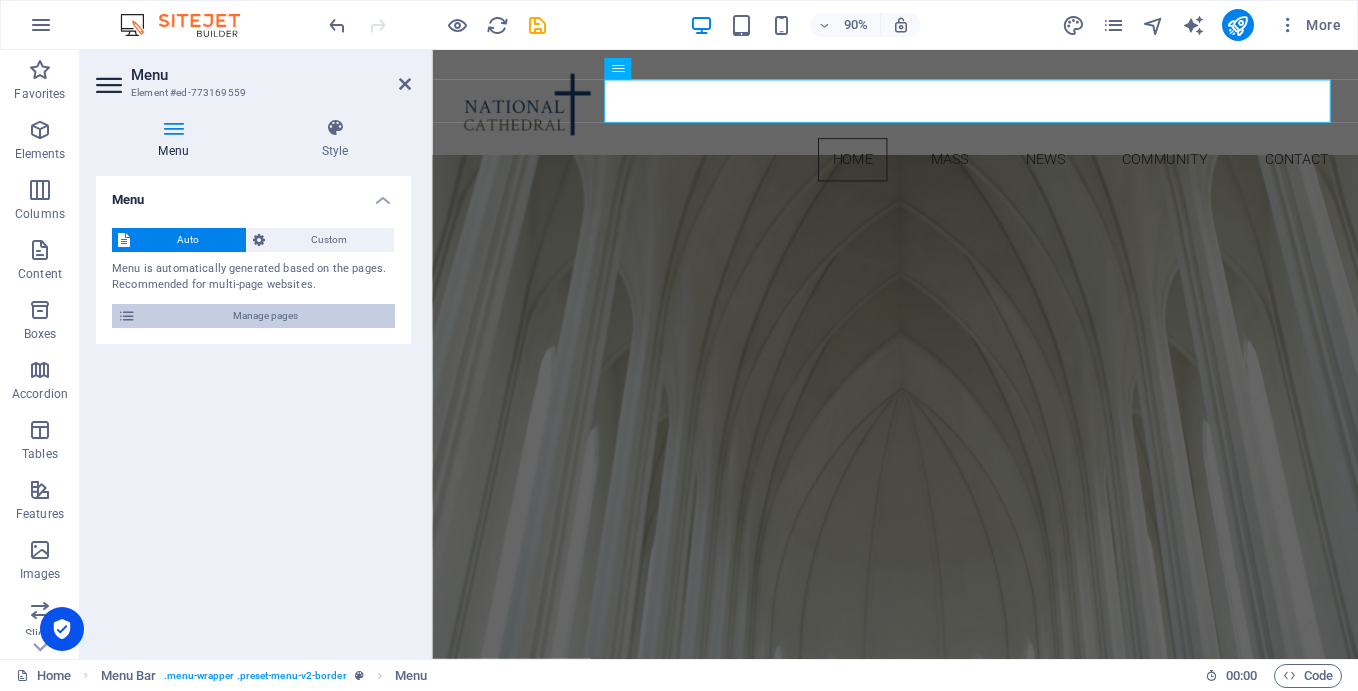 click on "Manage pages" at bounding box center (265, 316) 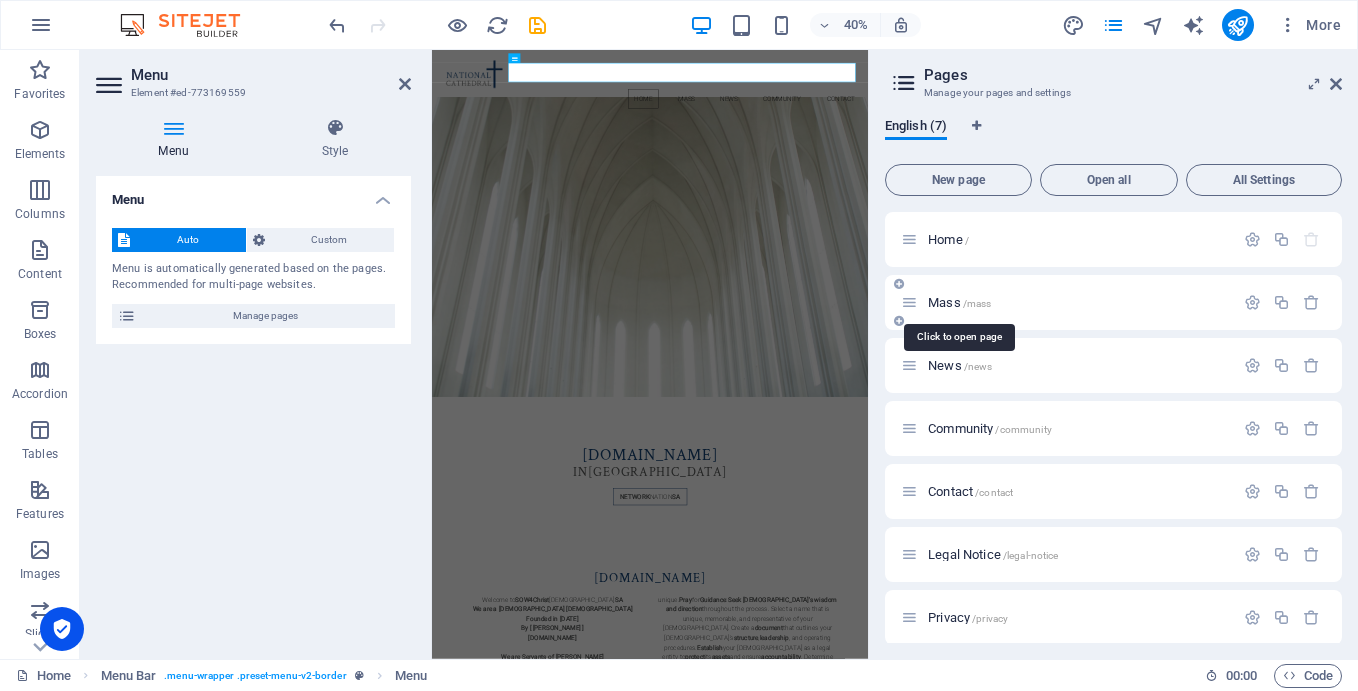 click on "Mass /mass" at bounding box center (959, 302) 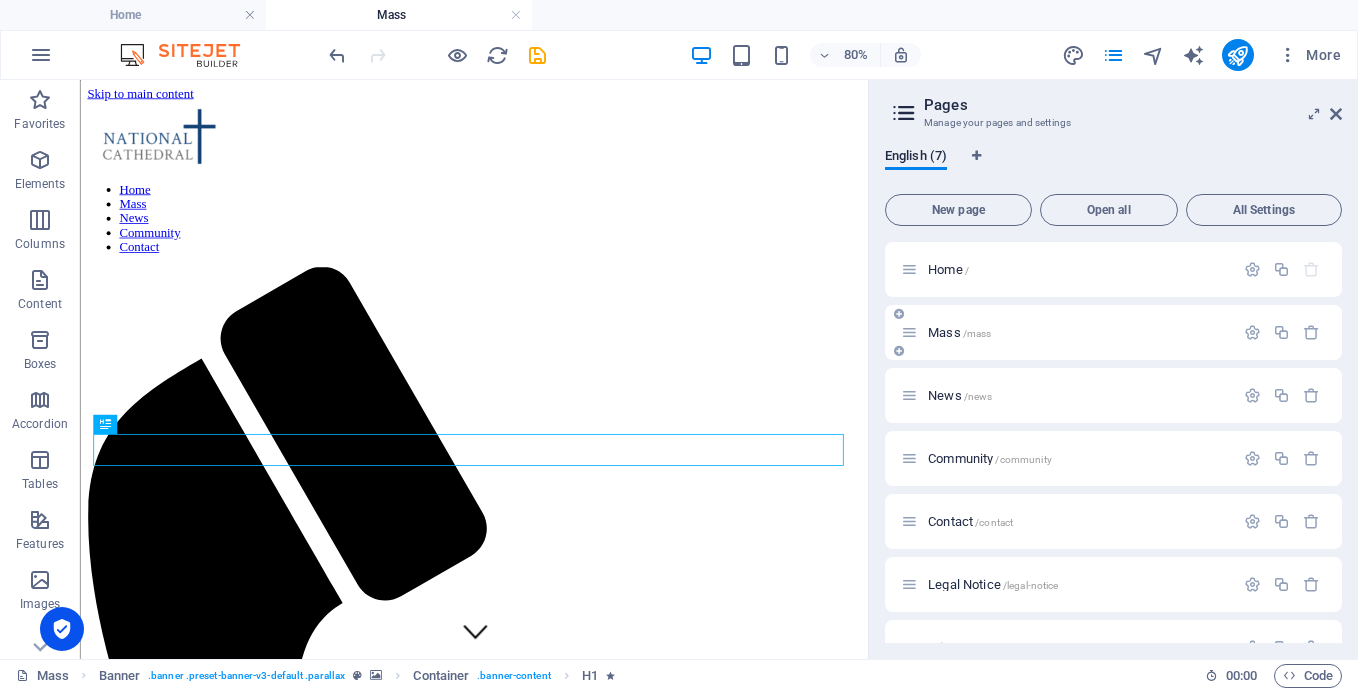 scroll, scrollTop: 0, scrollLeft: 0, axis: both 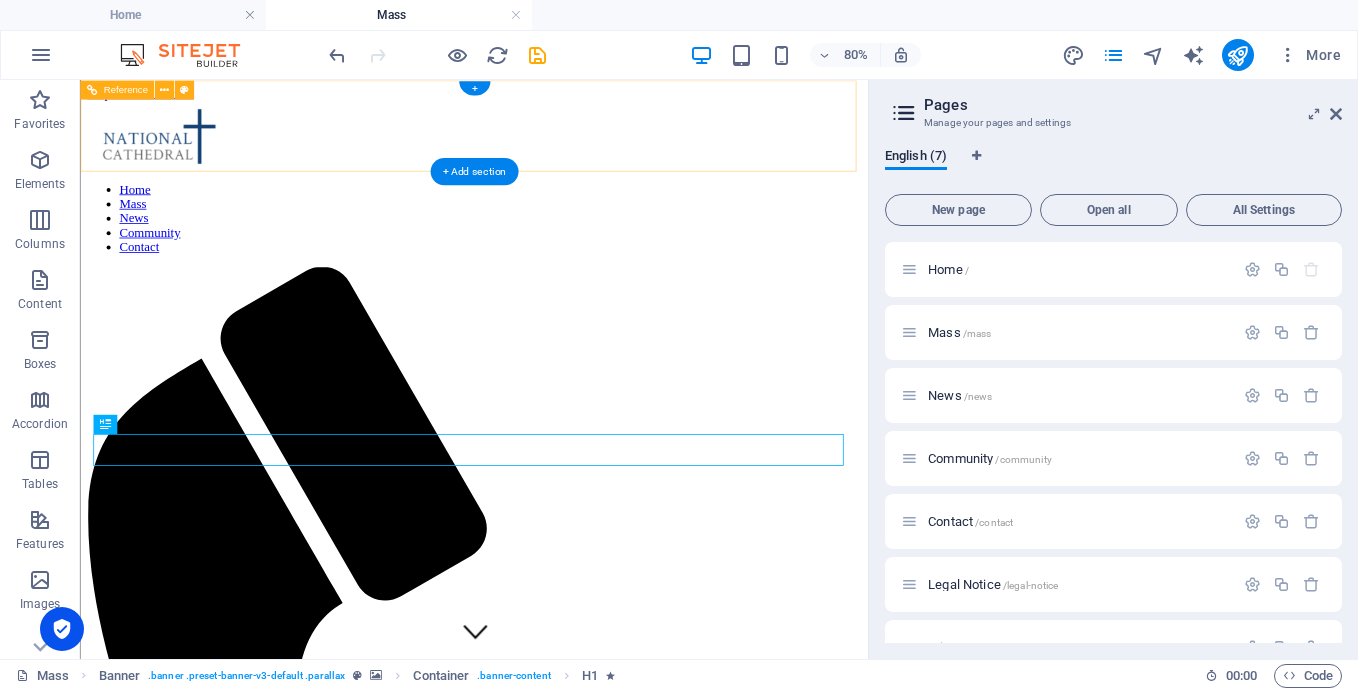 click on "Home Mass News Community Contact" at bounding box center [572, 253] 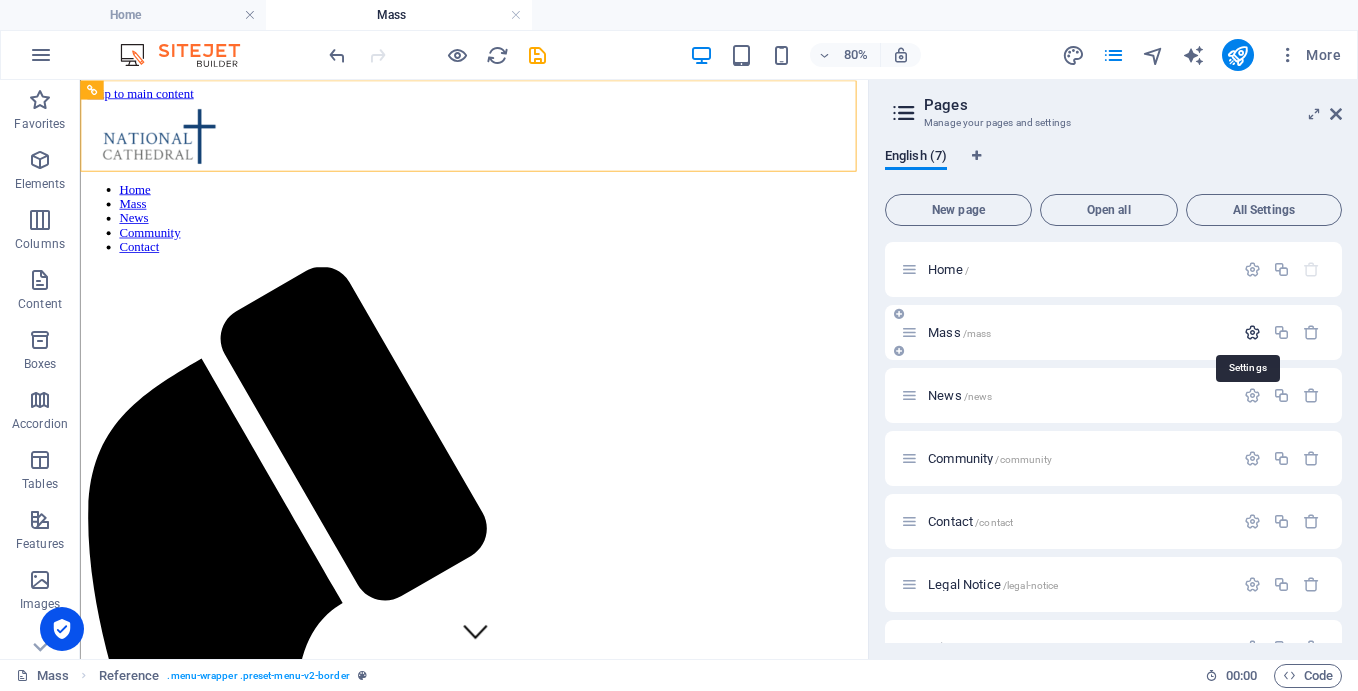 click at bounding box center (1252, 332) 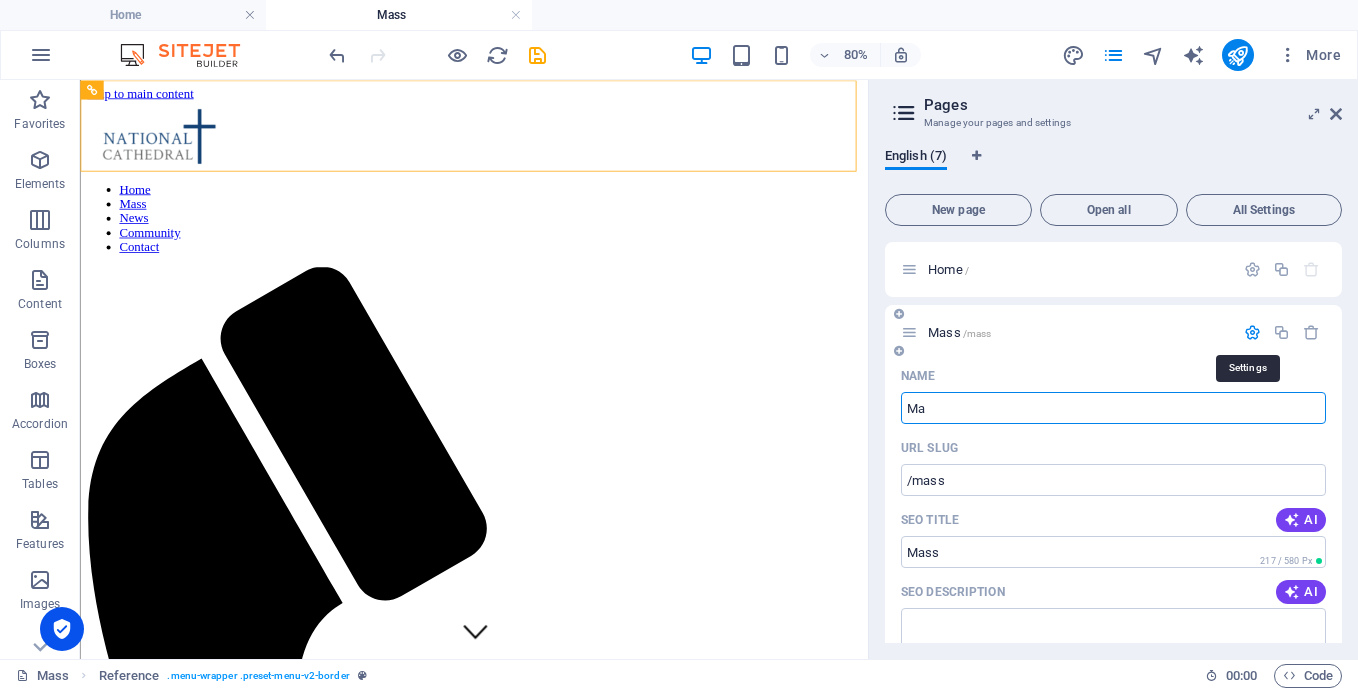 type on "M" 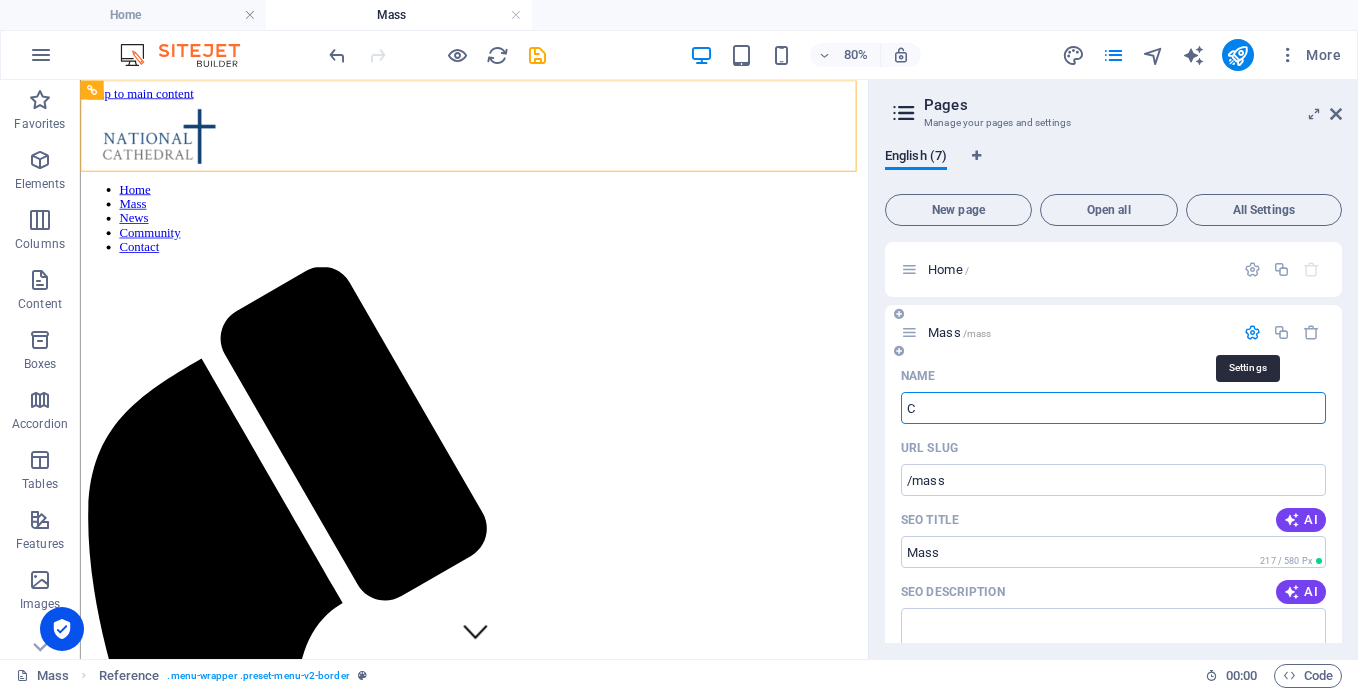 type on "Ch" 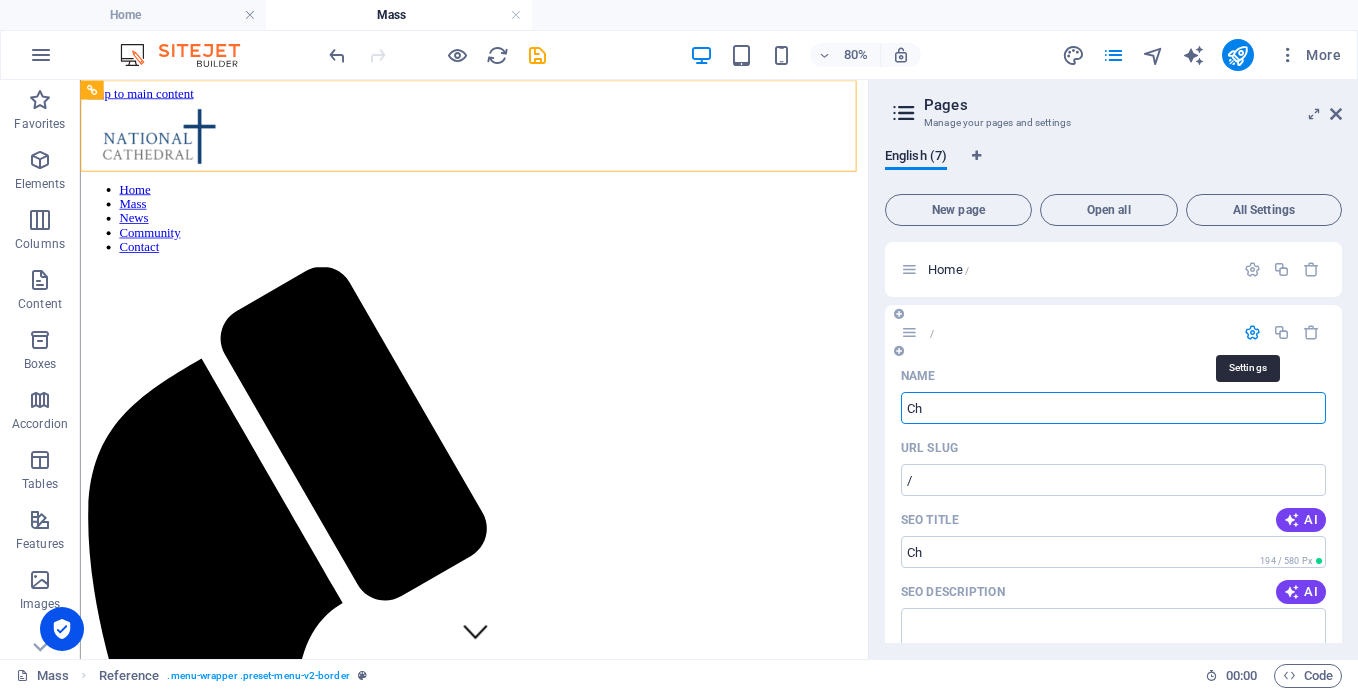 type on "/" 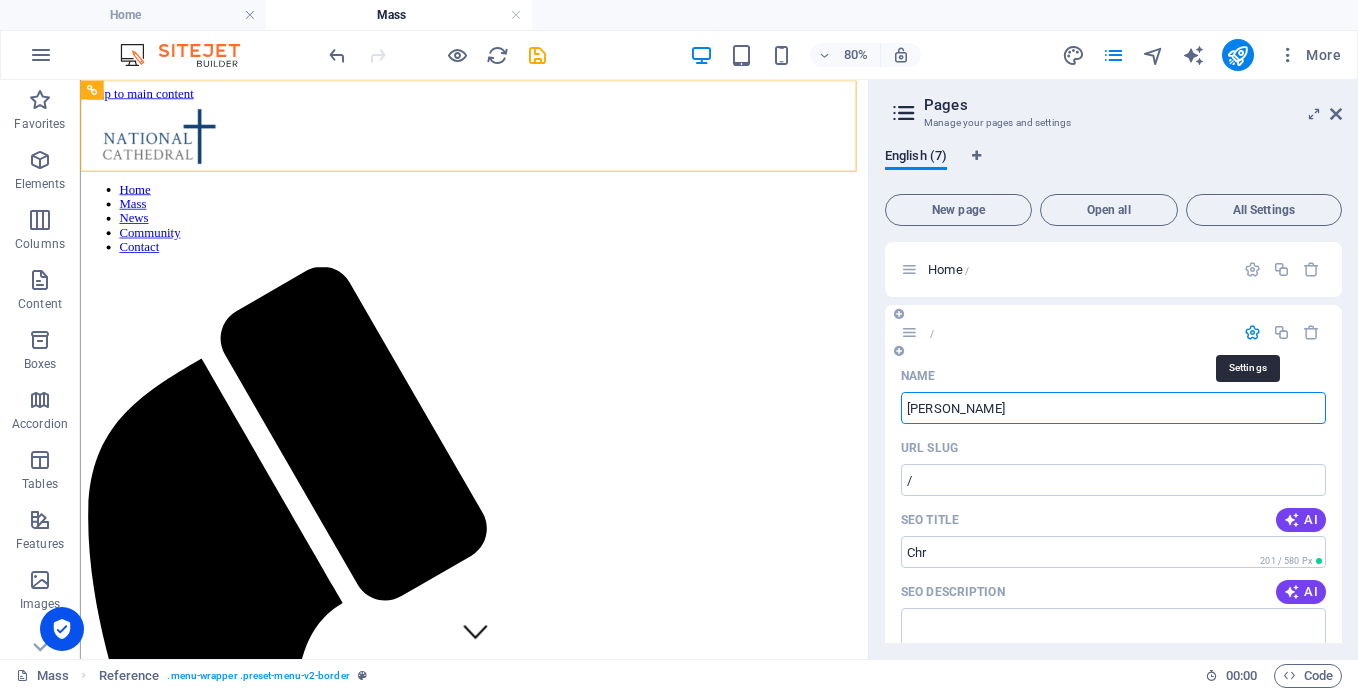 type on "[DEMOGRAPHIC_DATA]" 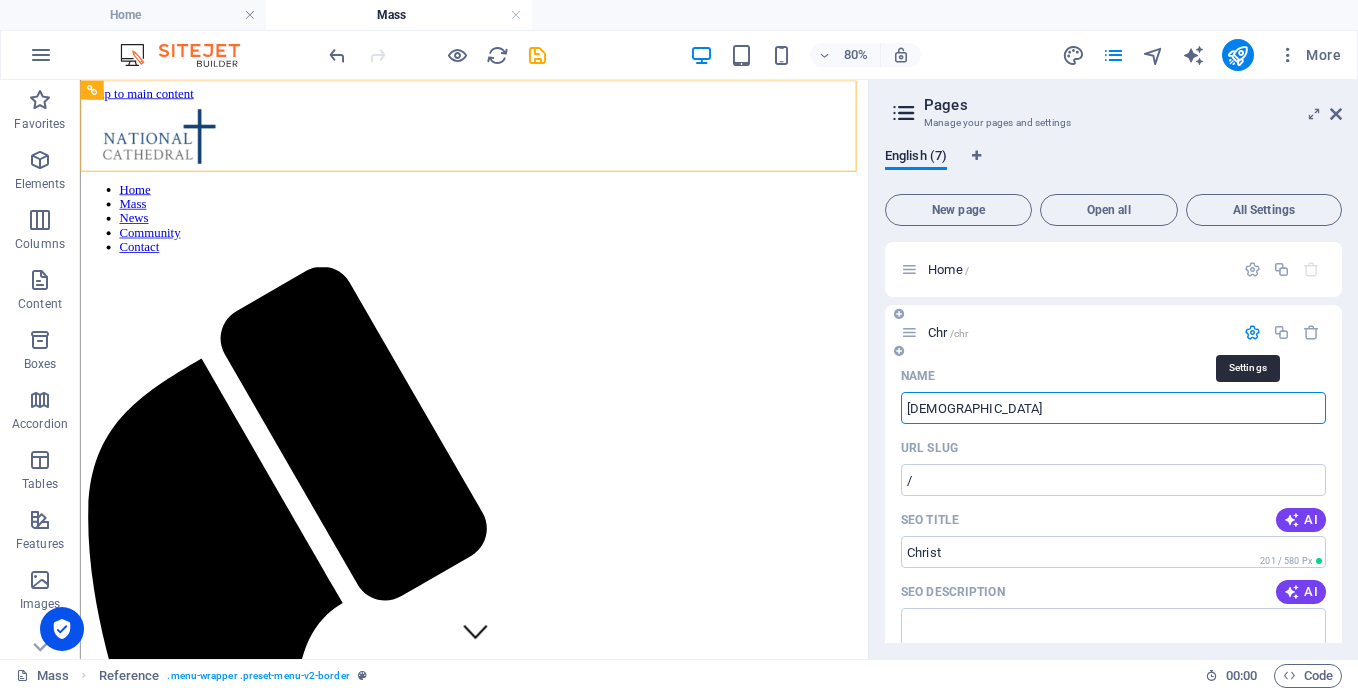 type on "/chr" 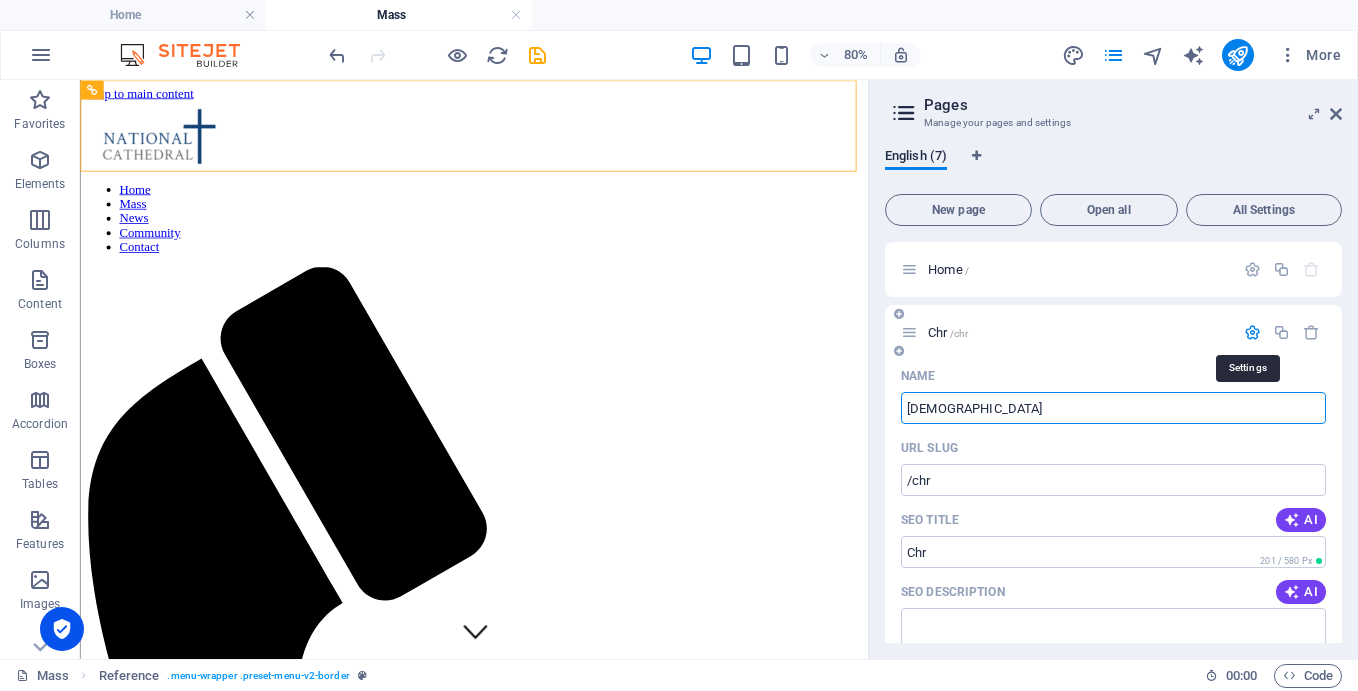 type on "[DEMOGRAPHIC_DATA]" 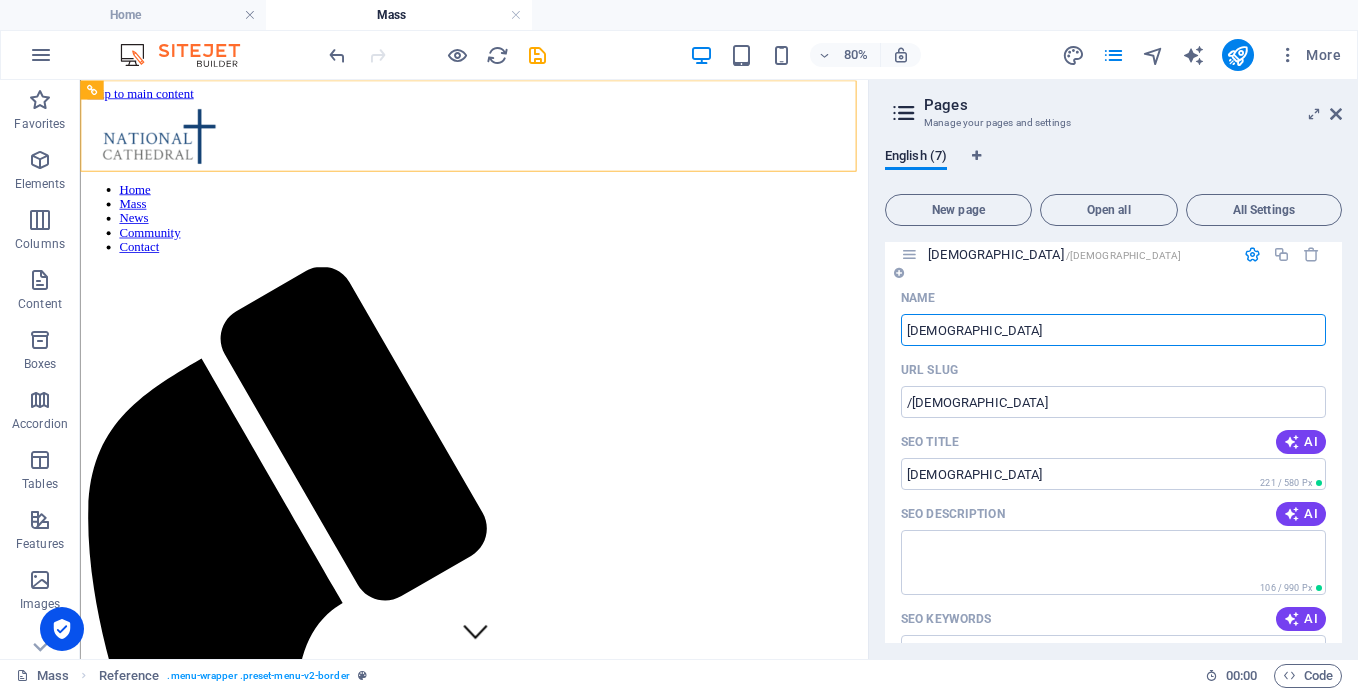 scroll, scrollTop: 0, scrollLeft: 0, axis: both 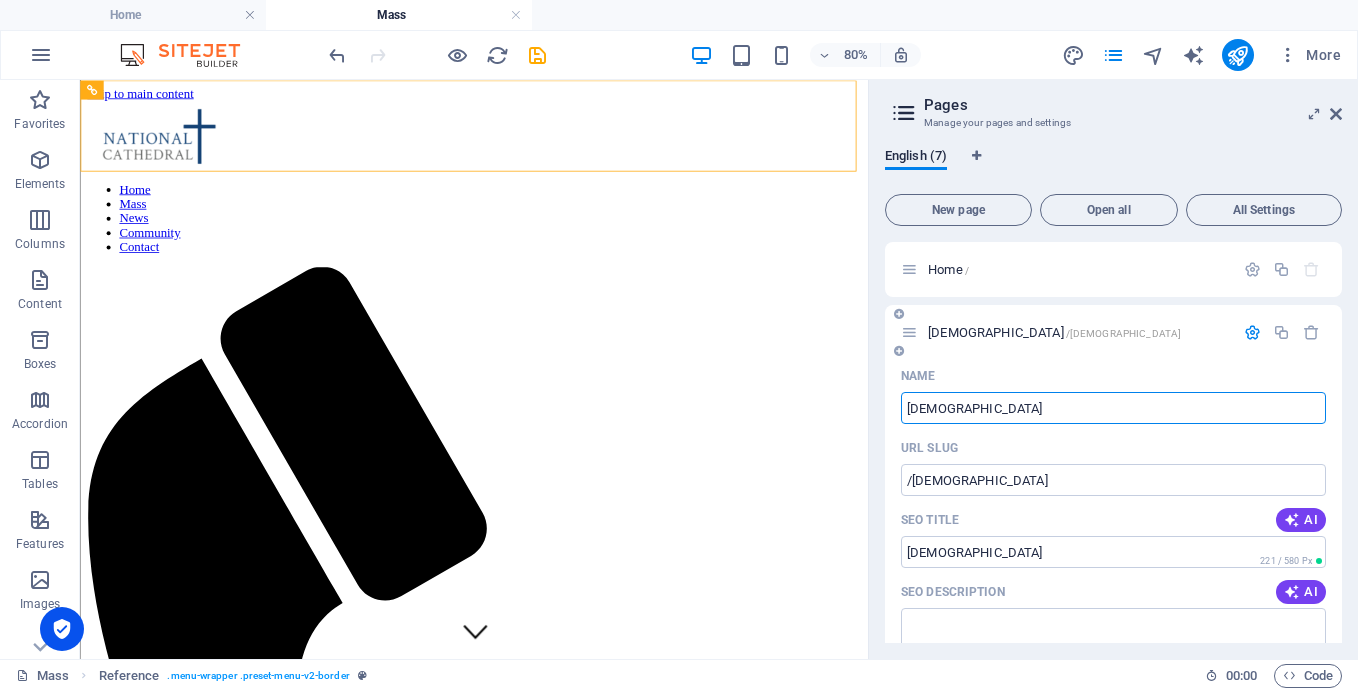 type on "[DEMOGRAPHIC_DATA]" 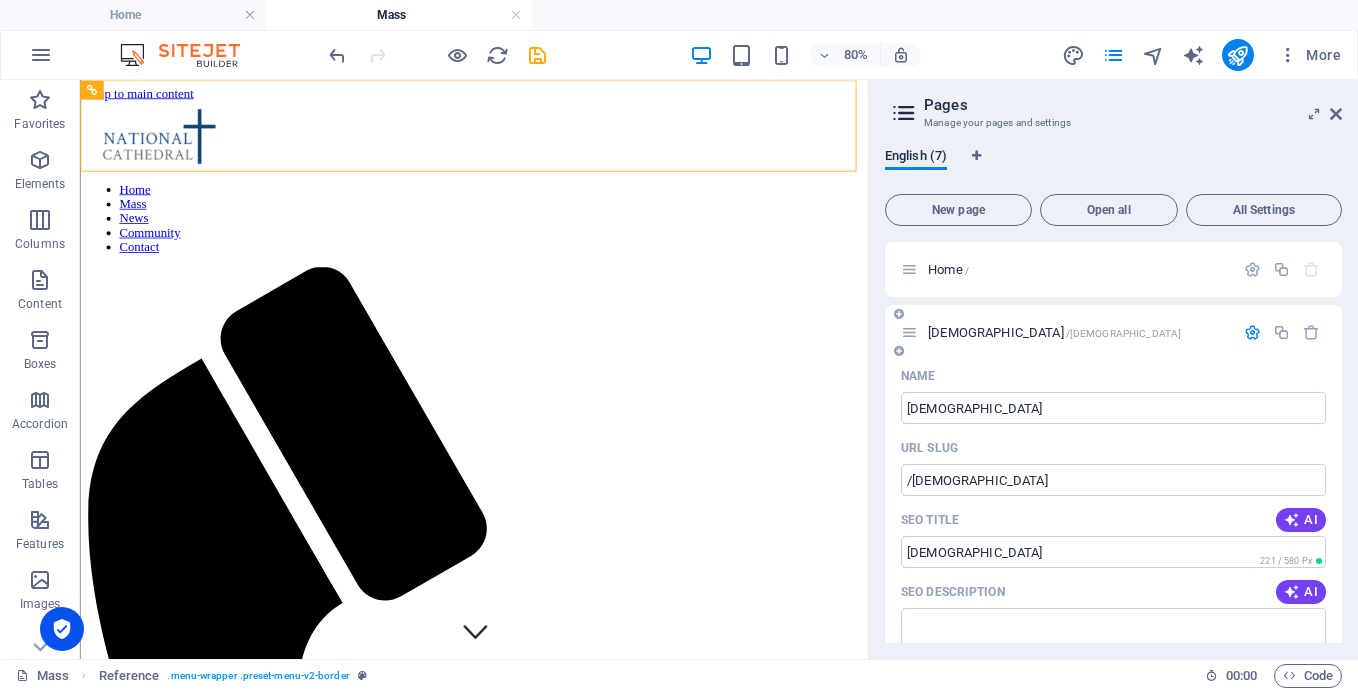 click on "[DEMOGRAPHIC_DATA] /[DEMOGRAPHIC_DATA]" at bounding box center (1078, 332) 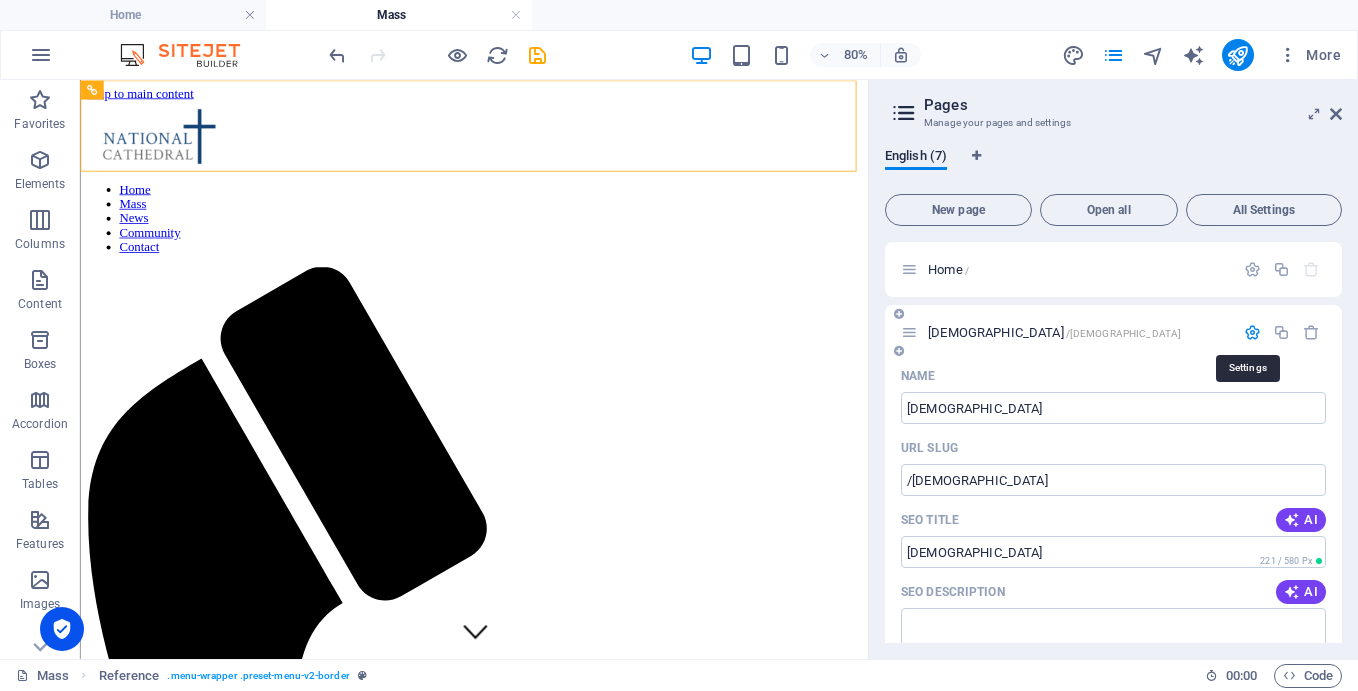 click at bounding box center (1252, 332) 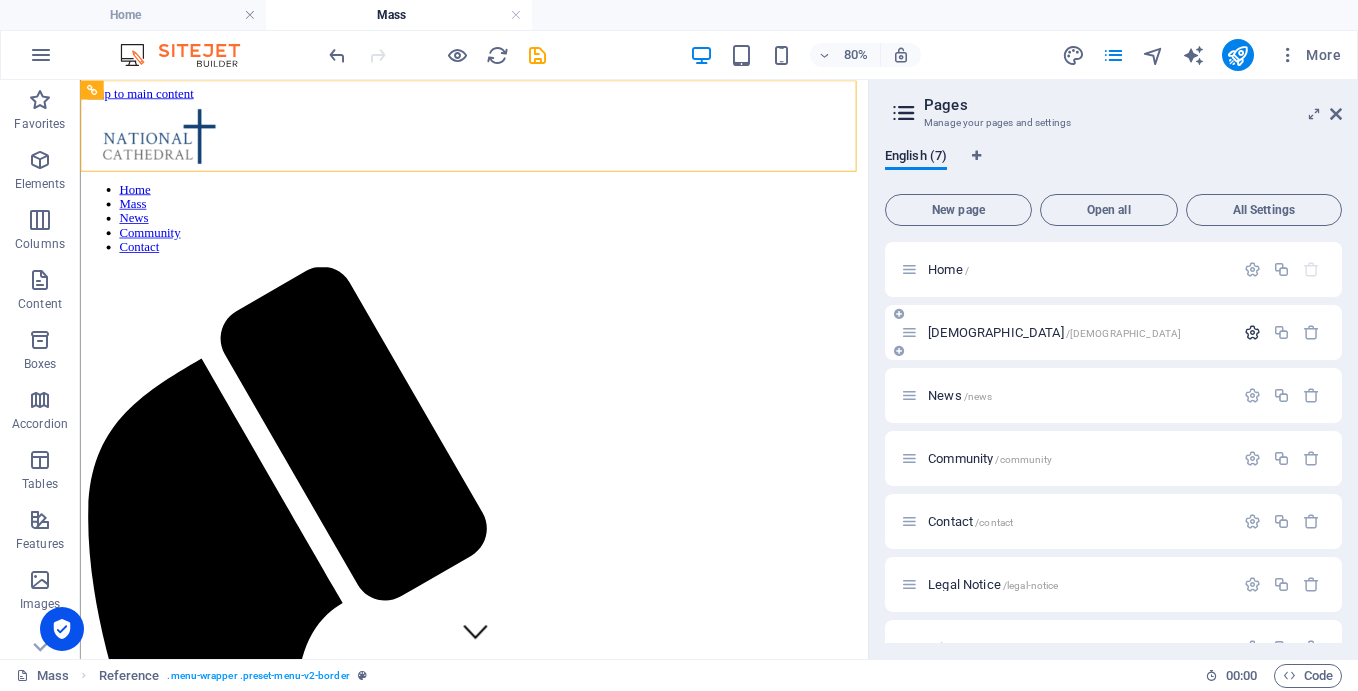 click at bounding box center (1252, 332) 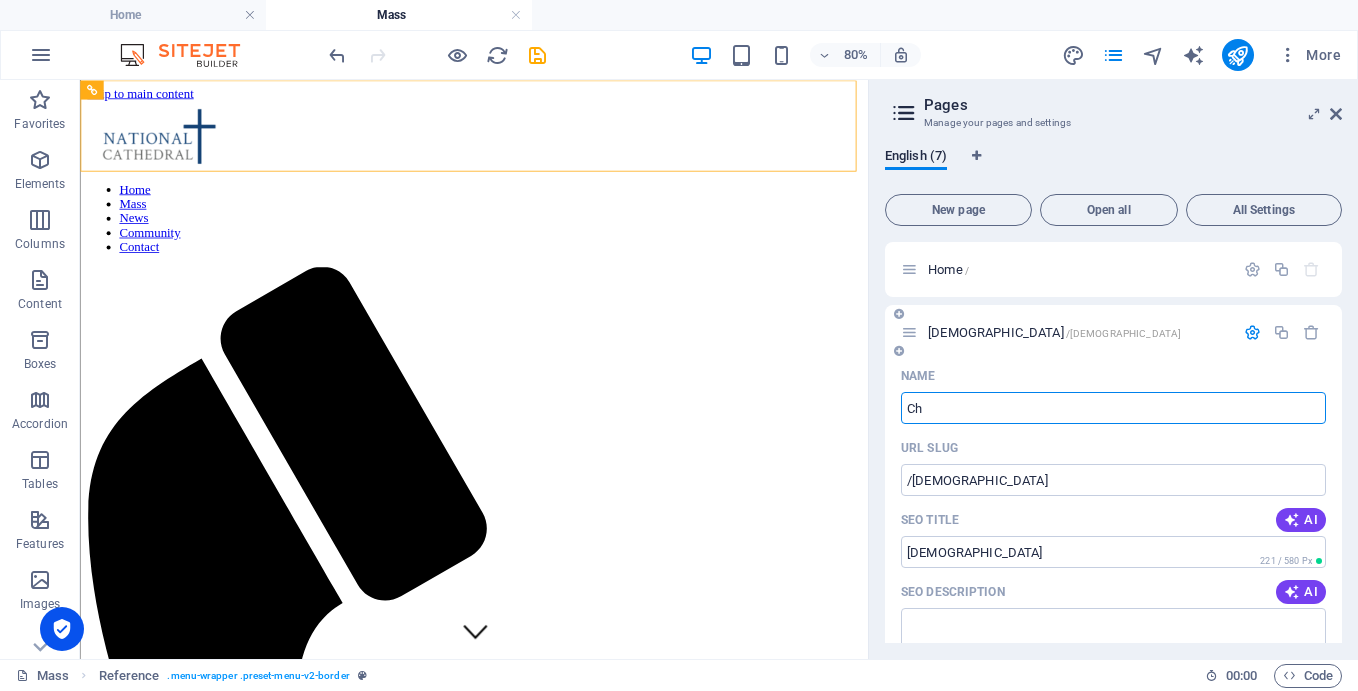 type on "C" 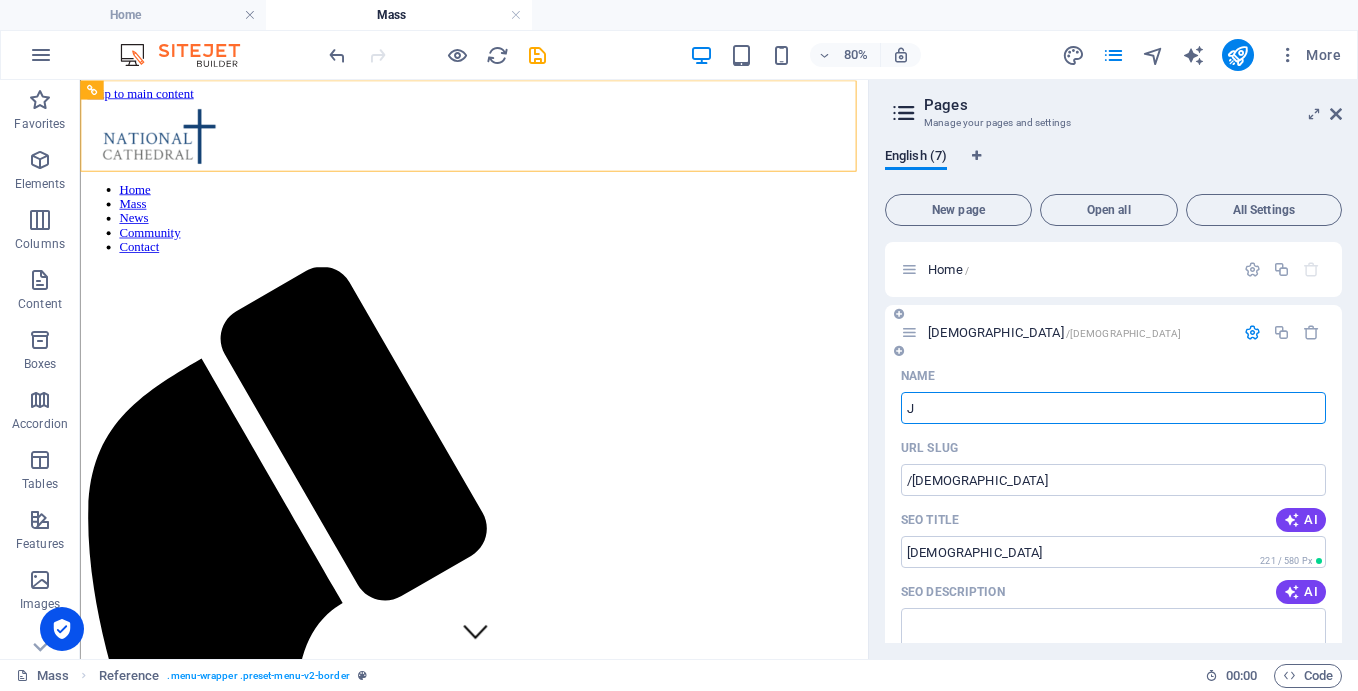 type on "Je" 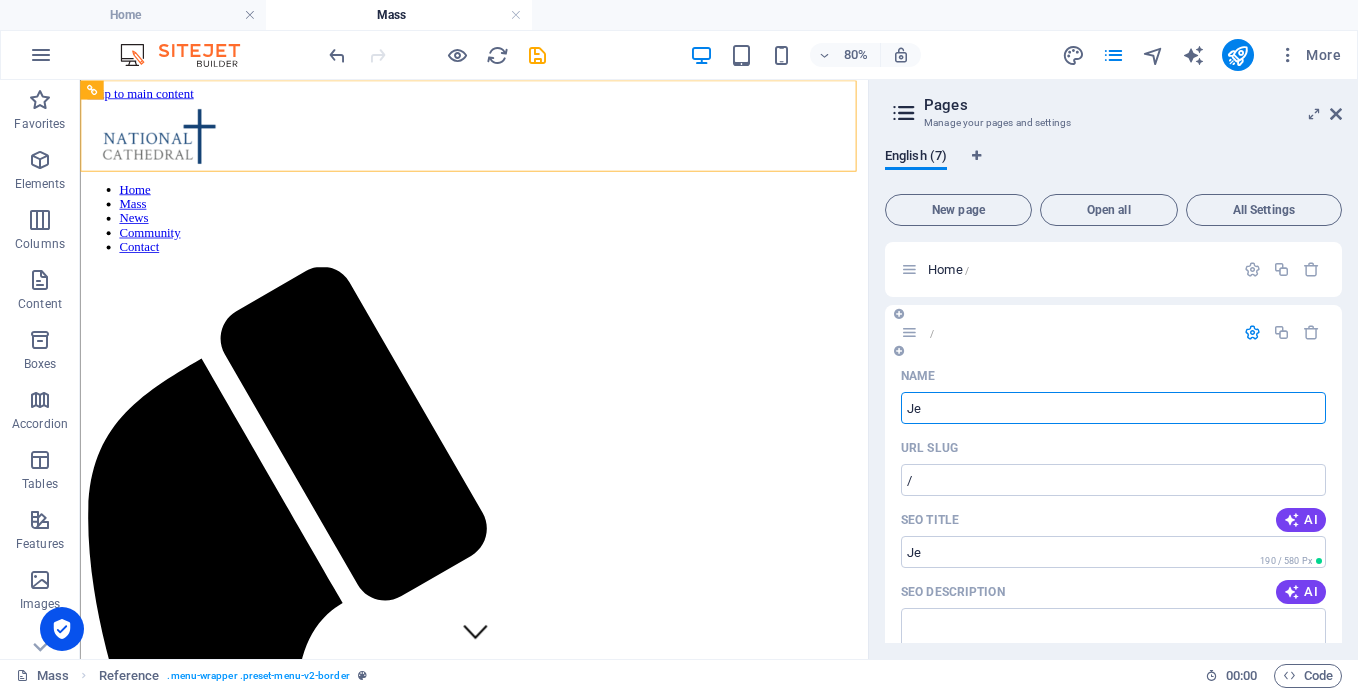 type on "/" 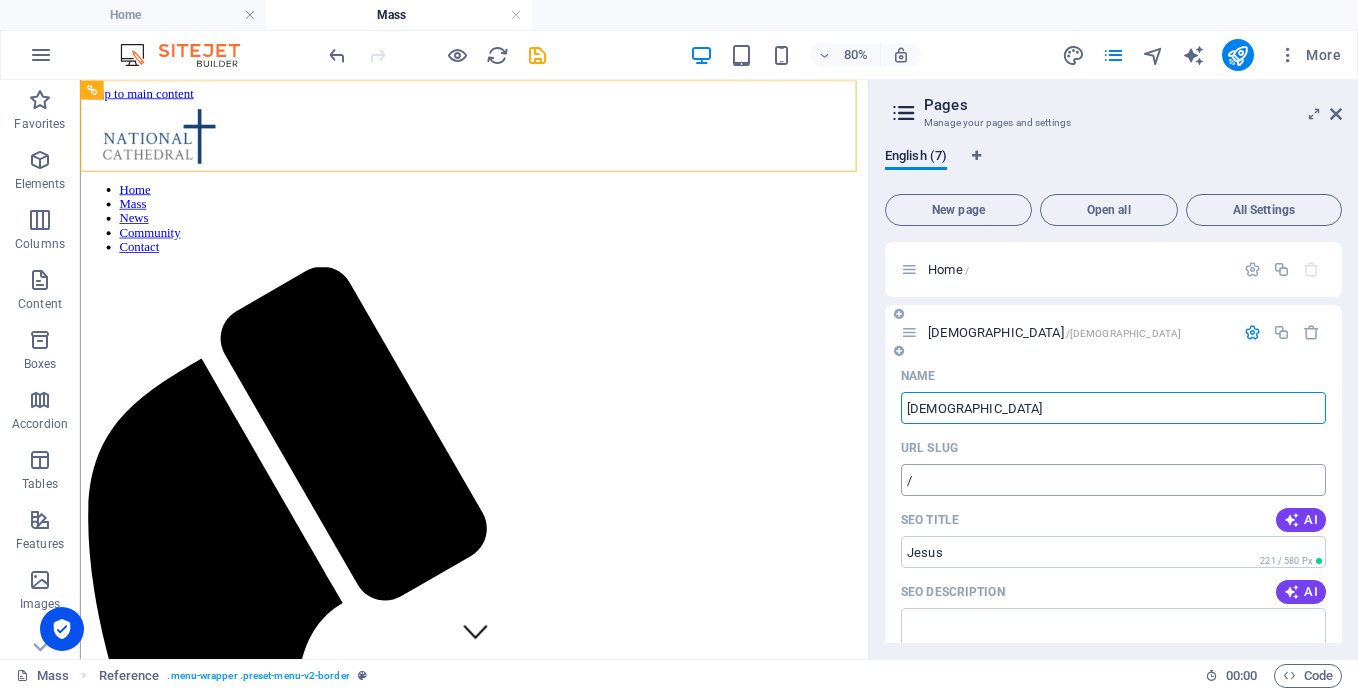 type on "[DEMOGRAPHIC_DATA]" 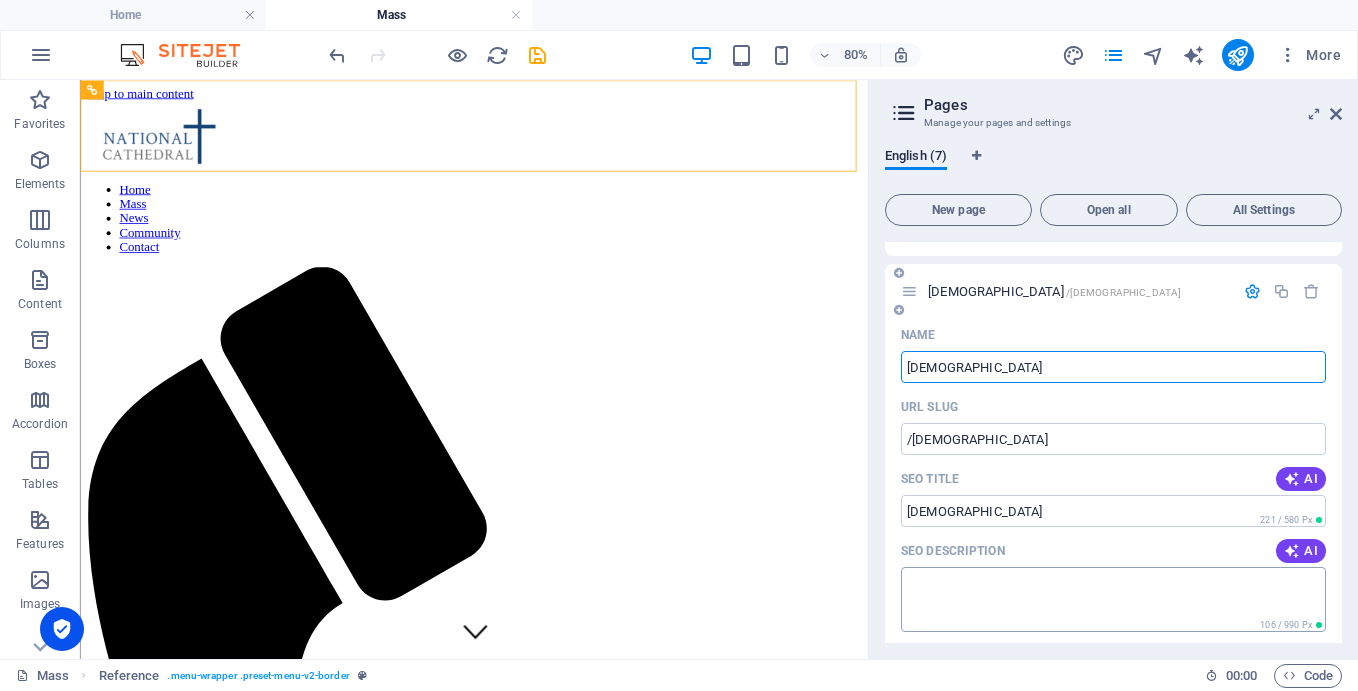 scroll, scrollTop: 0, scrollLeft: 0, axis: both 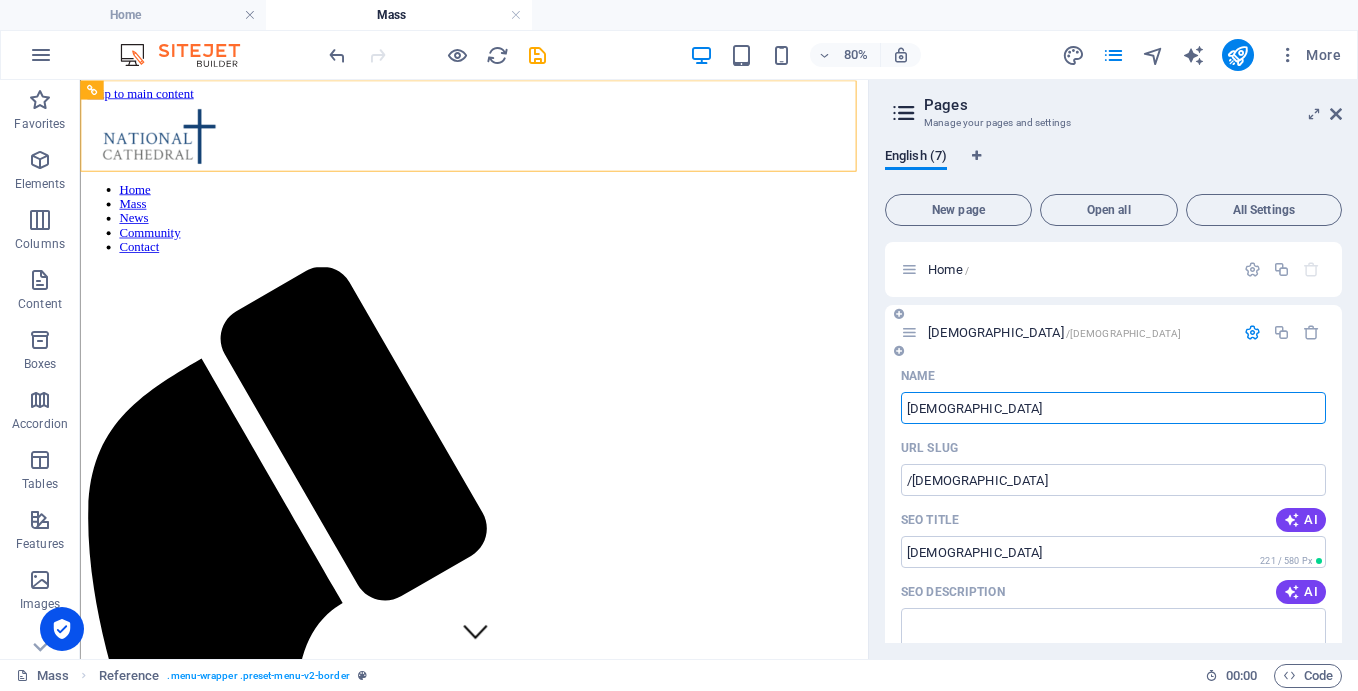 type on "[DEMOGRAPHIC_DATA]" 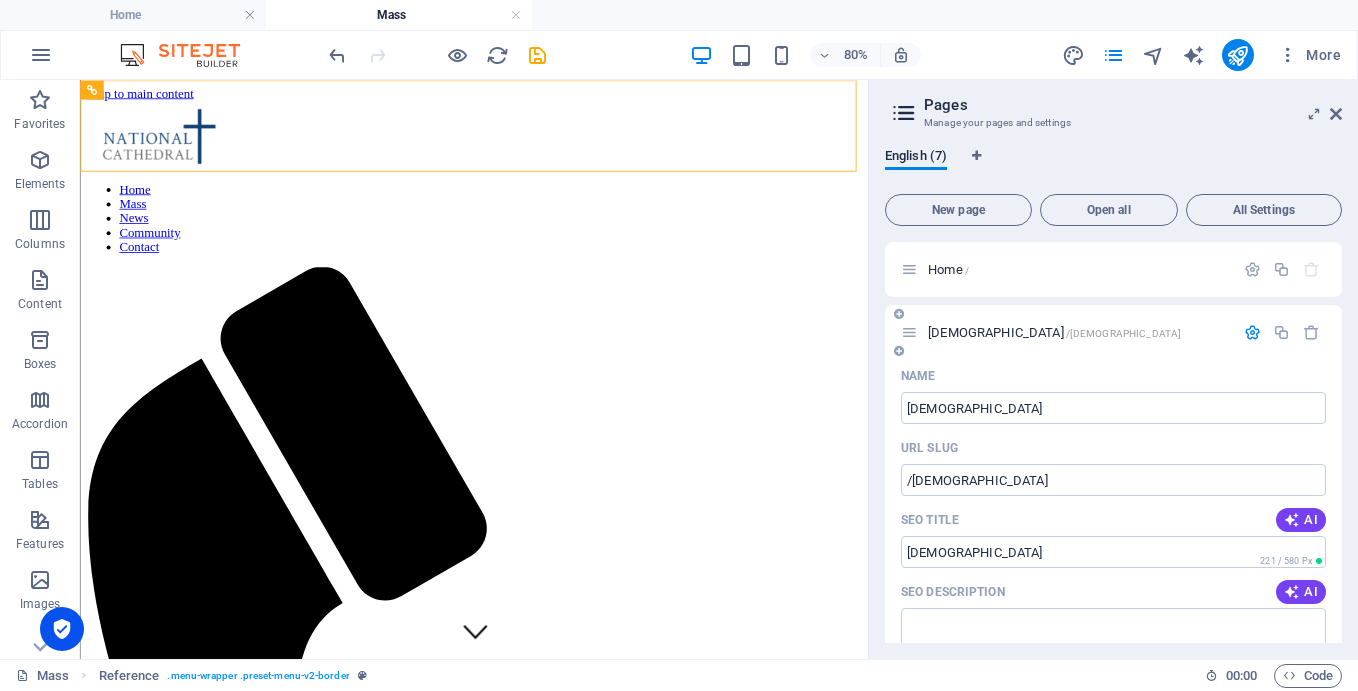 click at bounding box center (1252, 332) 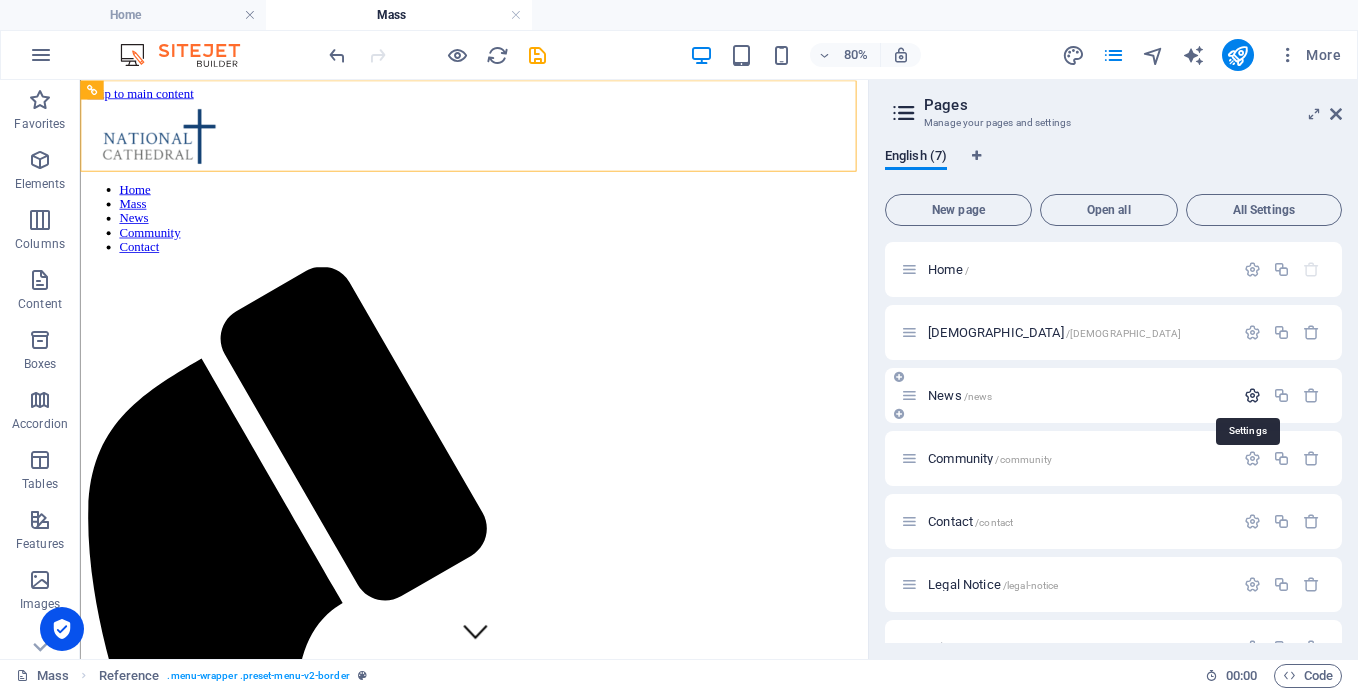 click at bounding box center [1252, 395] 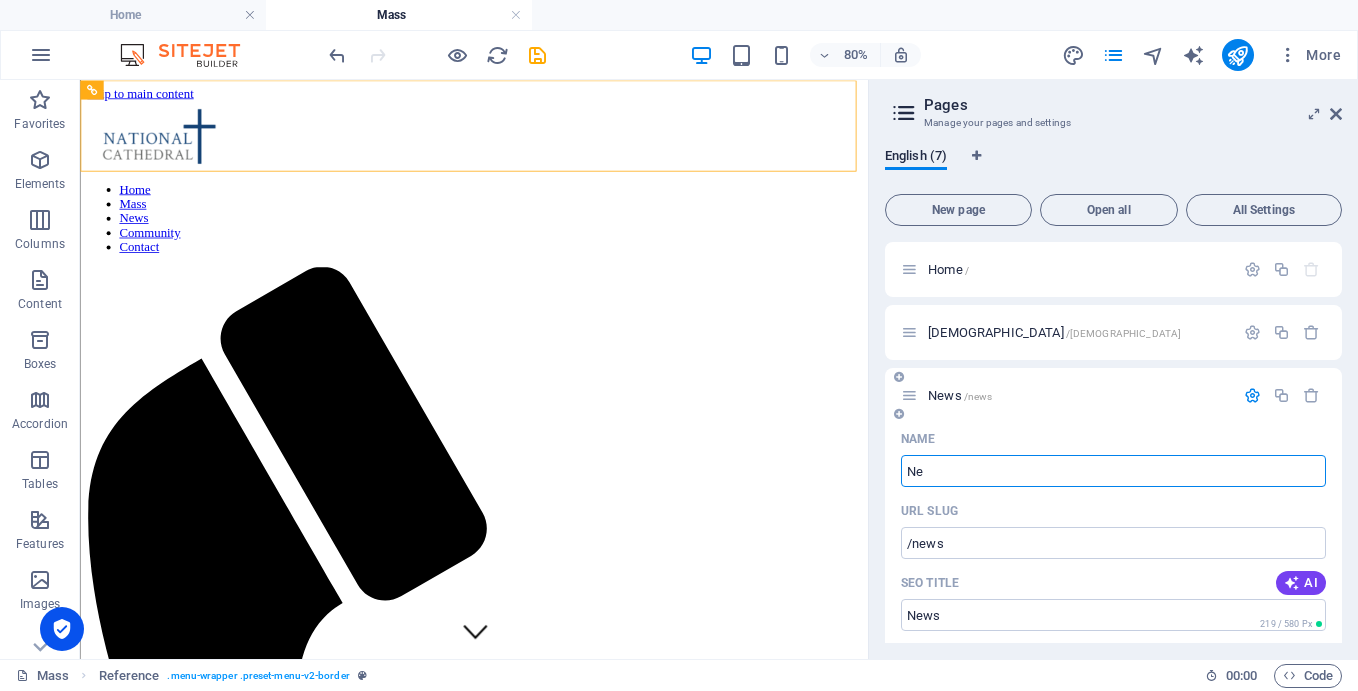 type on "N" 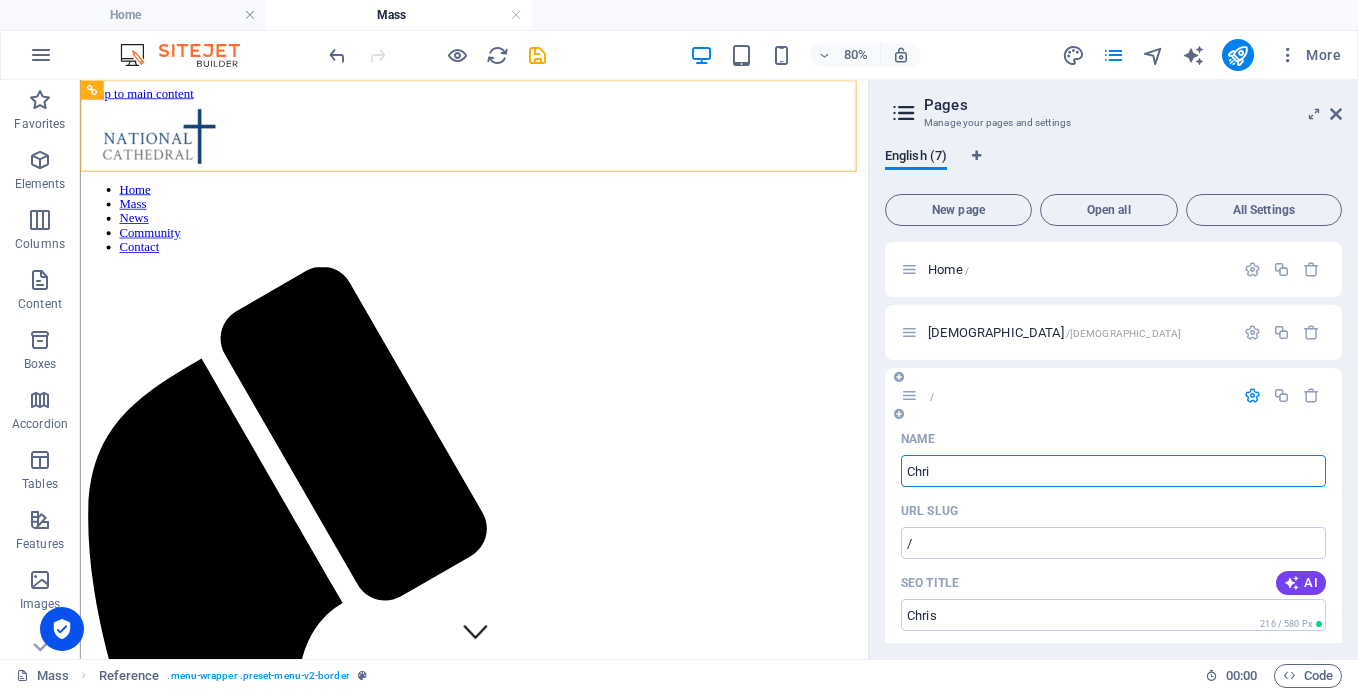 type on "[PERSON_NAME]" 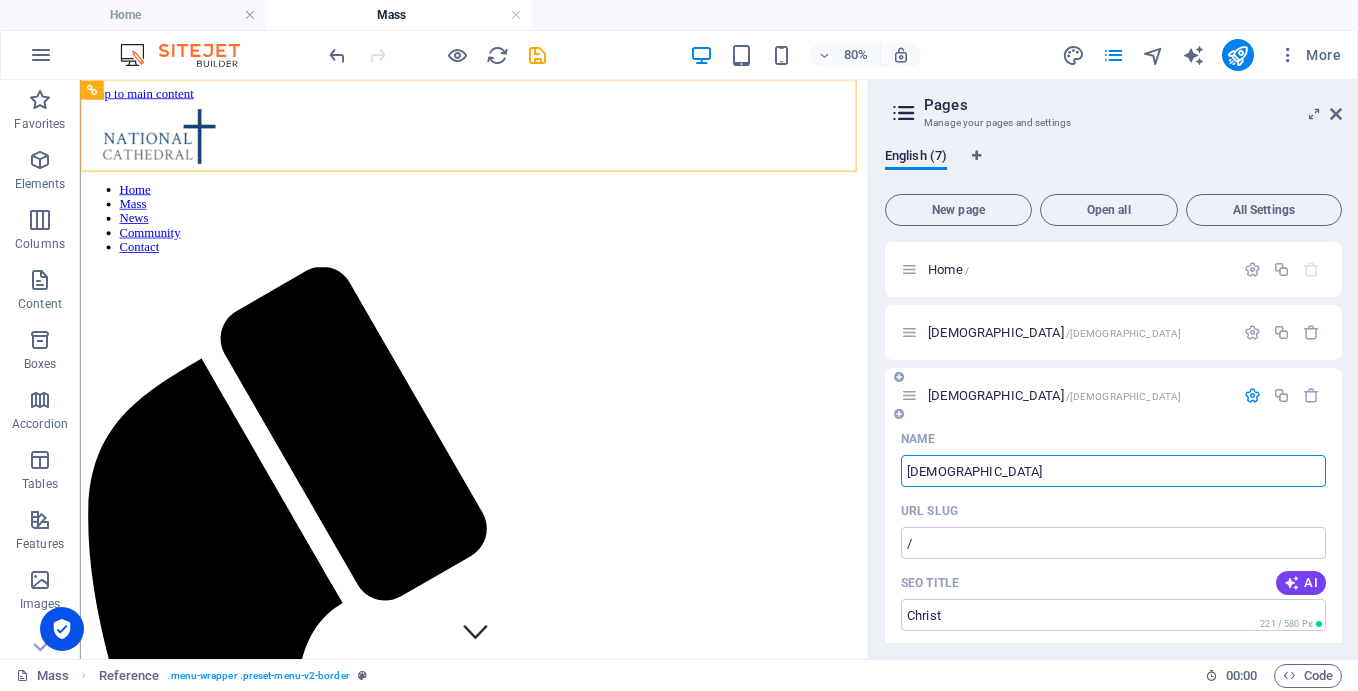 type on "[DEMOGRAPHIC_DATA]" 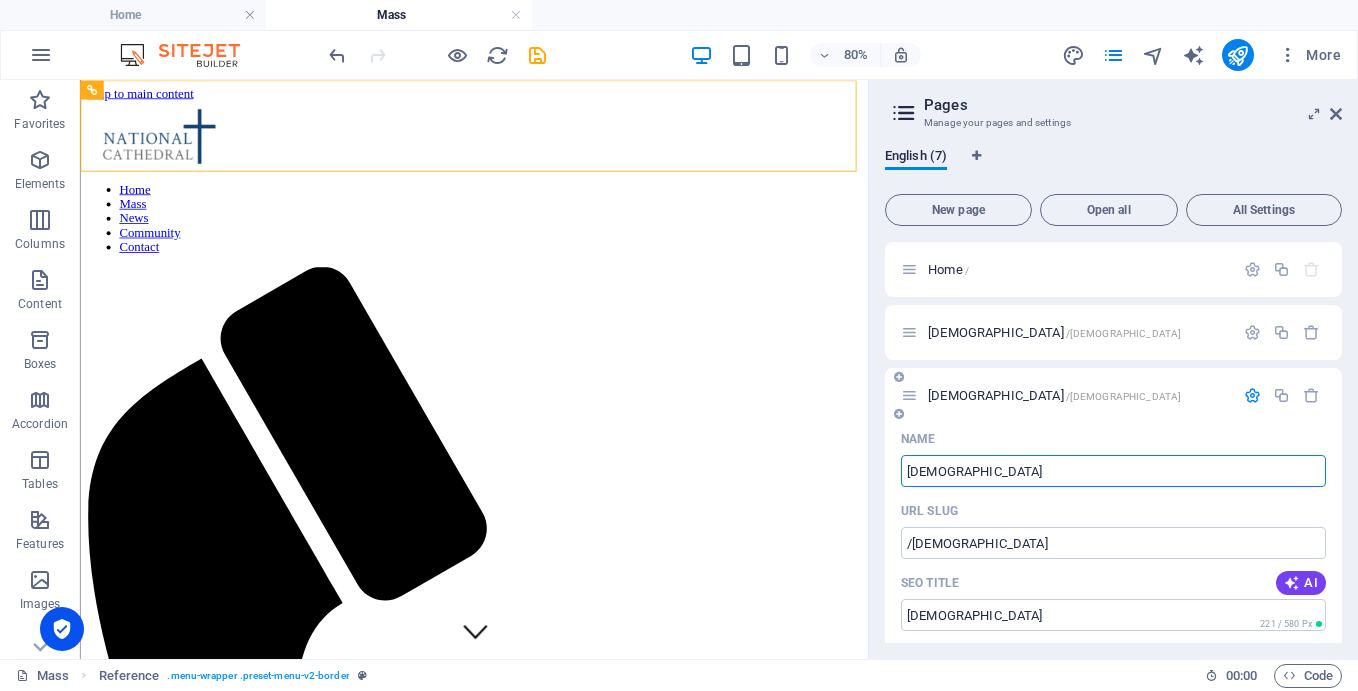 type on "[DEMOGRAPHIC_DATA]" 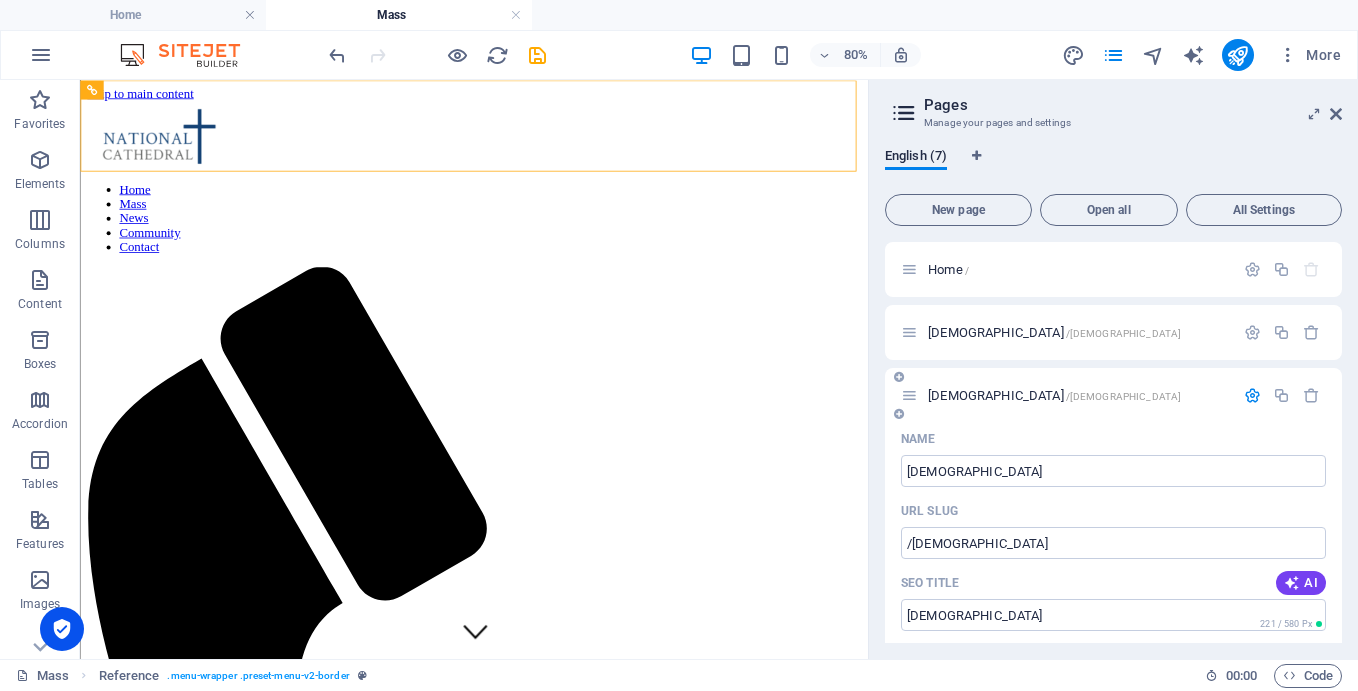 click at bounding box center (1252, 395) 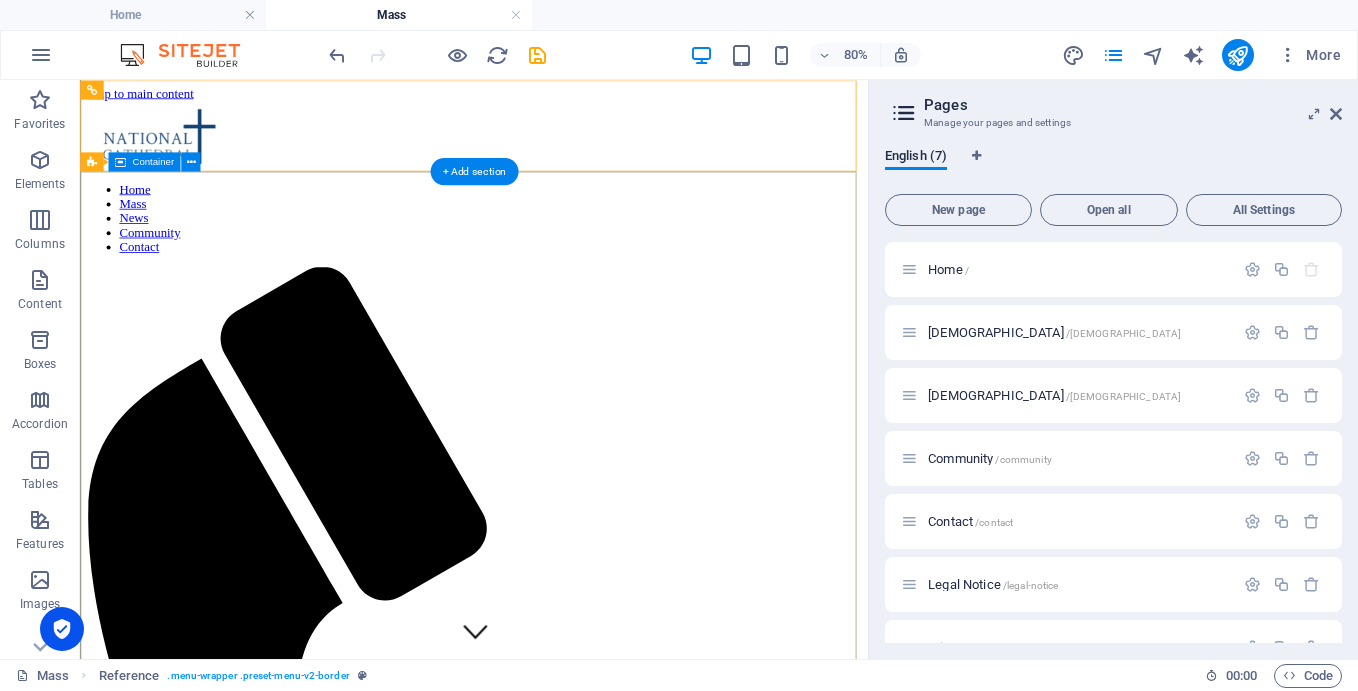 click on "Your MAss IN  [GEOGRAPHIC_DATA] Learn more" at bounding box center [572, 2451] 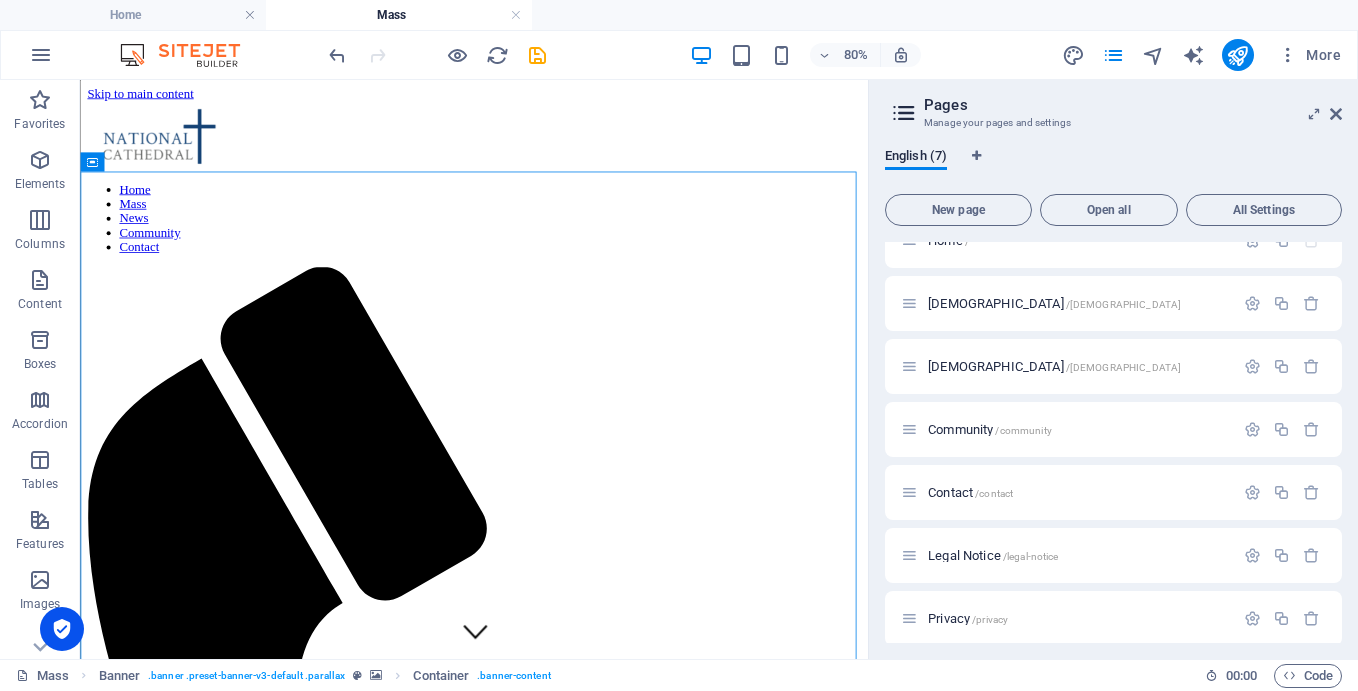 scroll, scrollTop: 40, scrollLeft: 0, axis: vertical 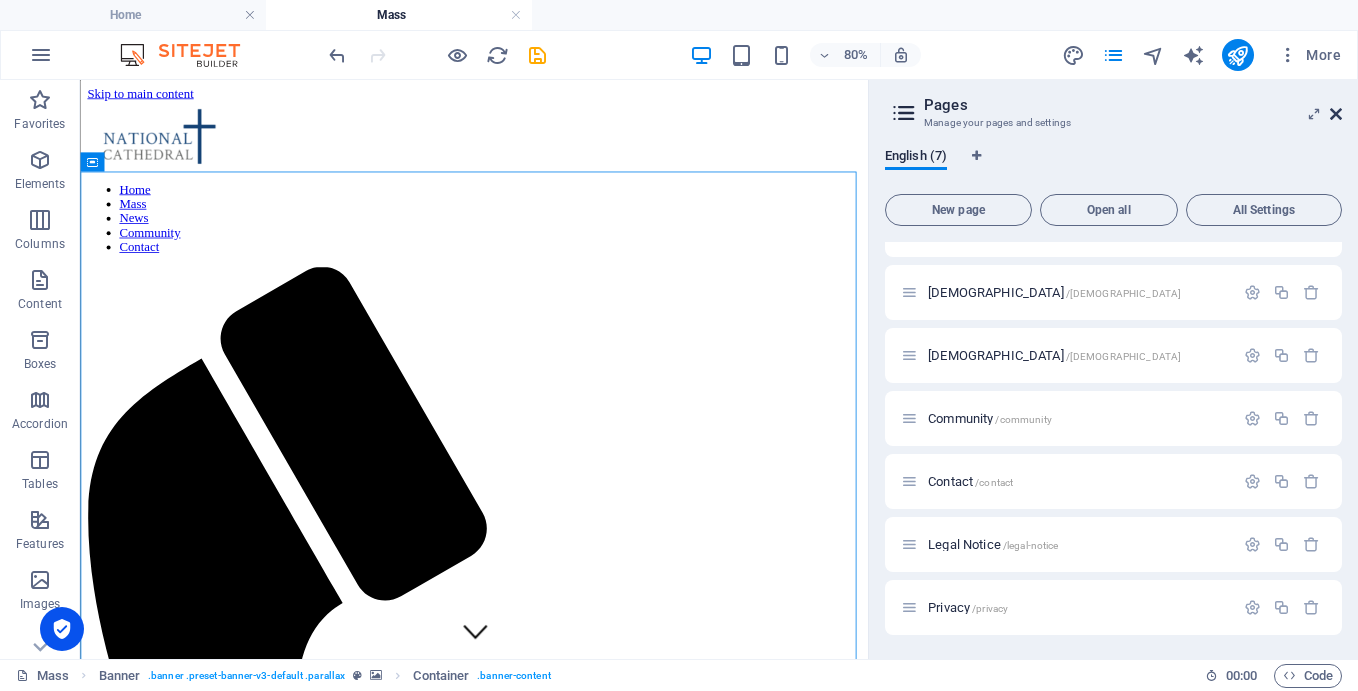 click at bounding box center [1336, 114] 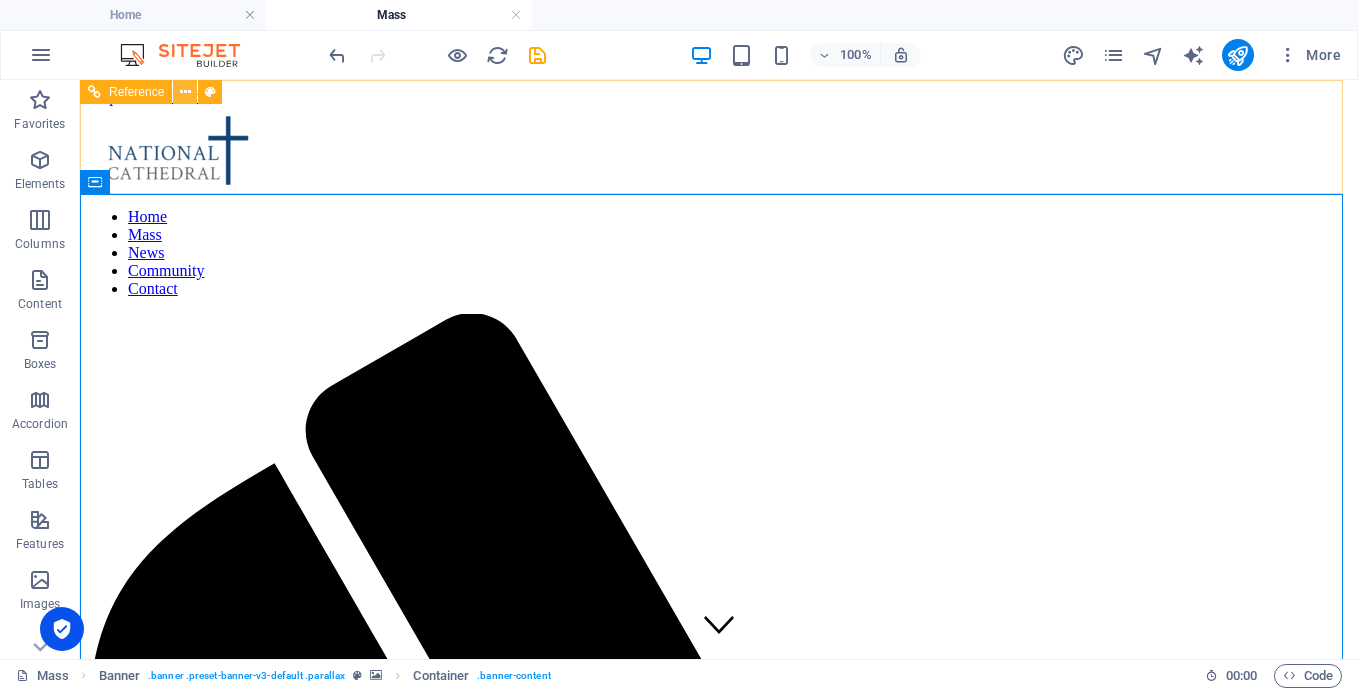 click at bounding box center [185, 92] 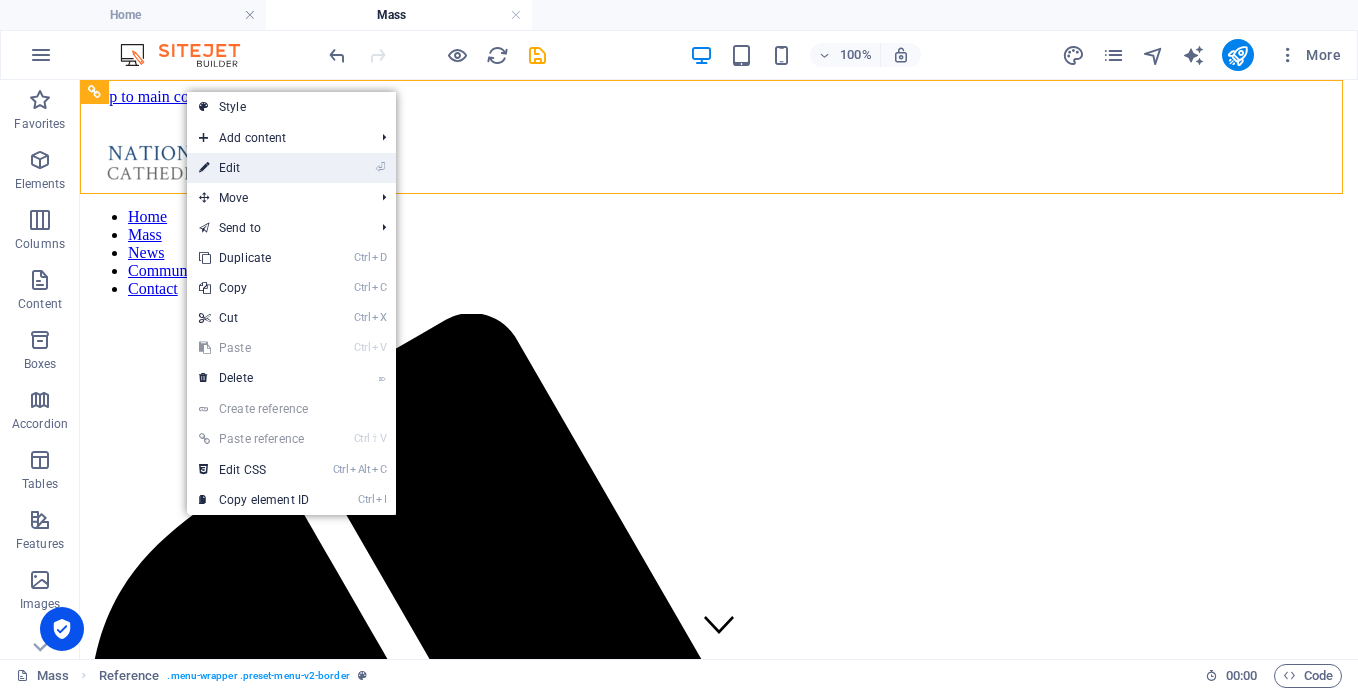 click on "⏎  Edit" at bounding box center [254, 168] 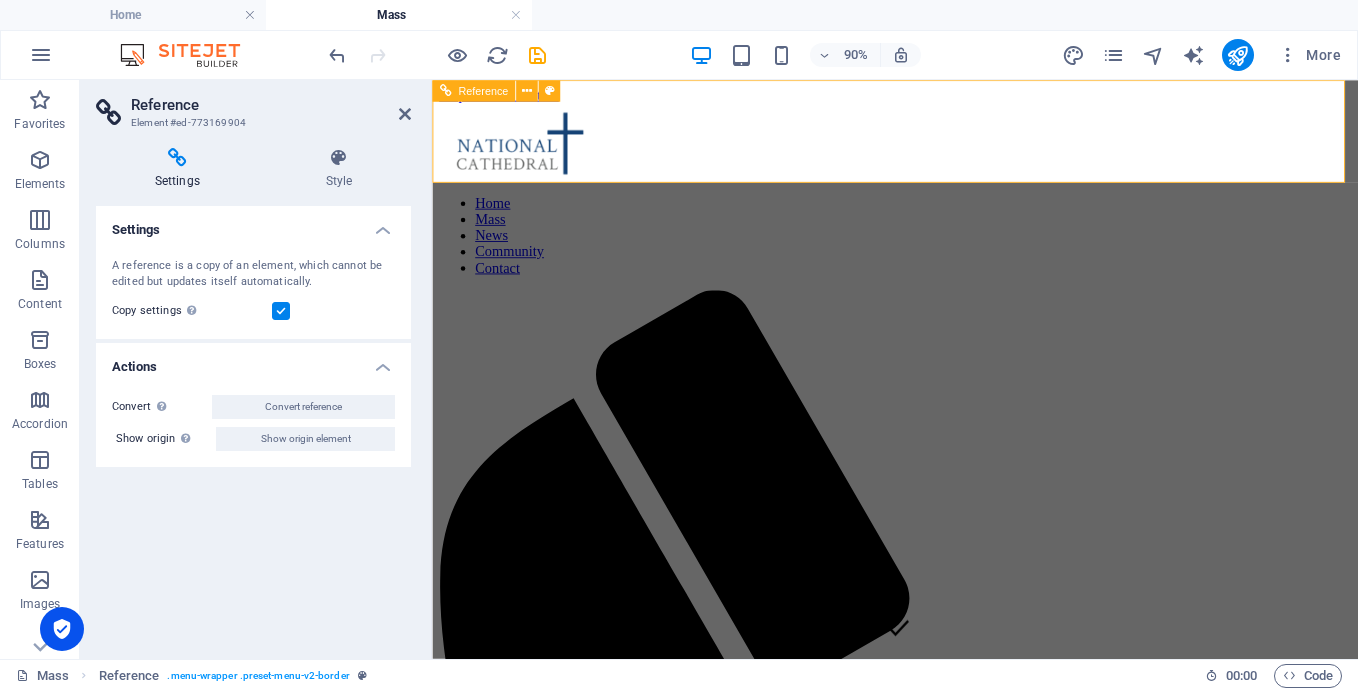 click on "Home Mass News Community Contact" at bounding box center [946, 253] 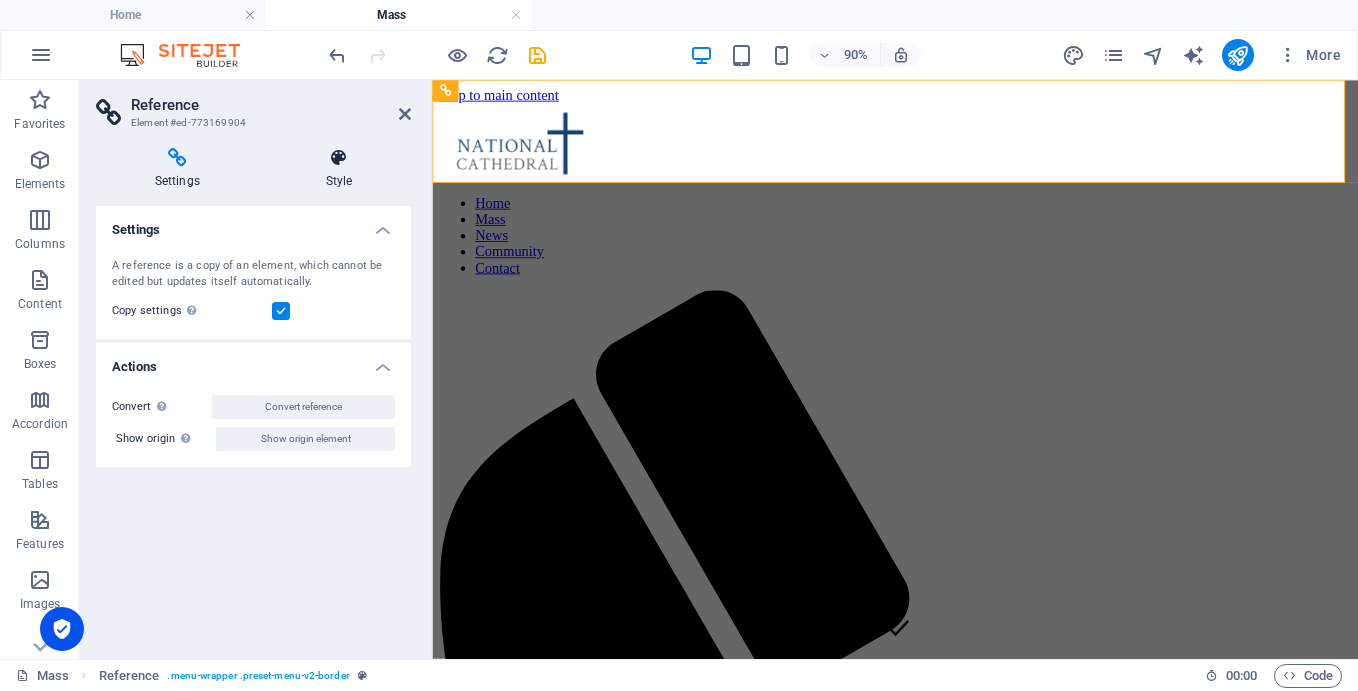 click at bounding box center (339, 158) 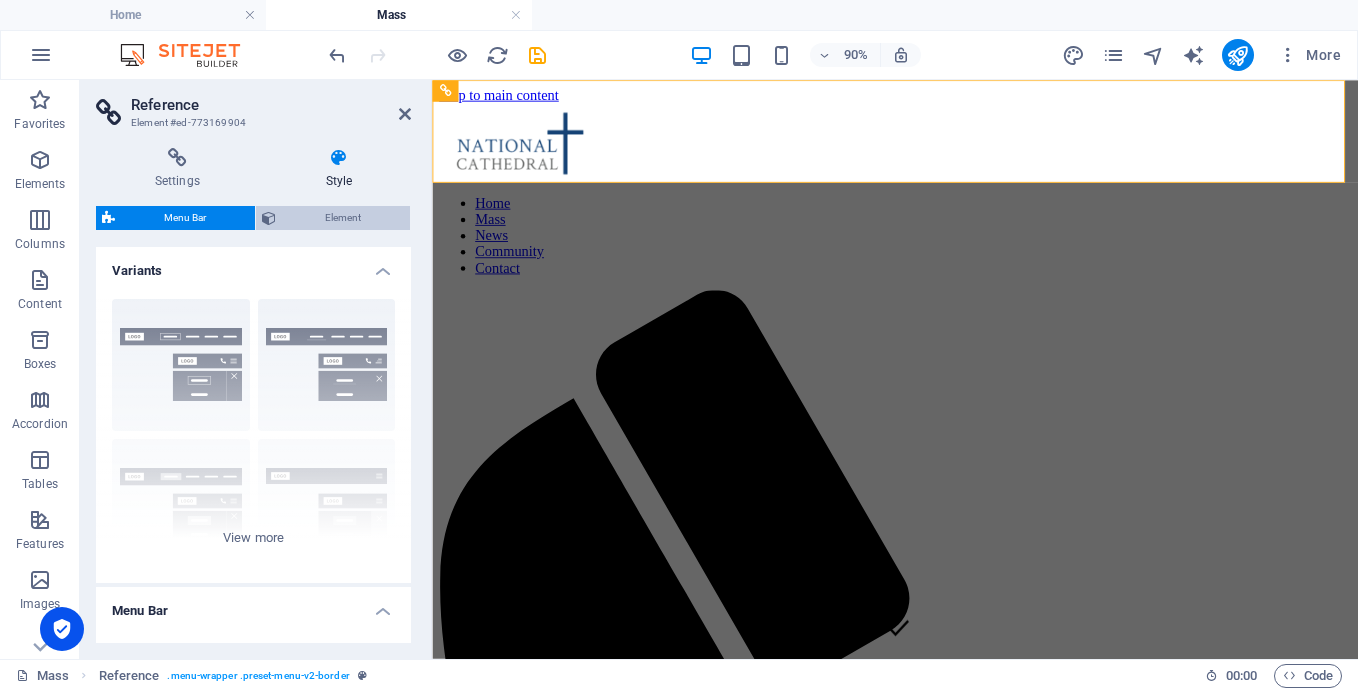 click on "Element" at bounding box center (343, 218) 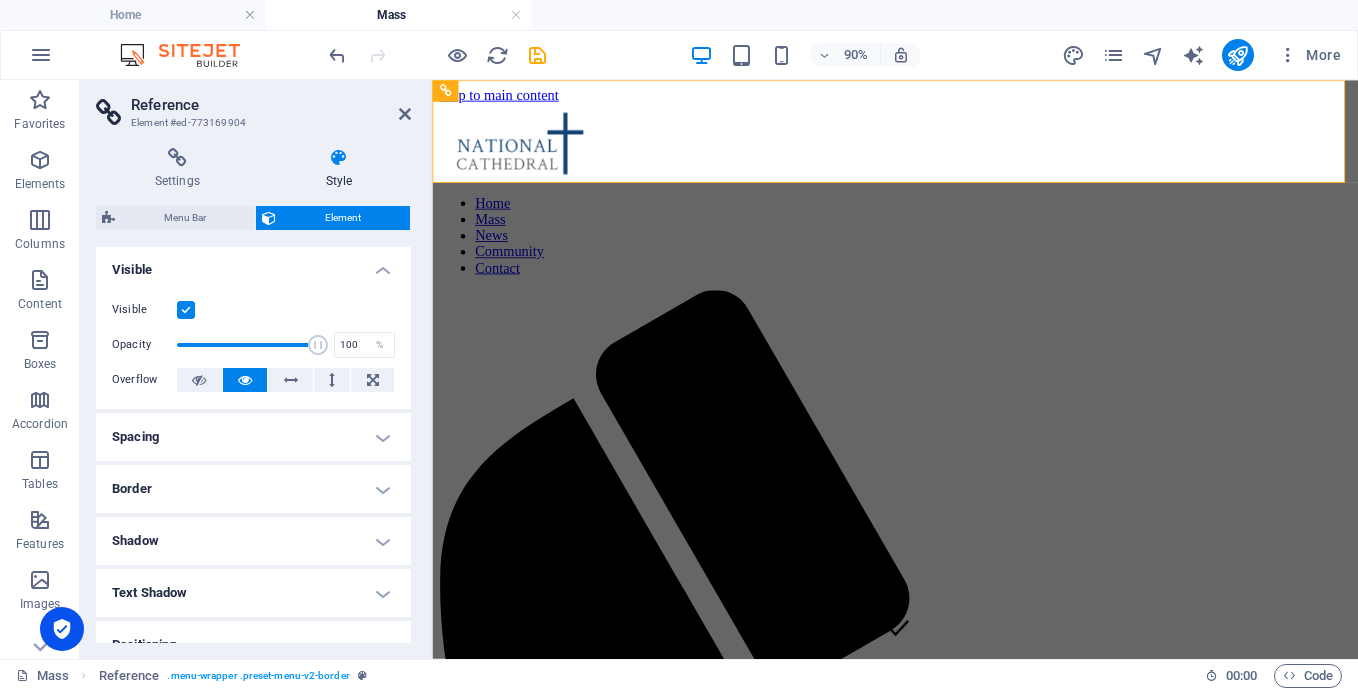 scroll, scrollTop: 0, scrollLeft: 0, axis: both 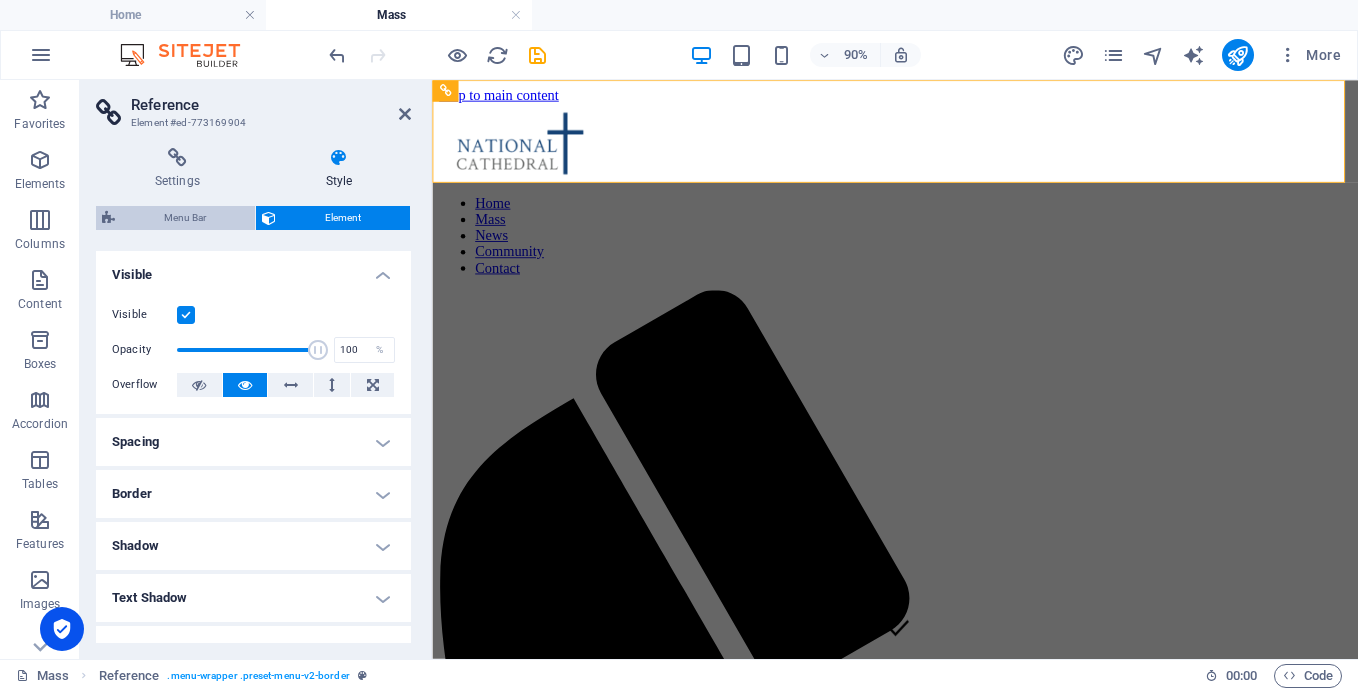 click on "Menu Bar" at bounding box center [185, 218] 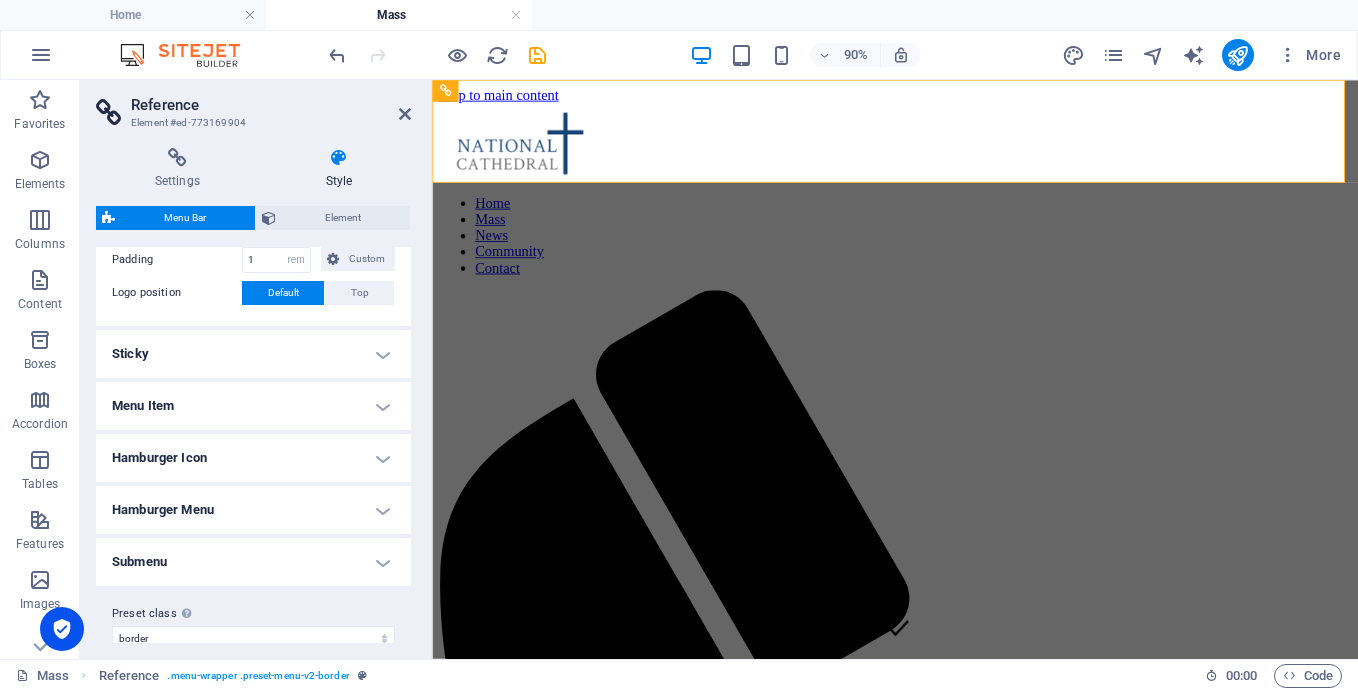 scroll, scrollTop: 486, scrollLeft: 0, axis: vertical 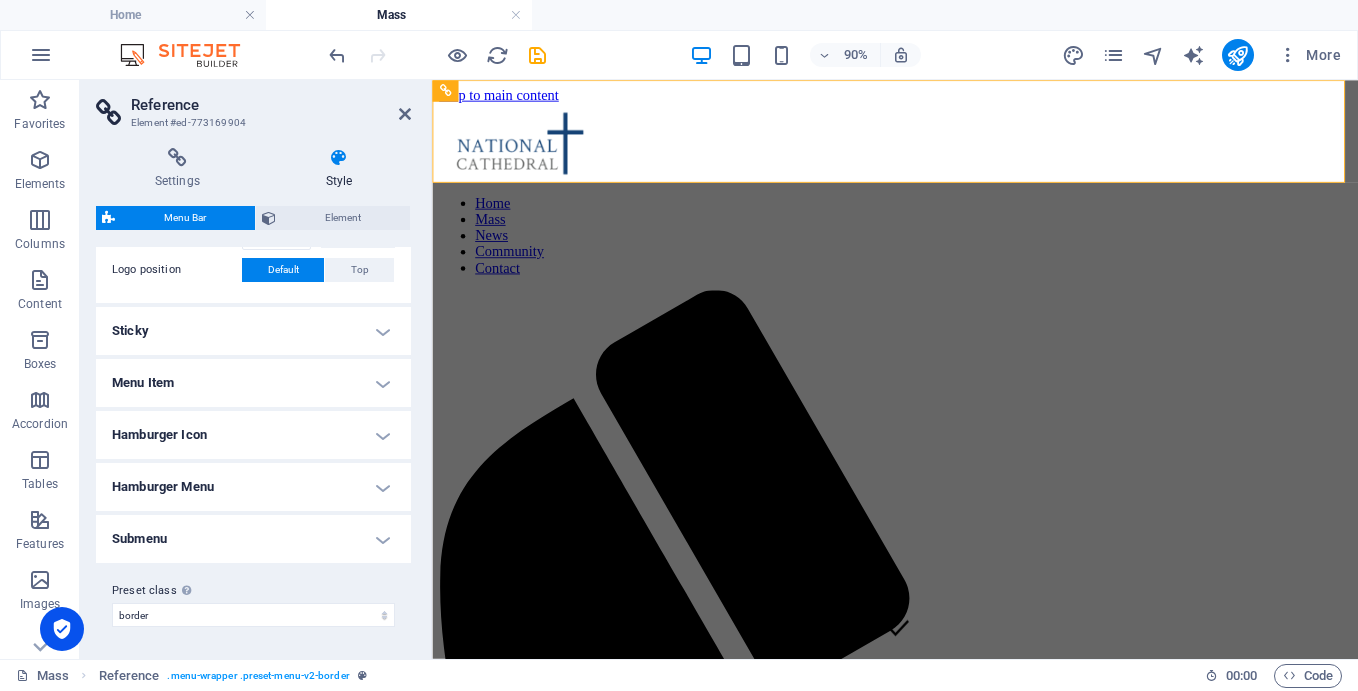 click on "Menu Item" at bounding box center (253, 383) 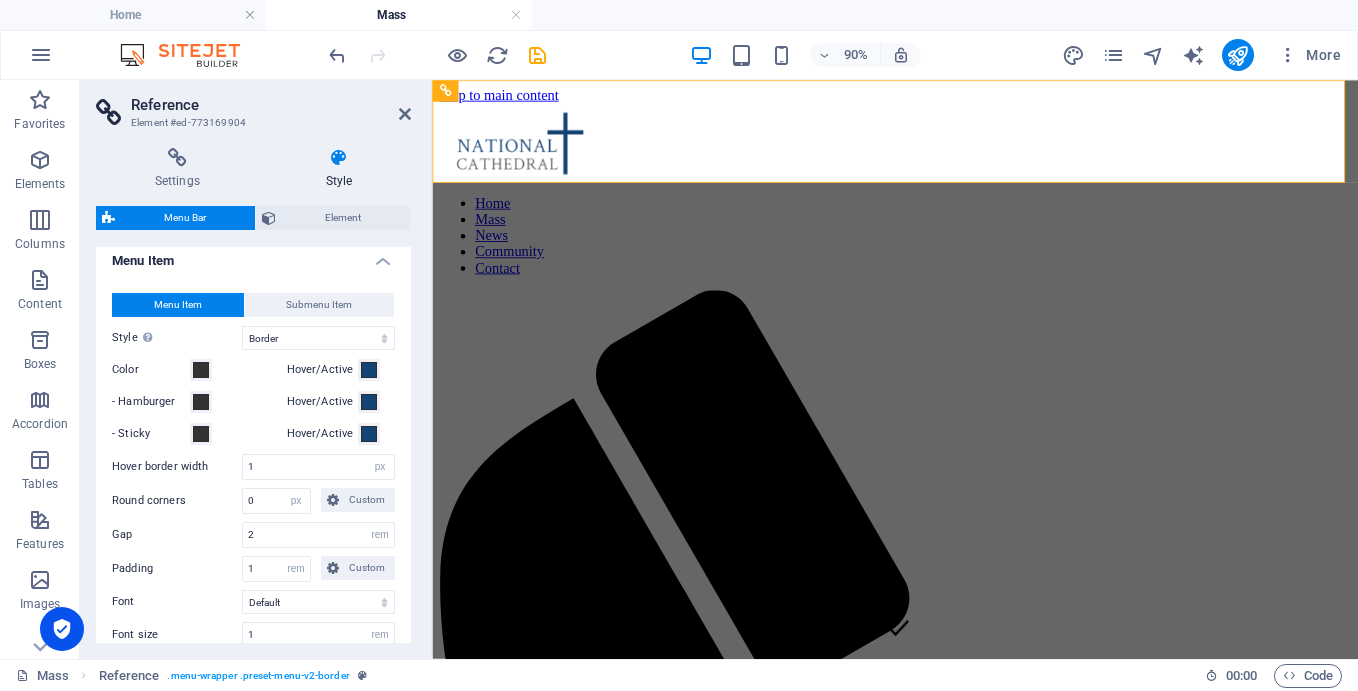 scroll, scrollTop: 586, scrollLeft: 0, axis: vertical 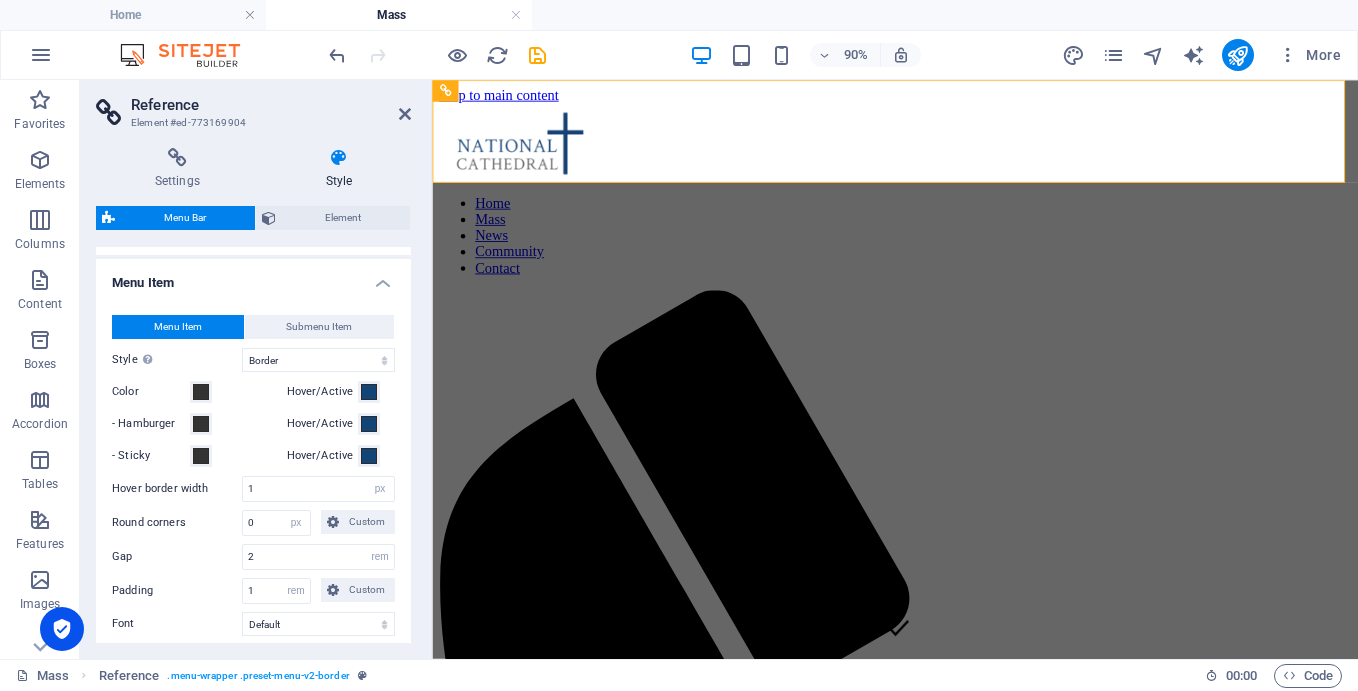 click on "Menu Item" at bounding box center (253, 277) 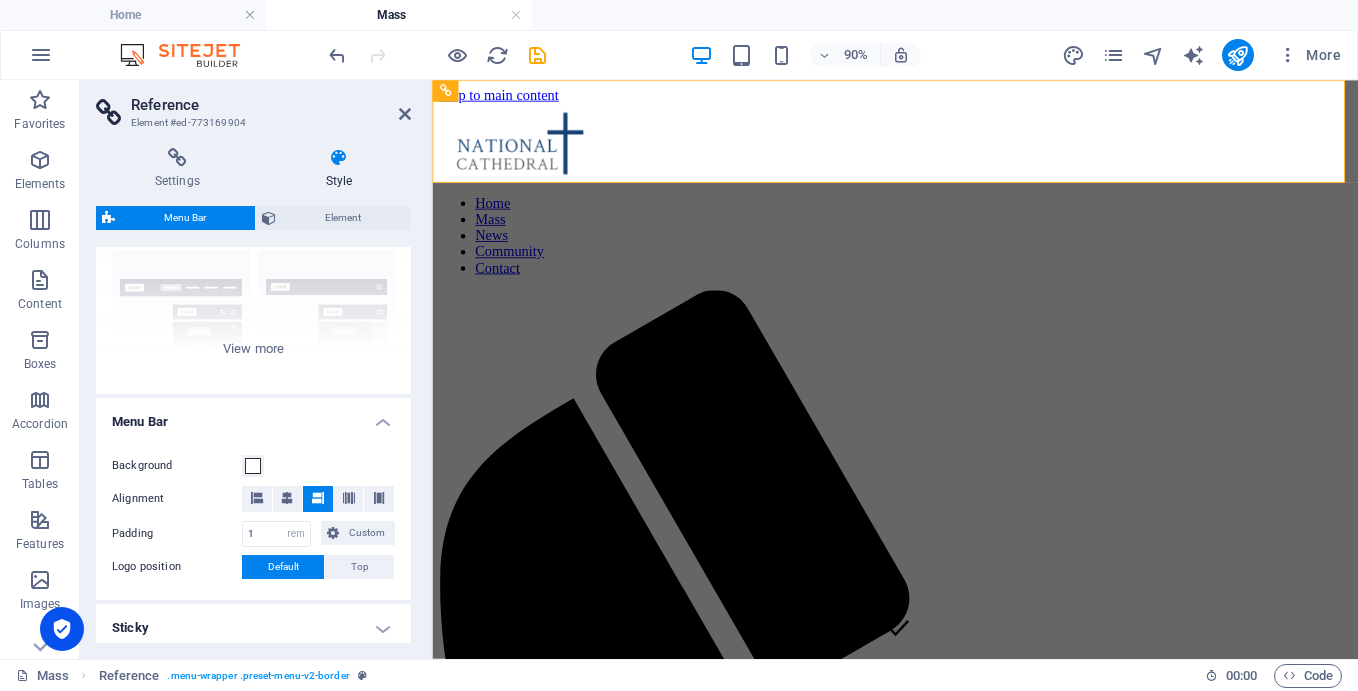 scroll, scrollTop: 186, scrollLeft: 0, axis: vertical 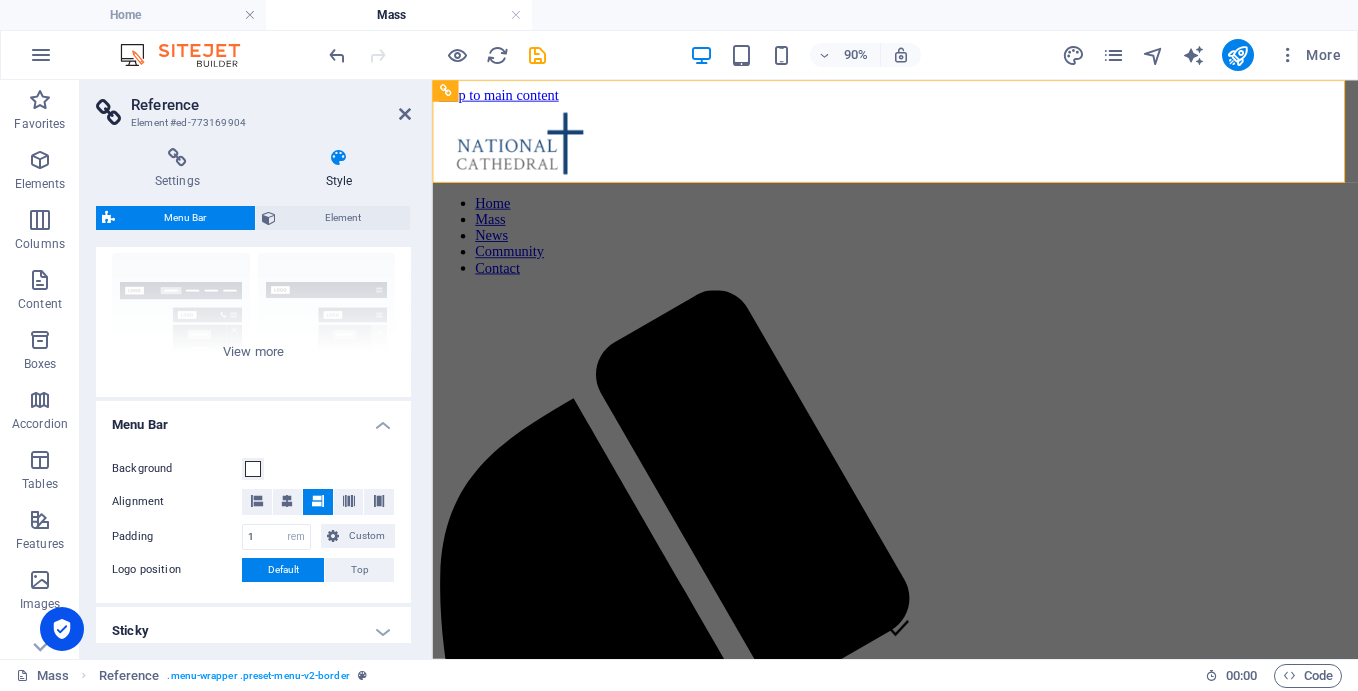 click on "Menu Bar" at bounding box center (253, 419) 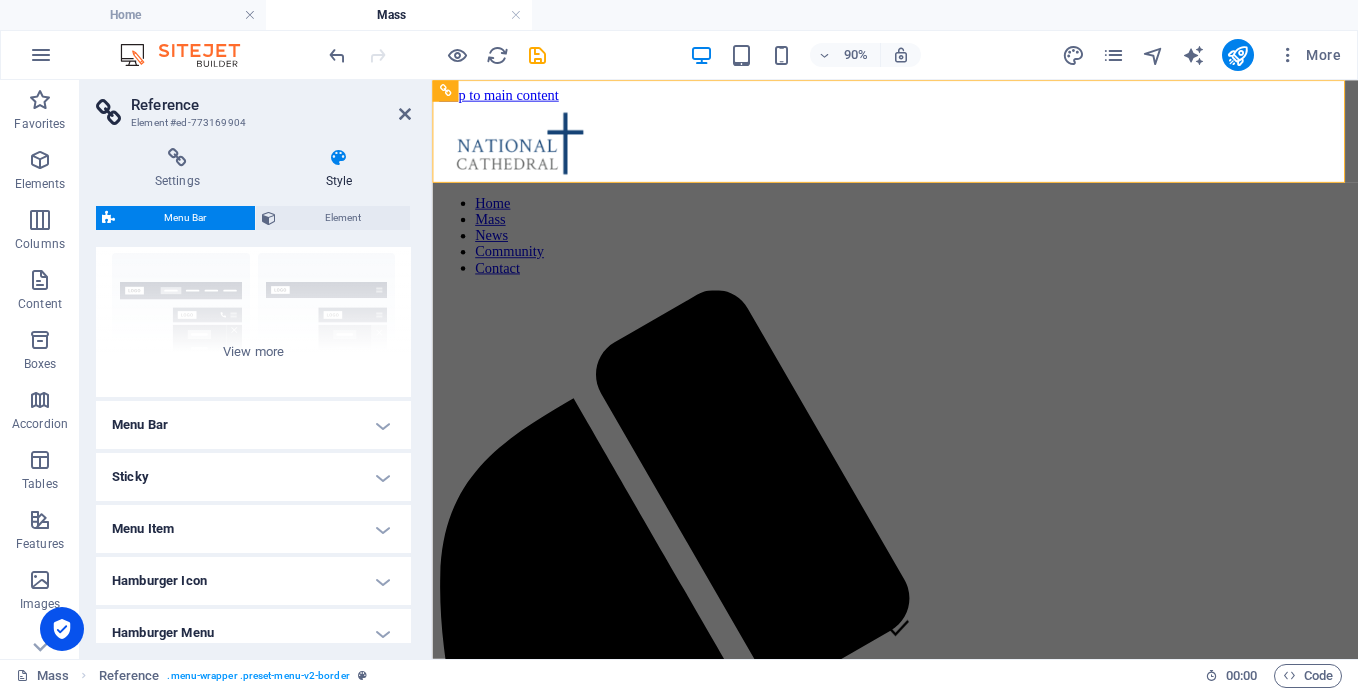 scroll, scrollTop: 0, scrollLeft: 0, axis: both 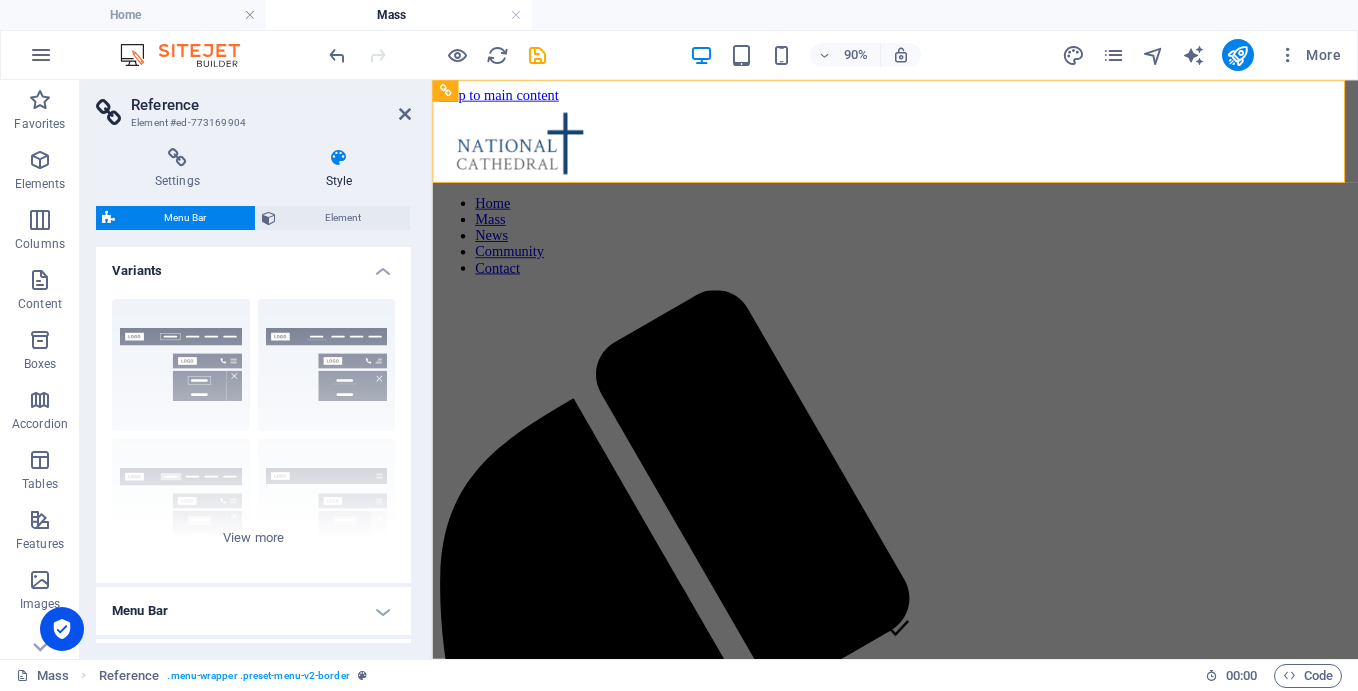 click on "Variants" at bounding box center (253, 265) 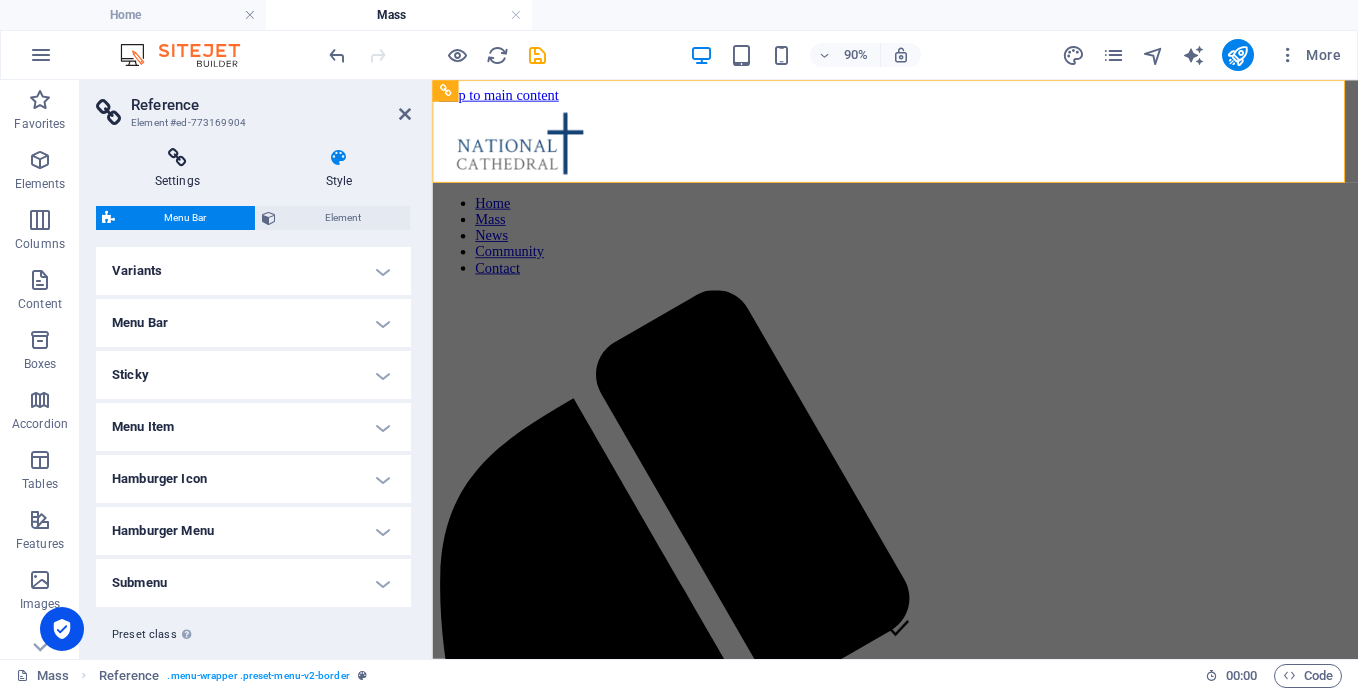 click at bounding box center (177, 158) 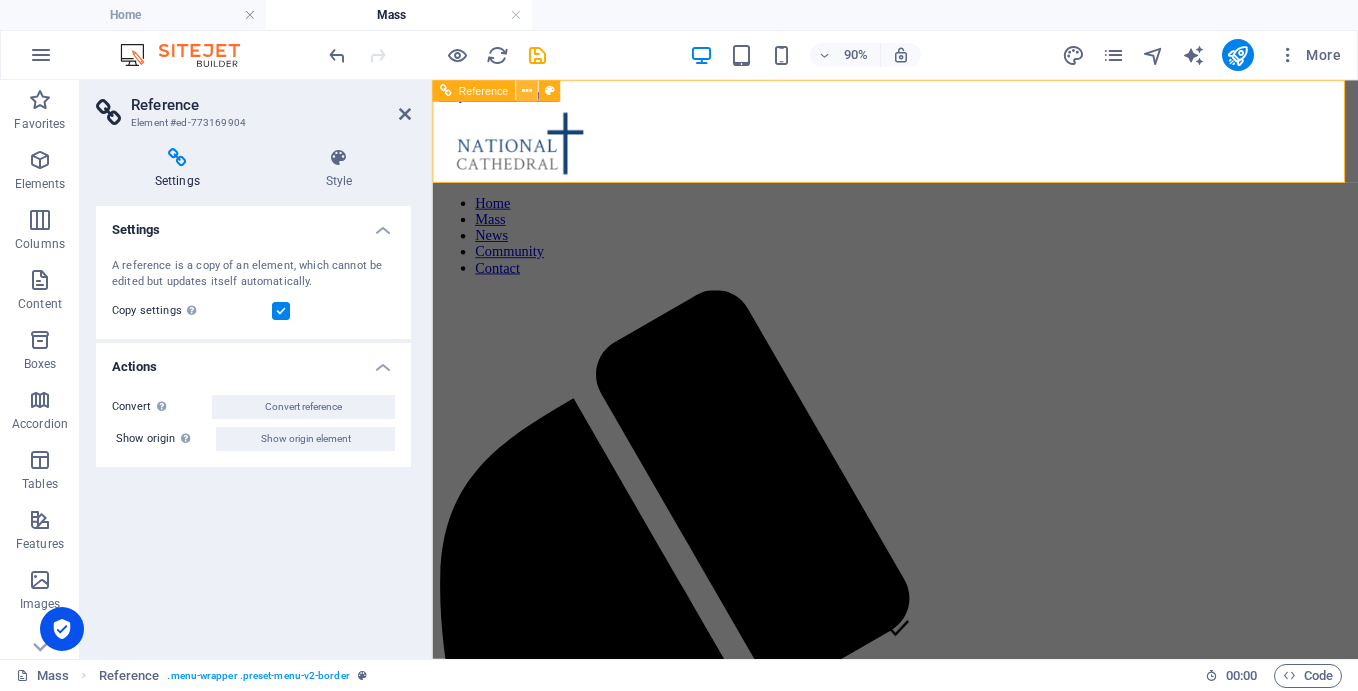 click at bounding box center [527, 90] 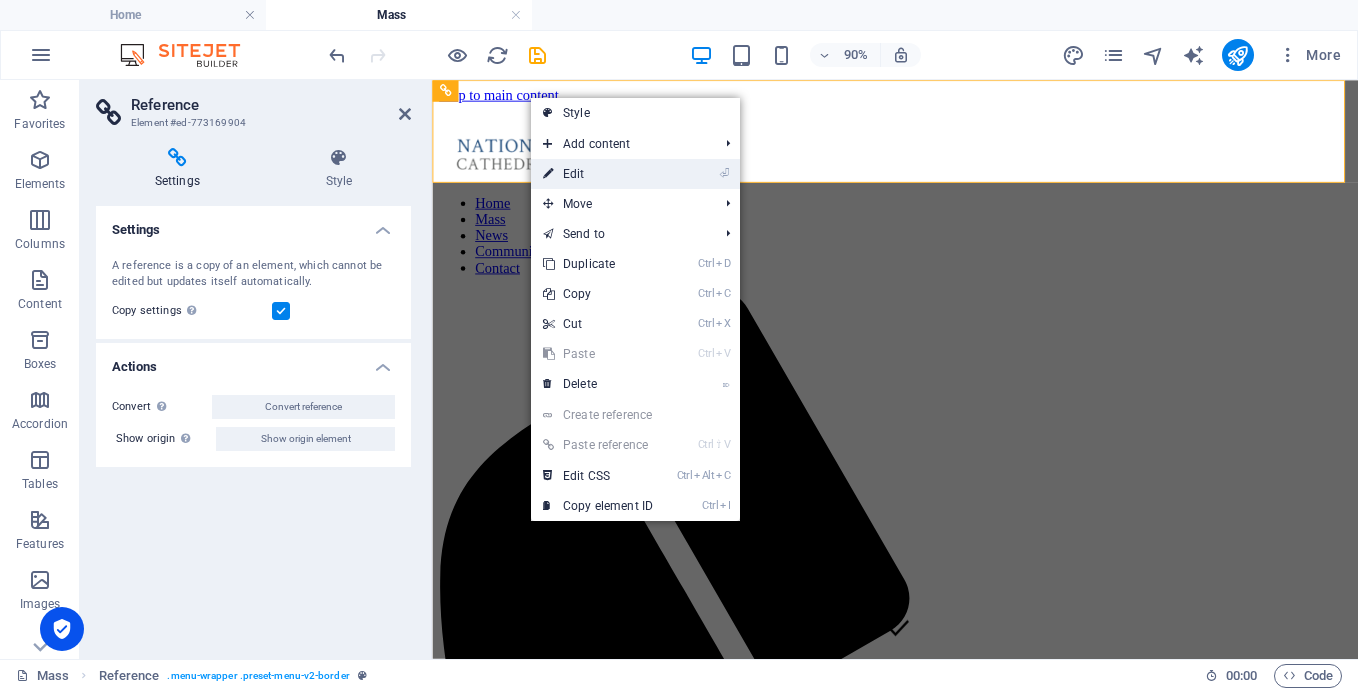 click on "⏎  Edit" at bounding box center [598, 174] 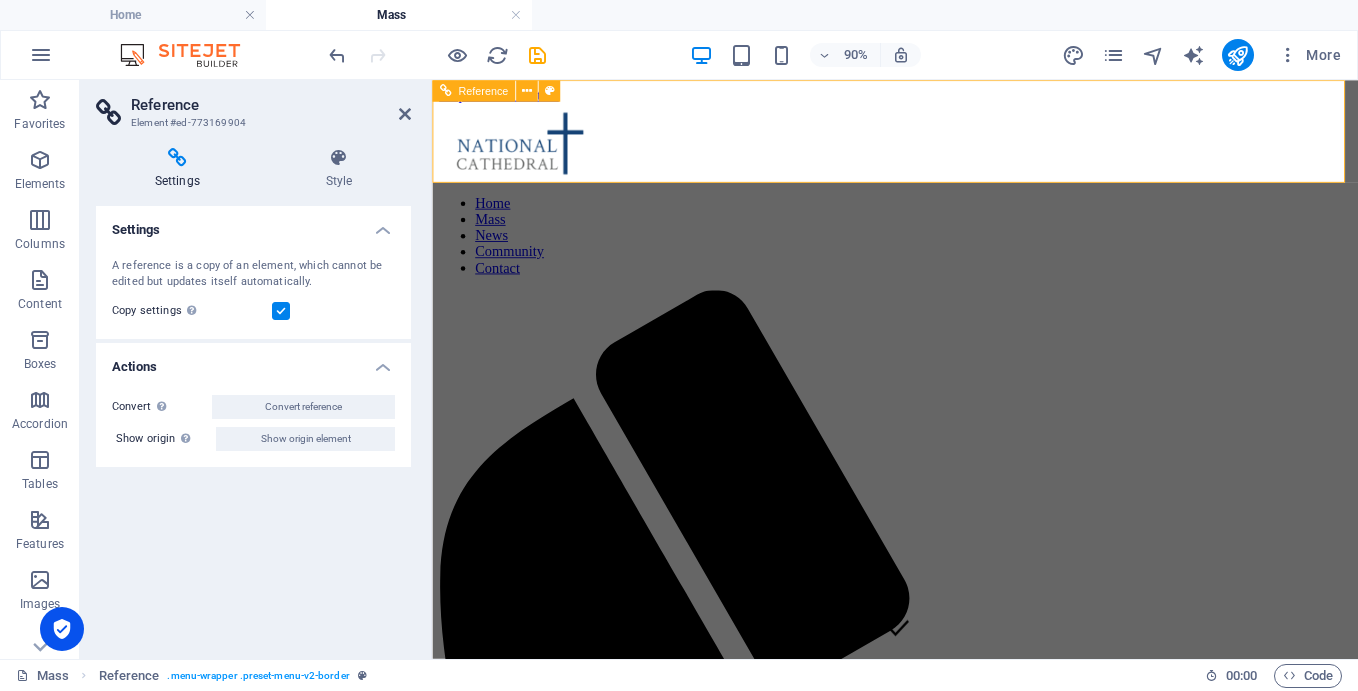 click on "Home Mass News Community Contact" at bounding box center [946, 883] 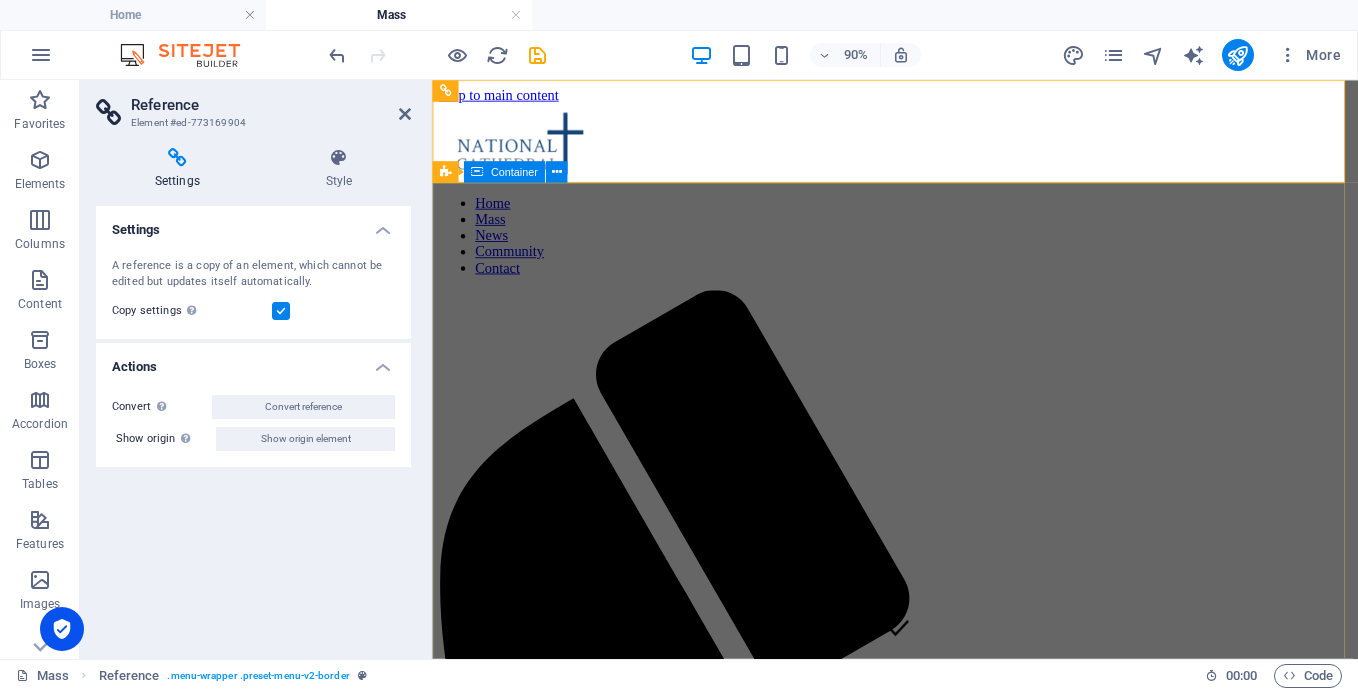 click on "Your MAss IN  [GEOGRAPHIC_DATA] Learn more" at bounding box center (946, 2510) 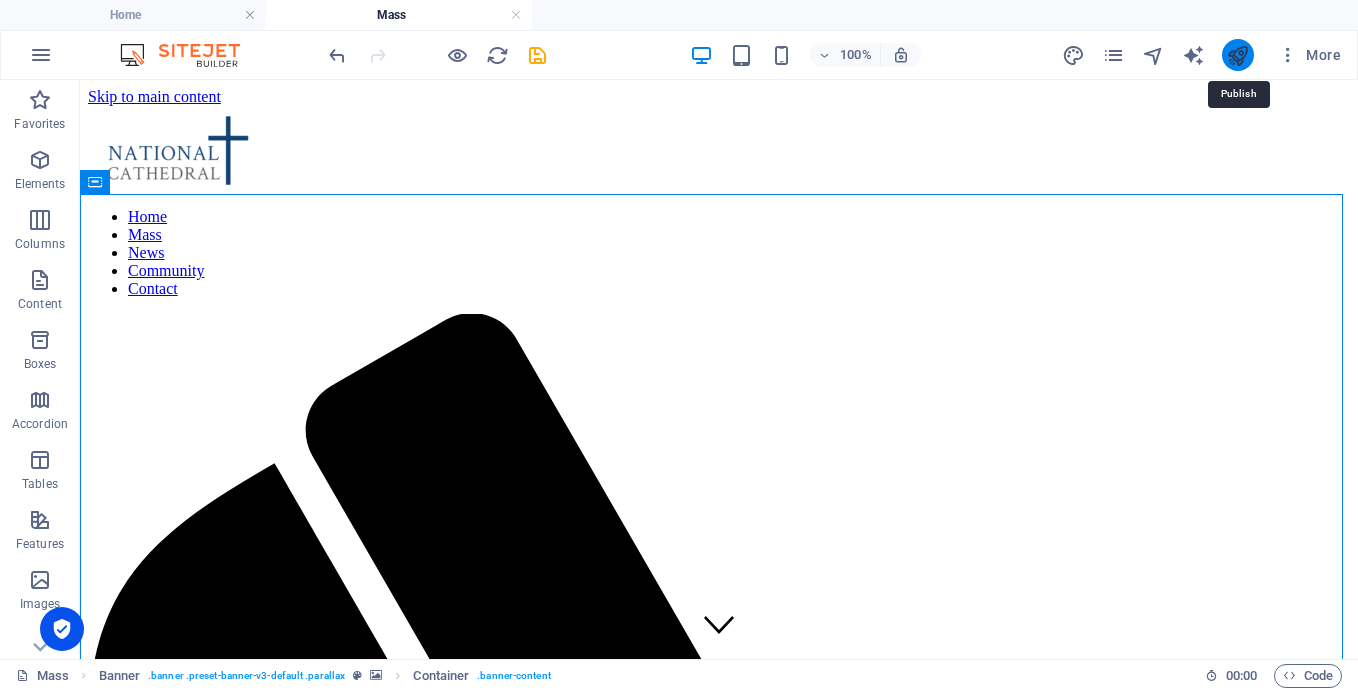 click at bounding box center (1237, 55) 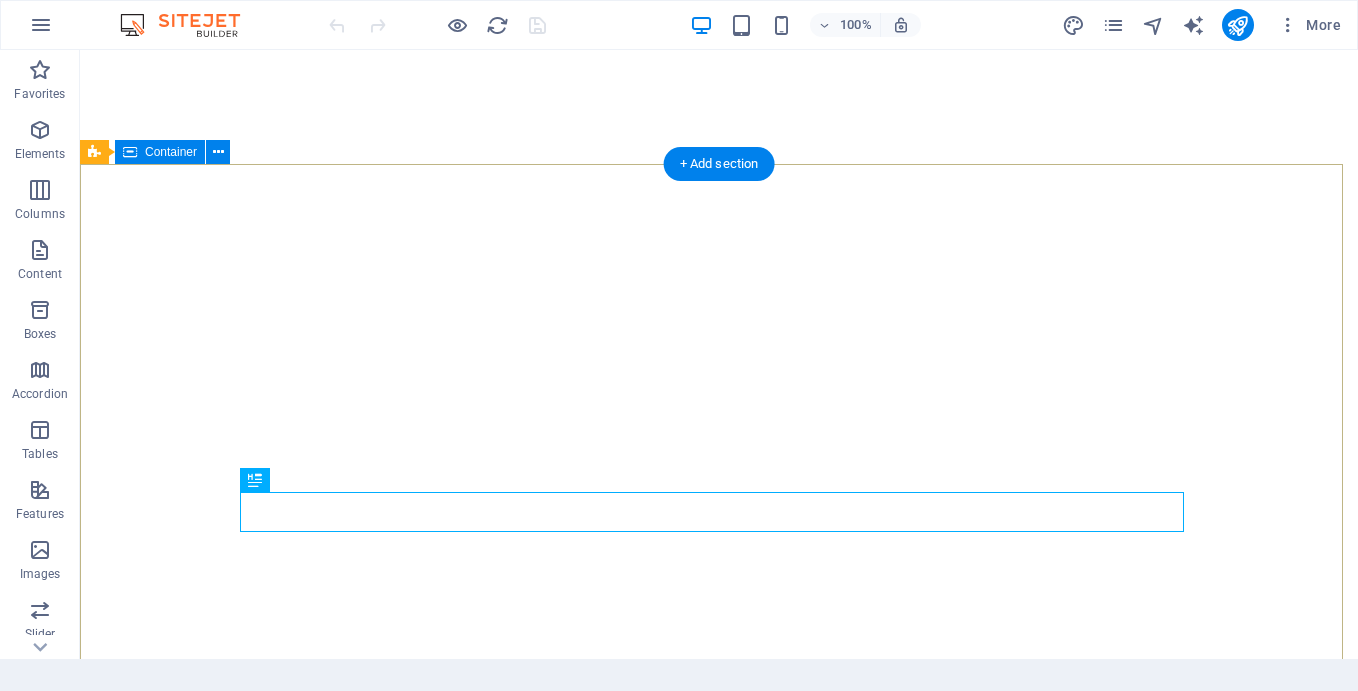 scroll, scrollTop: 0, scrollLeft: 0, axis: both 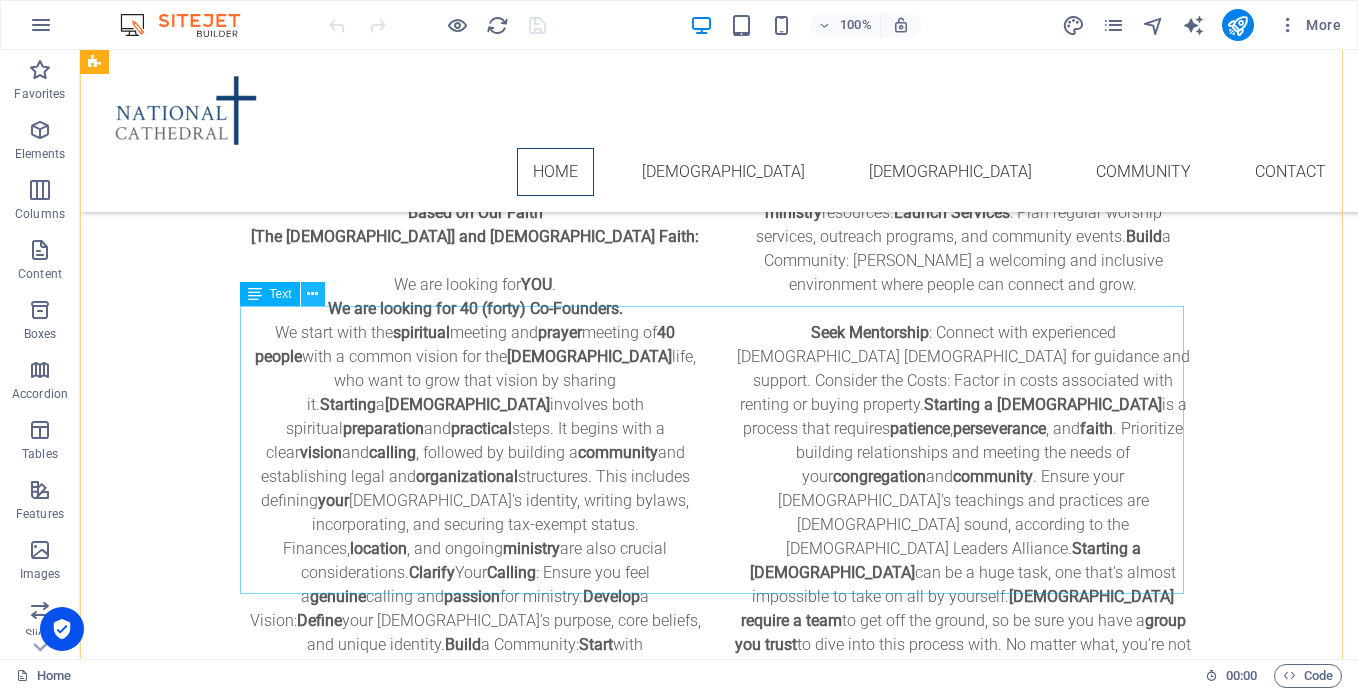 click at bounding box center [312, 294] 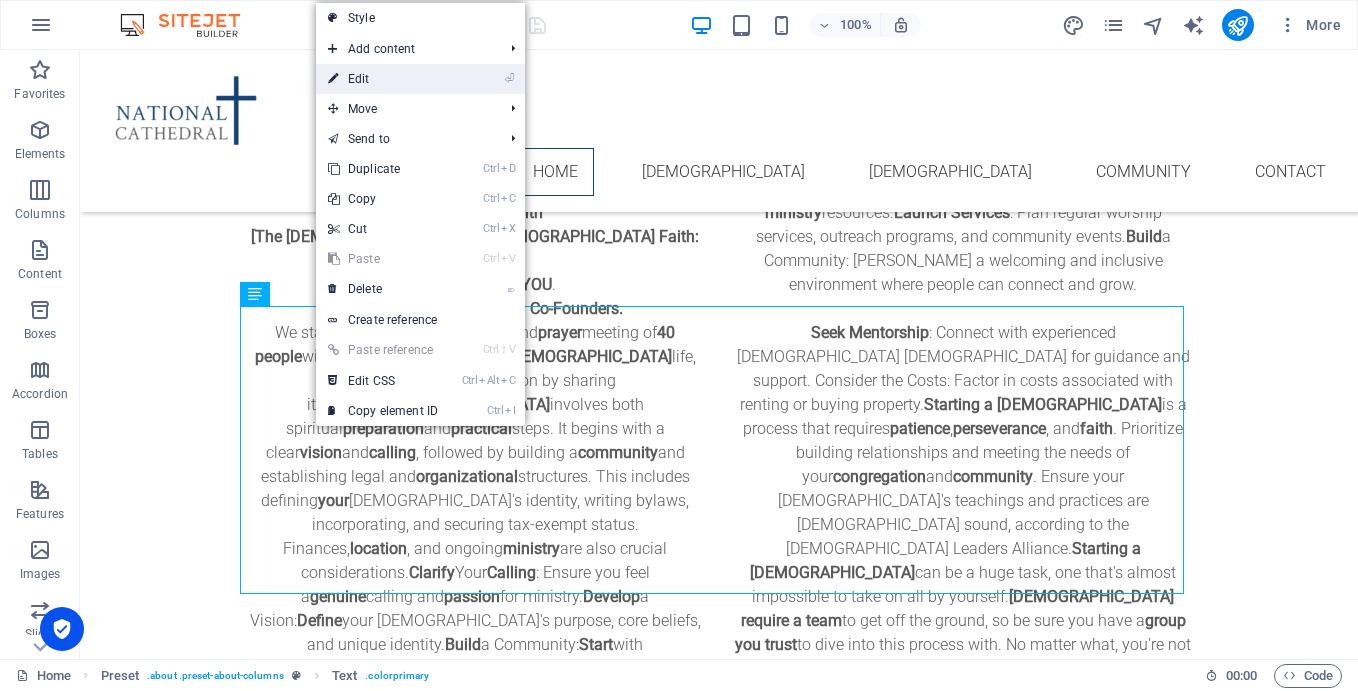 click on "⏎  Edit" at bounding box center (383, 79) 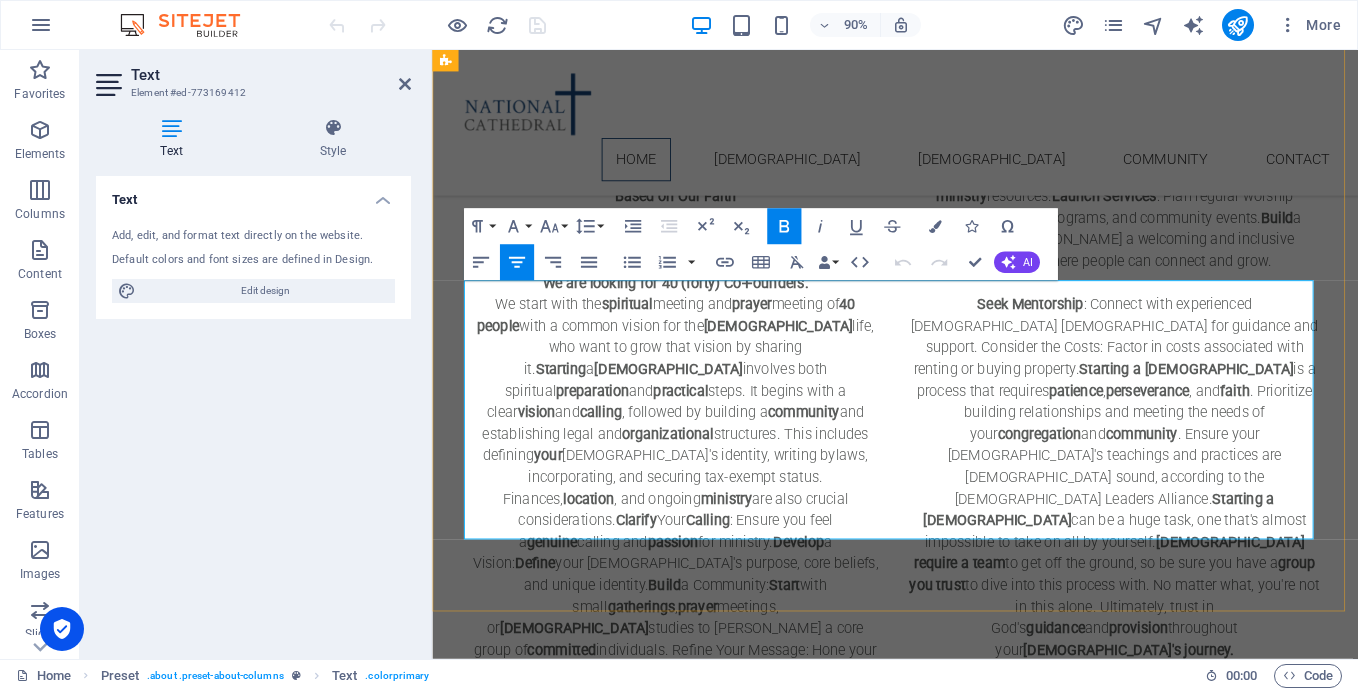 drag, startPoint x: 986, startPoint y: 322, endPoint x: 886, endPoint y: 324, distance: 100.02 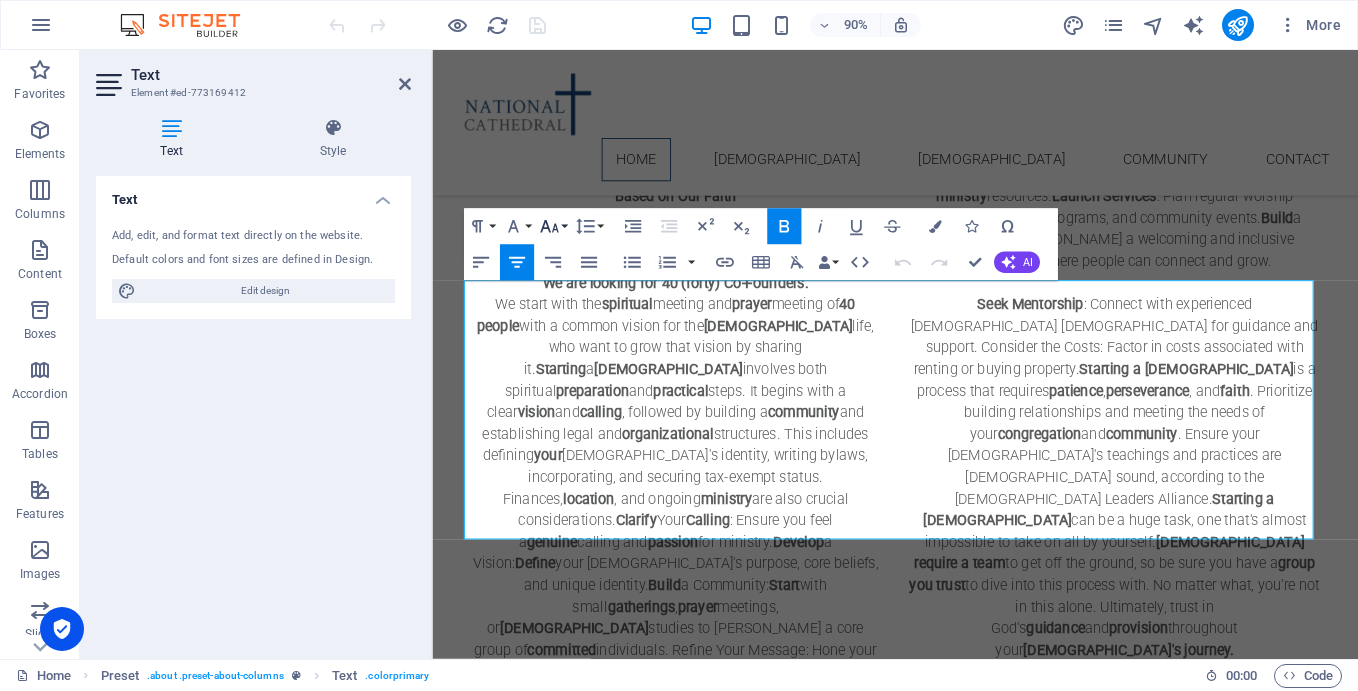 click 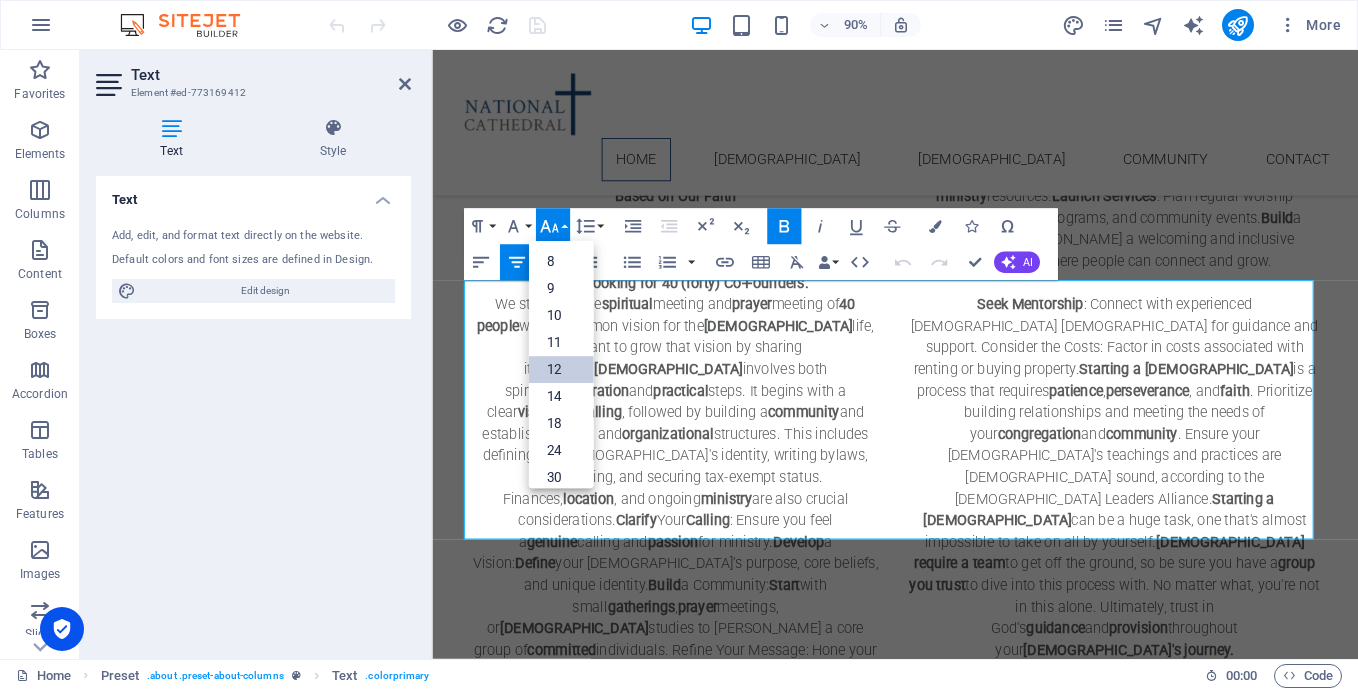 click on "12" at bounding box center [560, 369] 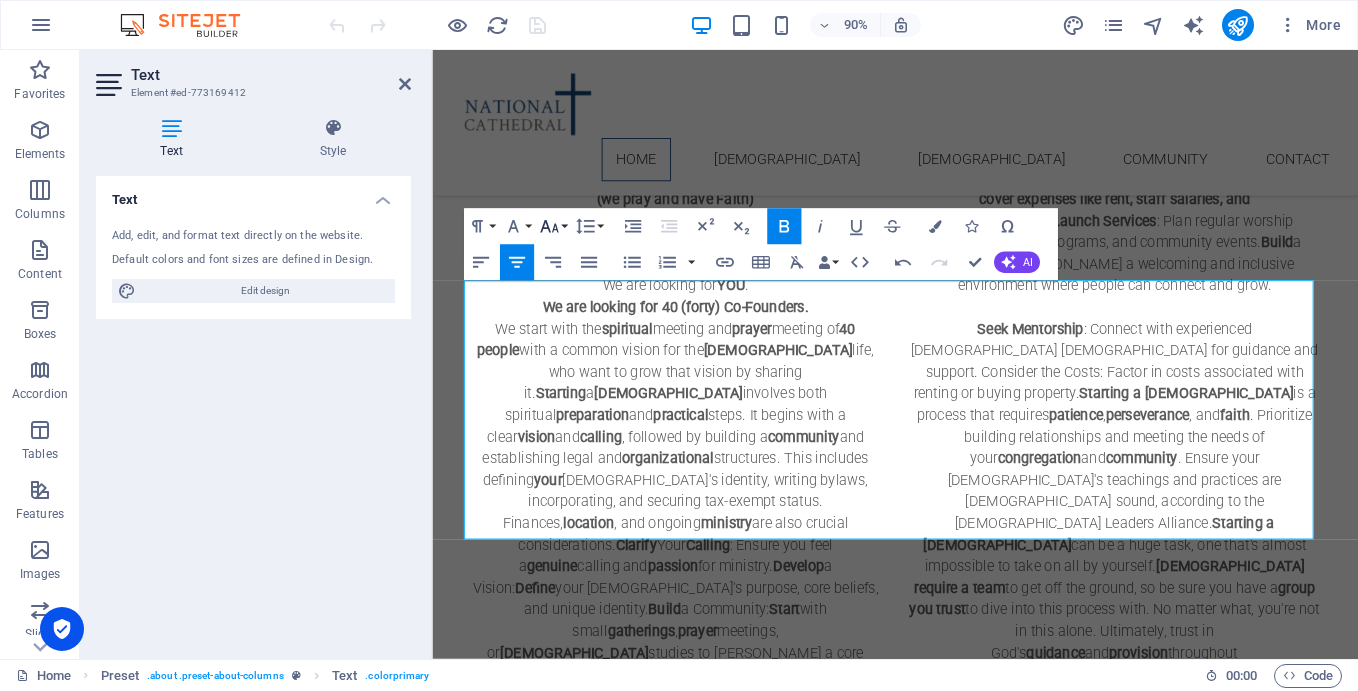 click on "Font Size" at bounding box center (553, 226) 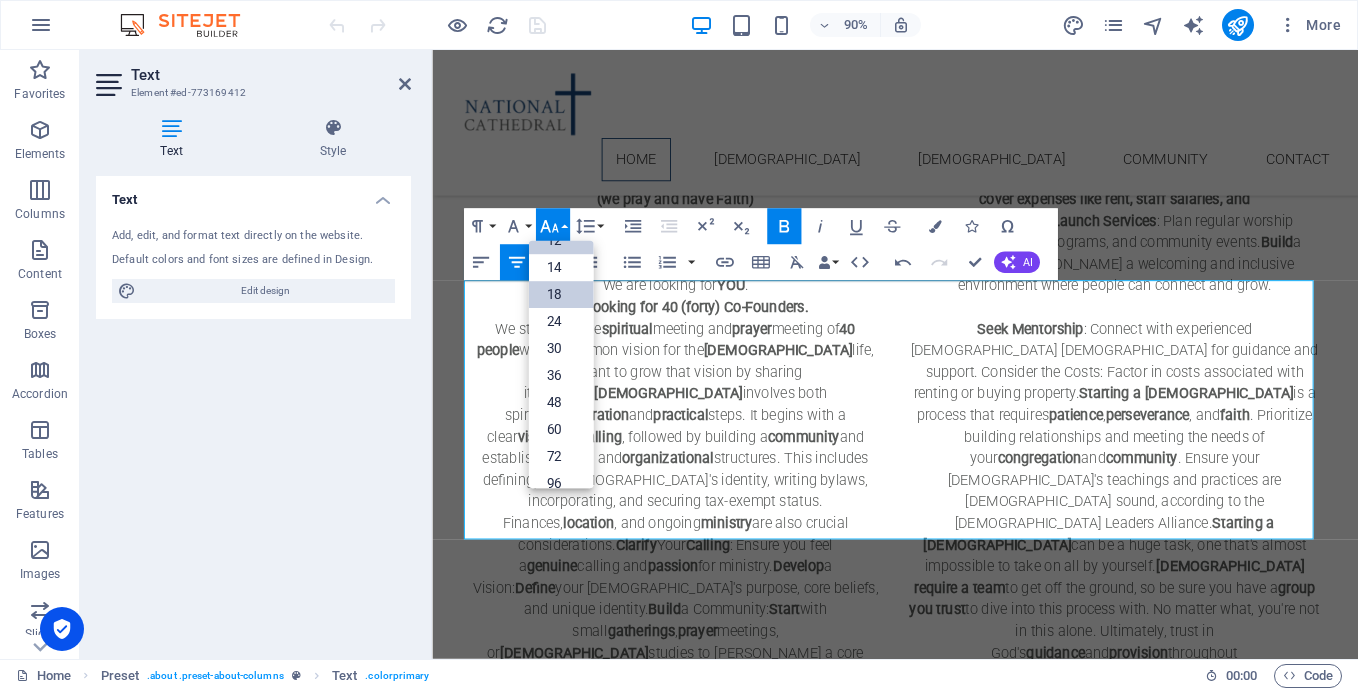 click on "18" at bounding box center (560, 294) 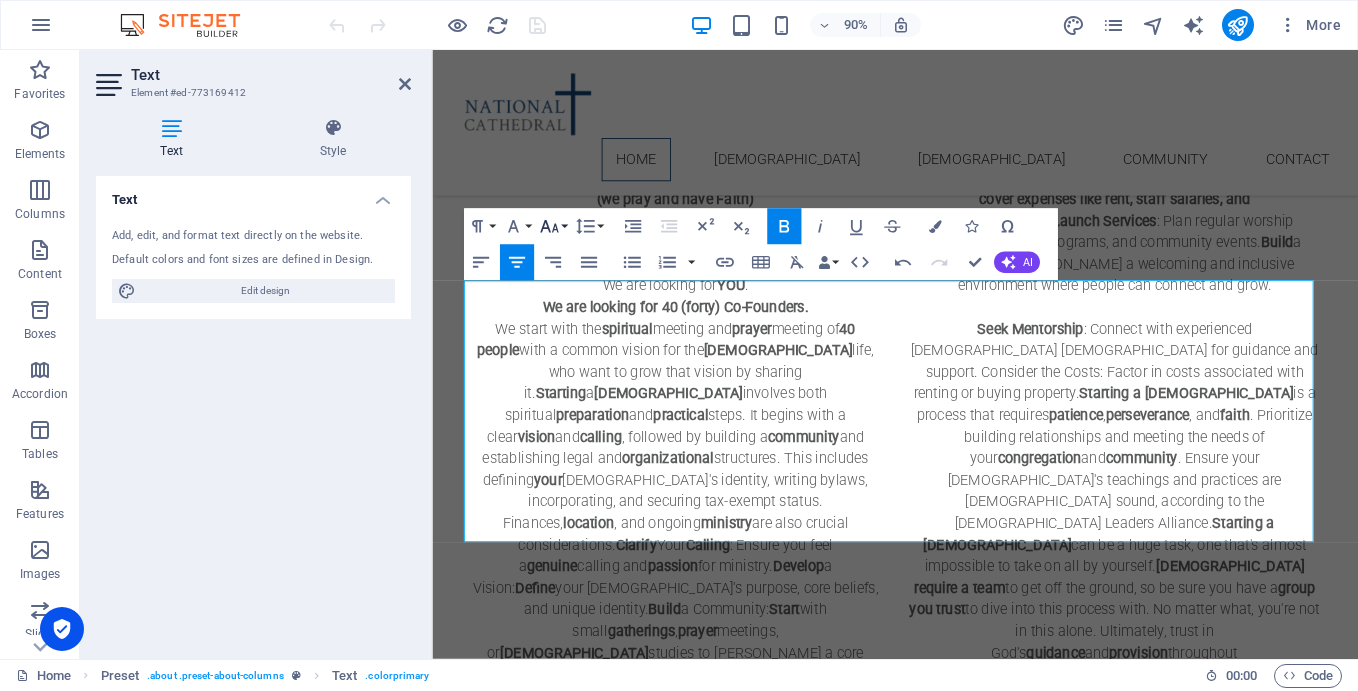 click 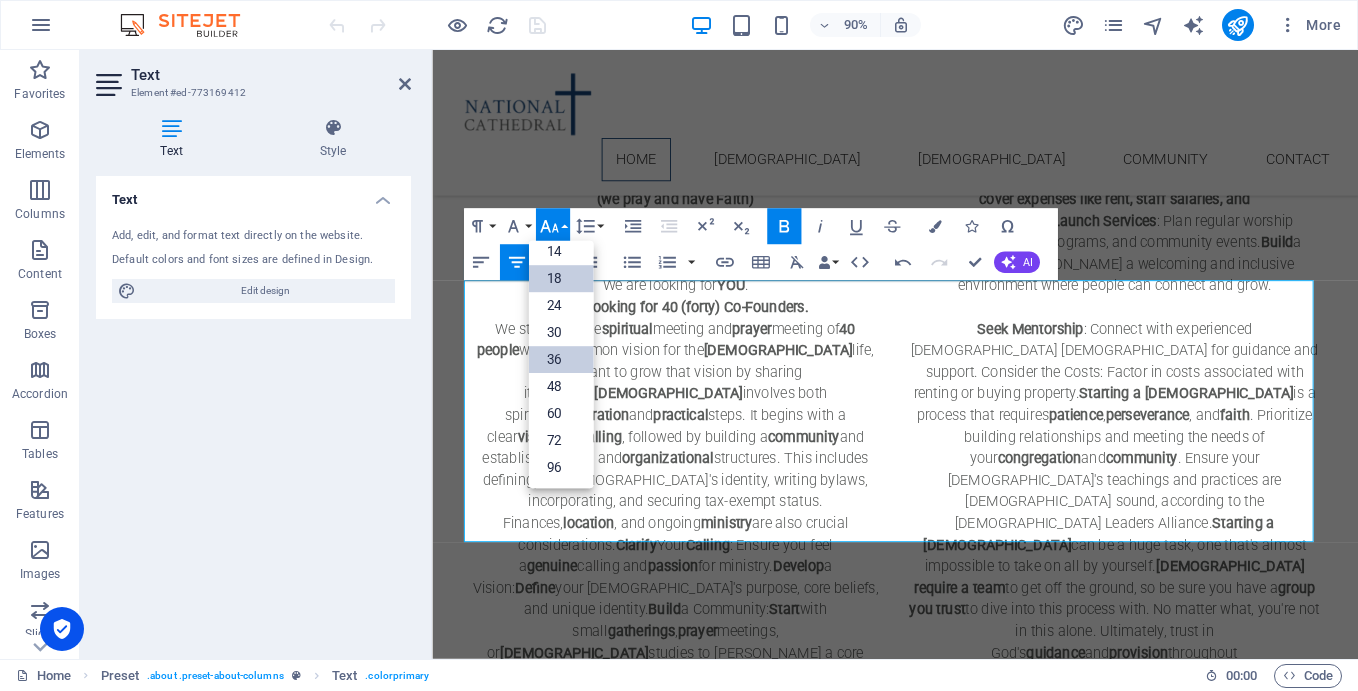scroll, scrollTop: 161, scrollLeft: 0, axis: vertical 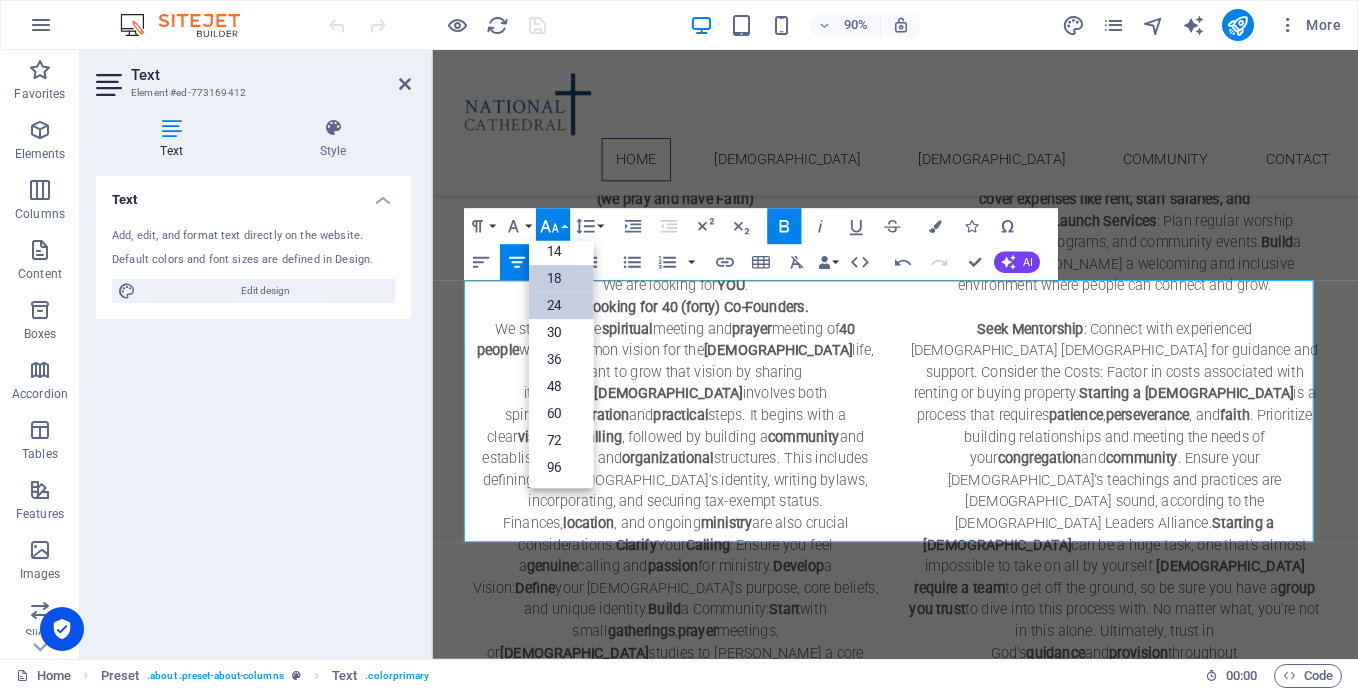 click on "24" at bounding box center (560, 305) 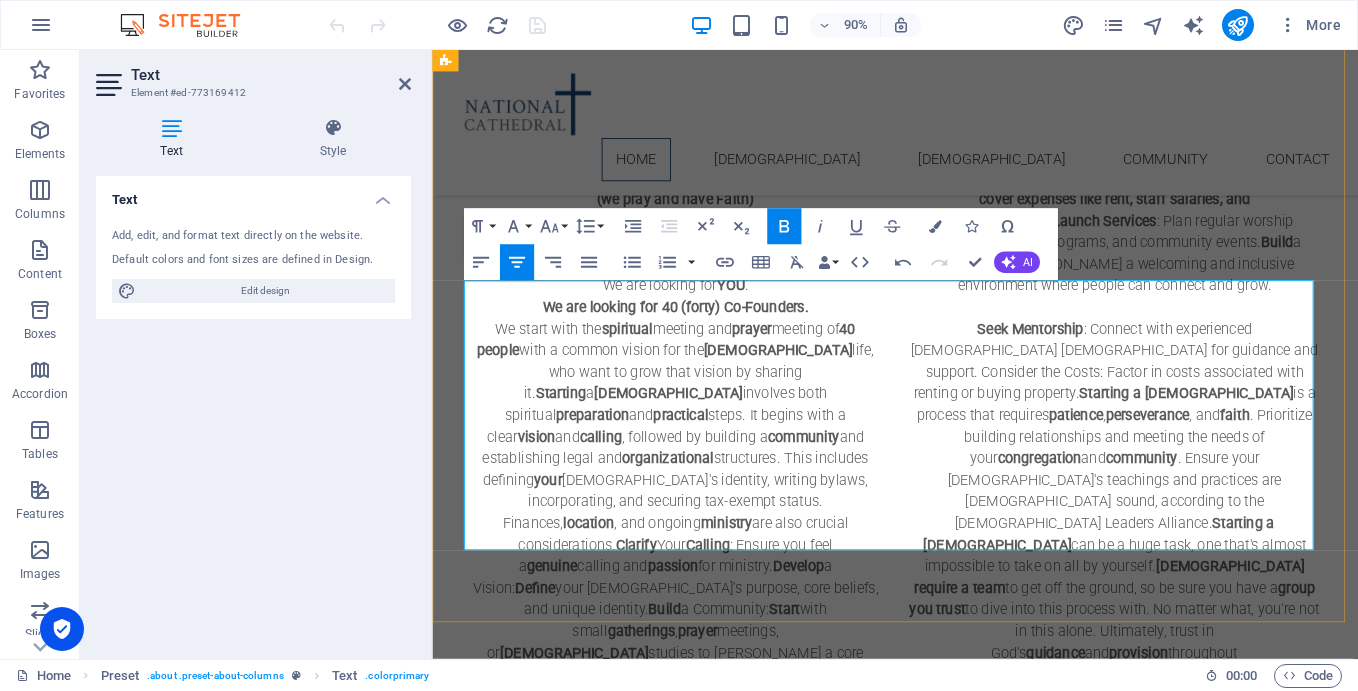 click on "Contact Us:" at bounding box center (947, 814) 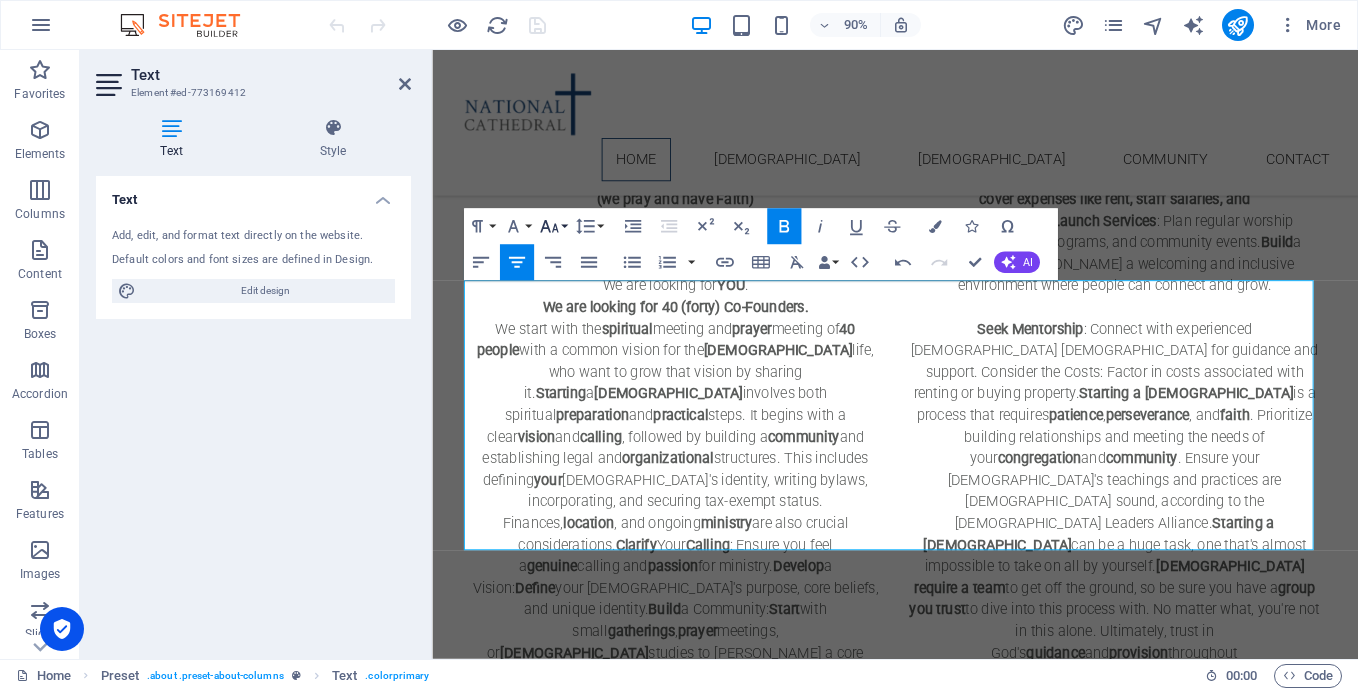 click on "Font Size" at bounding box center (553, 226) 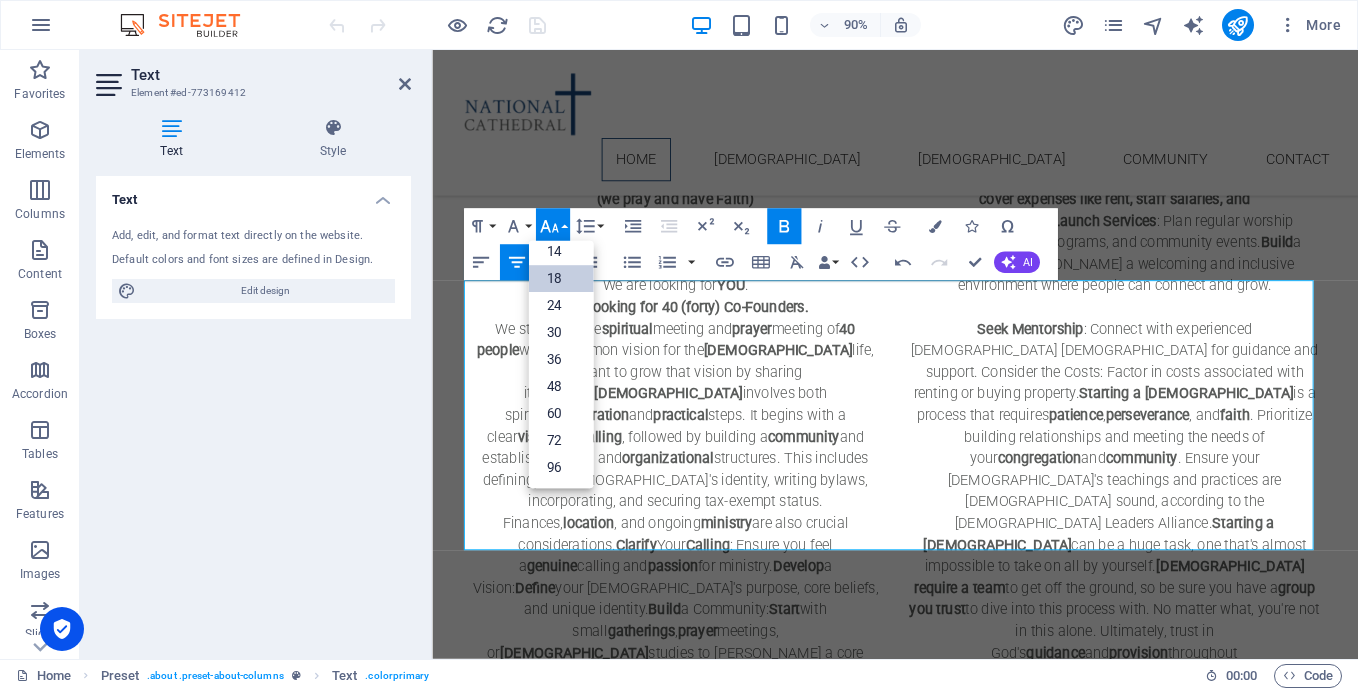click on "18" at bounding box center (560, 278) 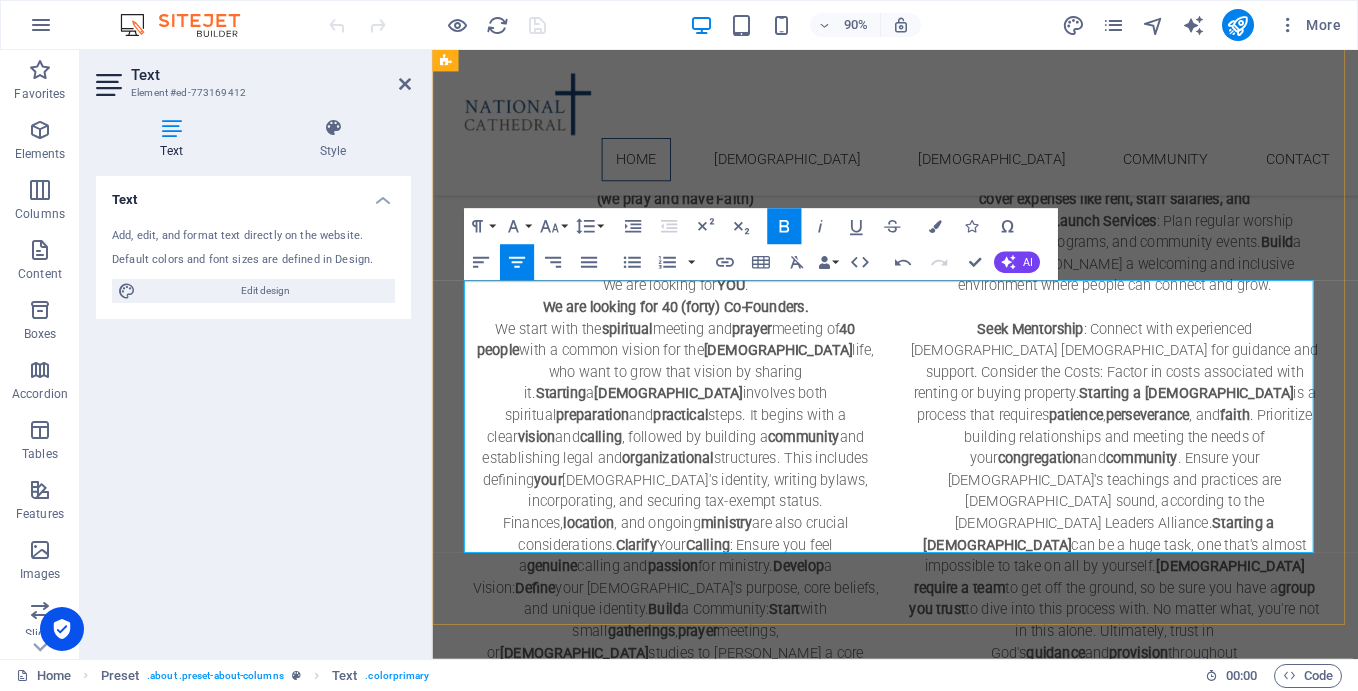 click at bounding box center [947, 919] 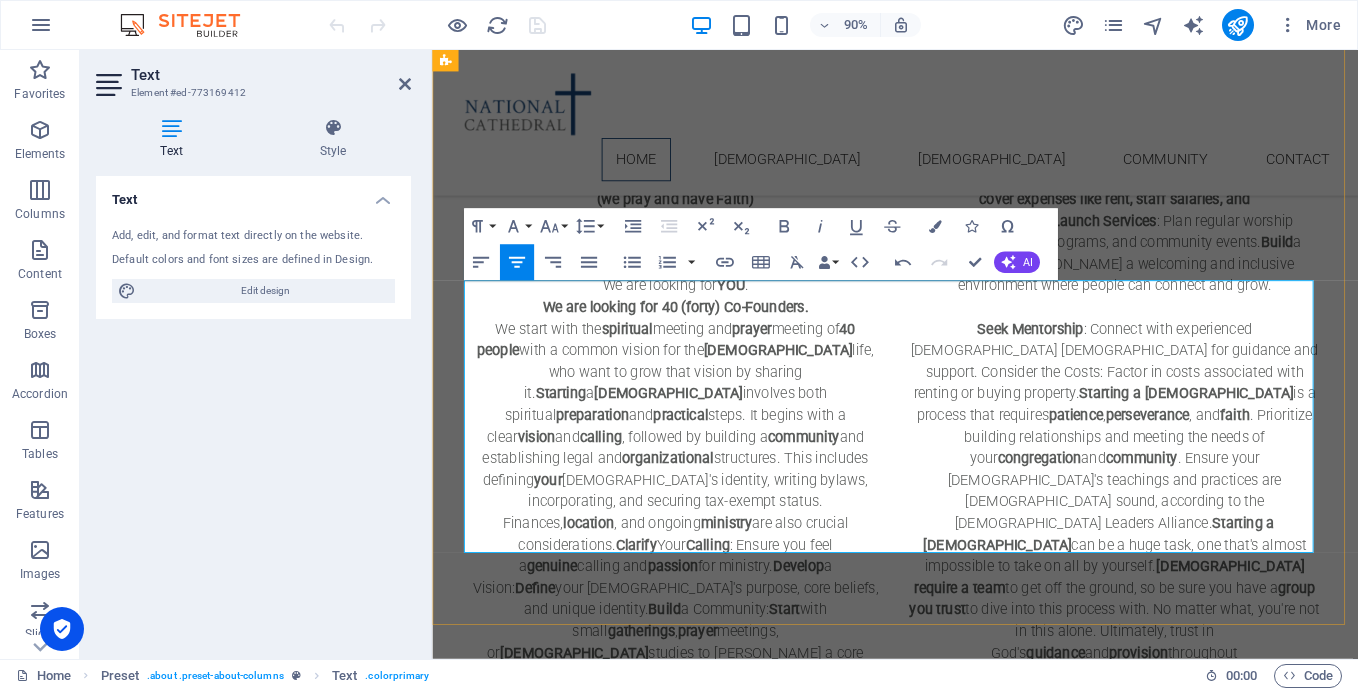 drag, startPoint x: 1010, startPoint y: 403, endPoint x: 827, endPoint y: 405, distance: 183.01093 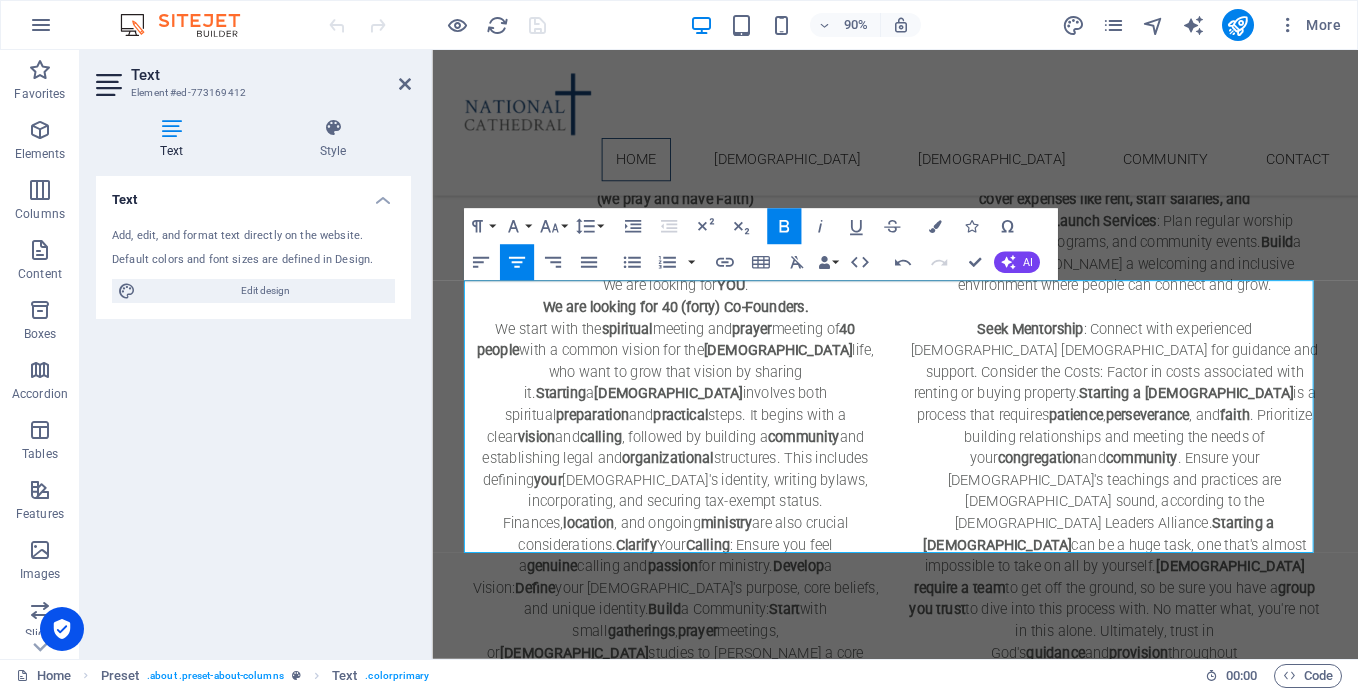 click 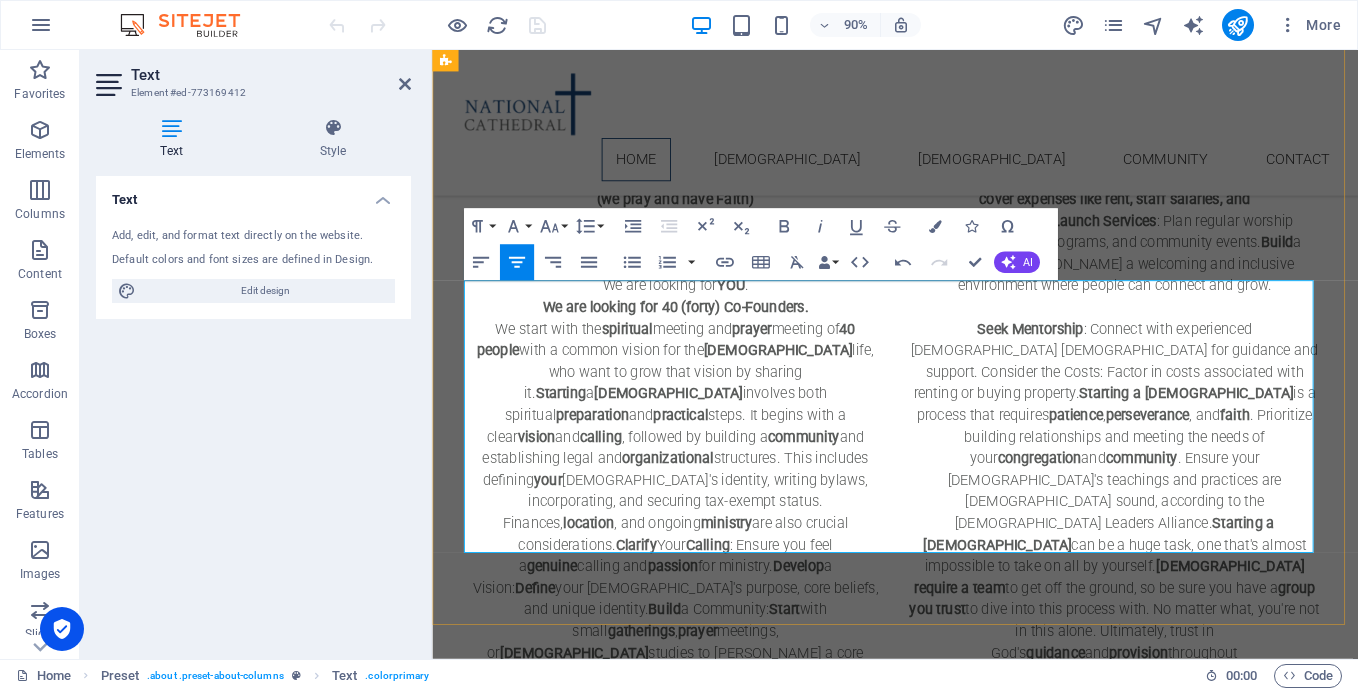 click on "[ 064 127 3109 ]" at bounding box center (947, 967) 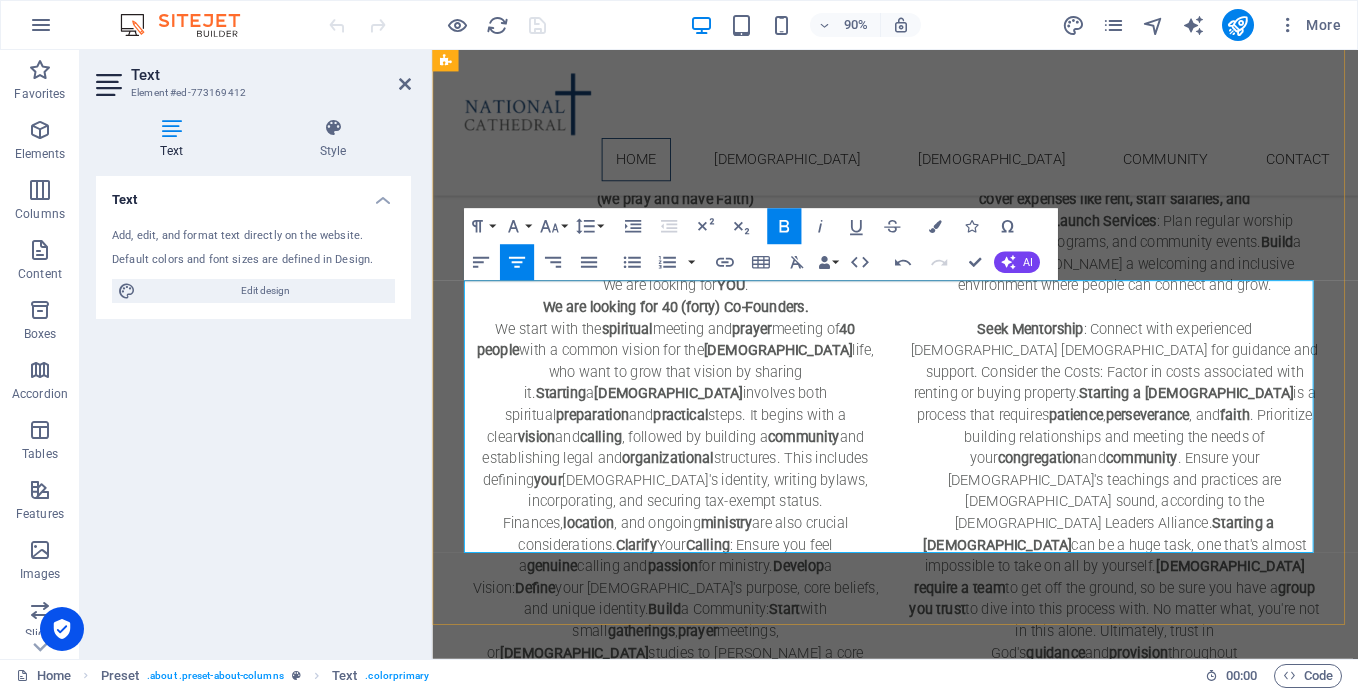 drag, startPoint x: 1018, startPoint y: 403, endPoint x: 811, endPoint y: 403, distance: 207 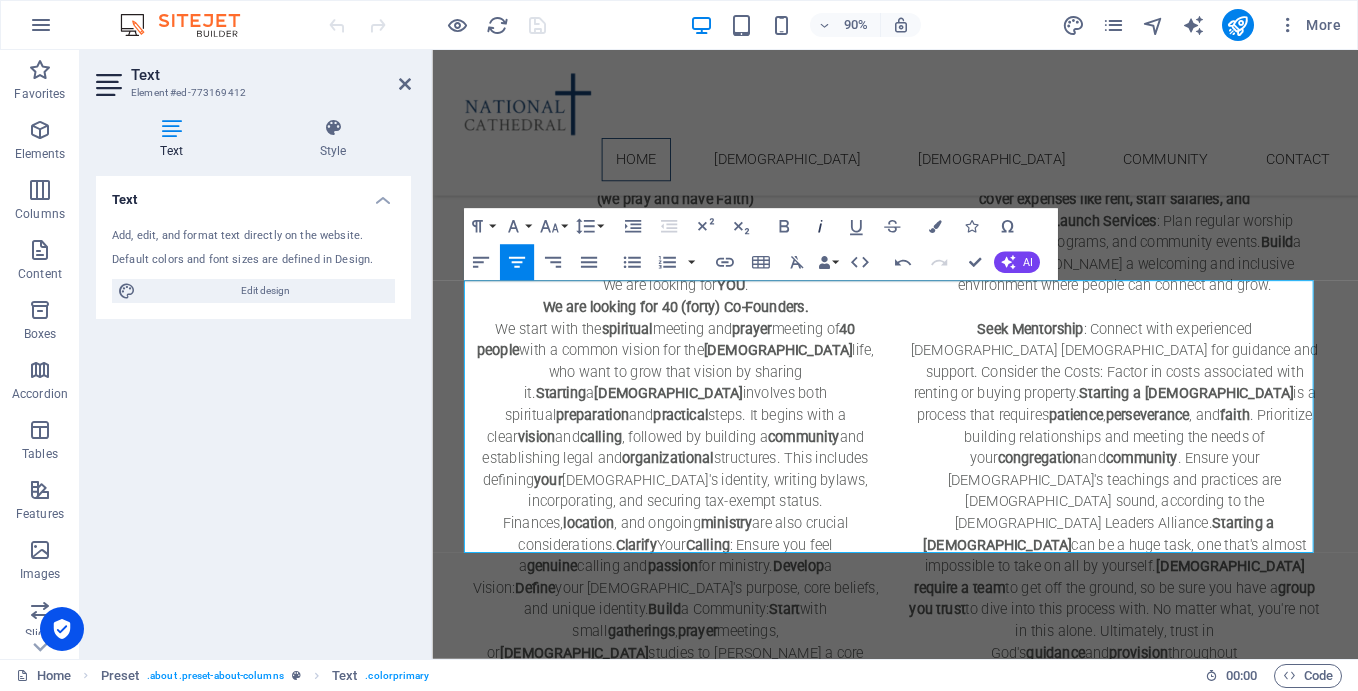 click 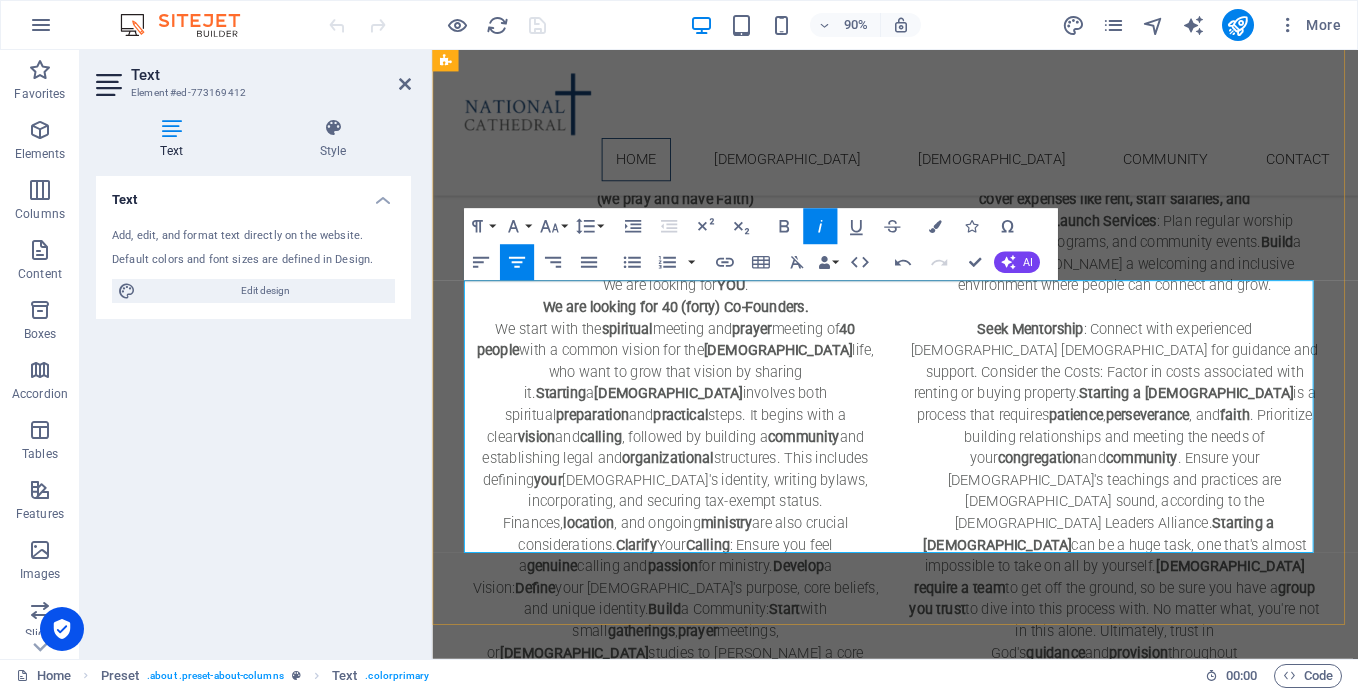 click on "[ 064 127 3109 ]" at bounding box center [947, 967] 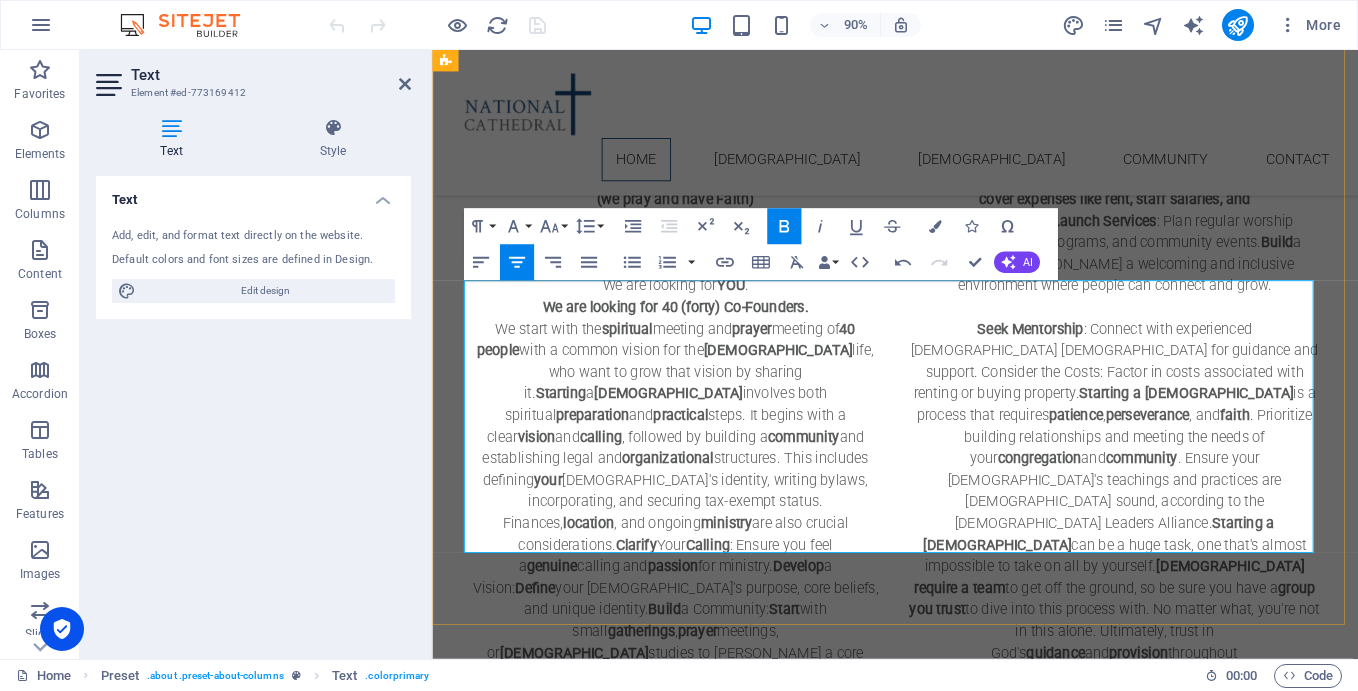 drag, startPoint x: 951, startPoint y: 406, endPoint x: 885, endPoint y: 414, distance: 66.48308 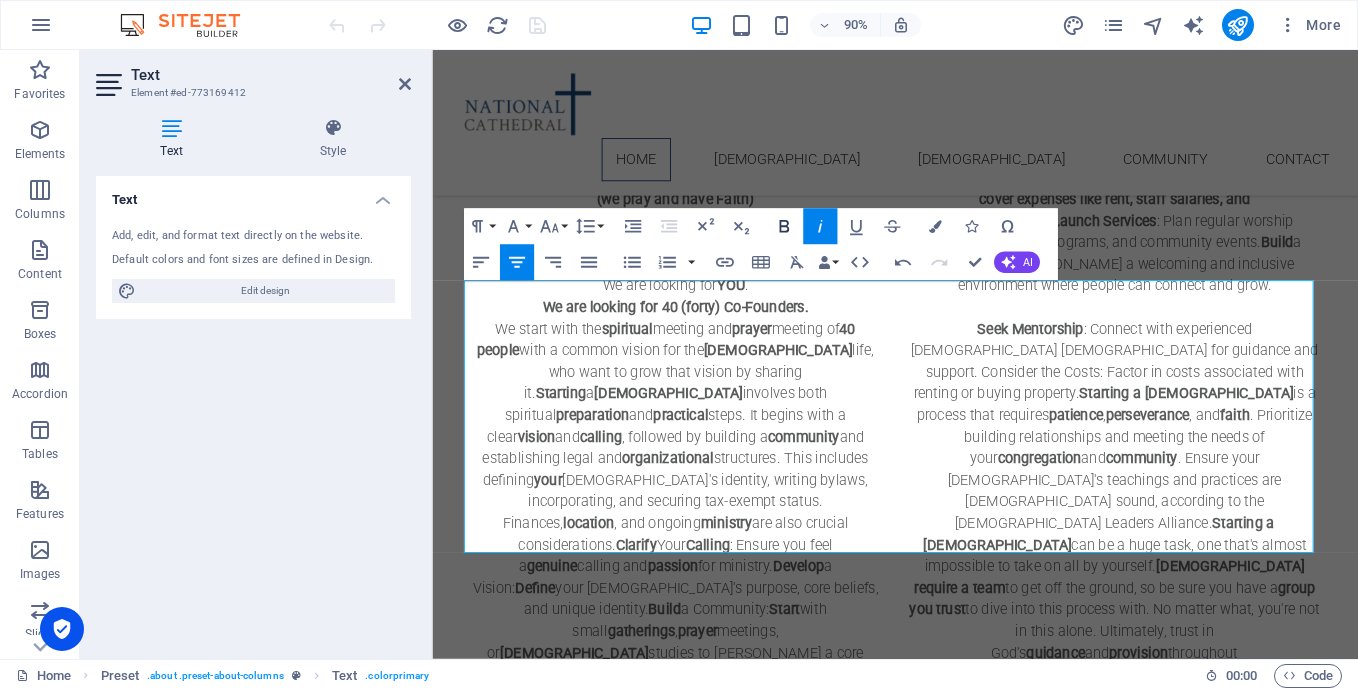 click 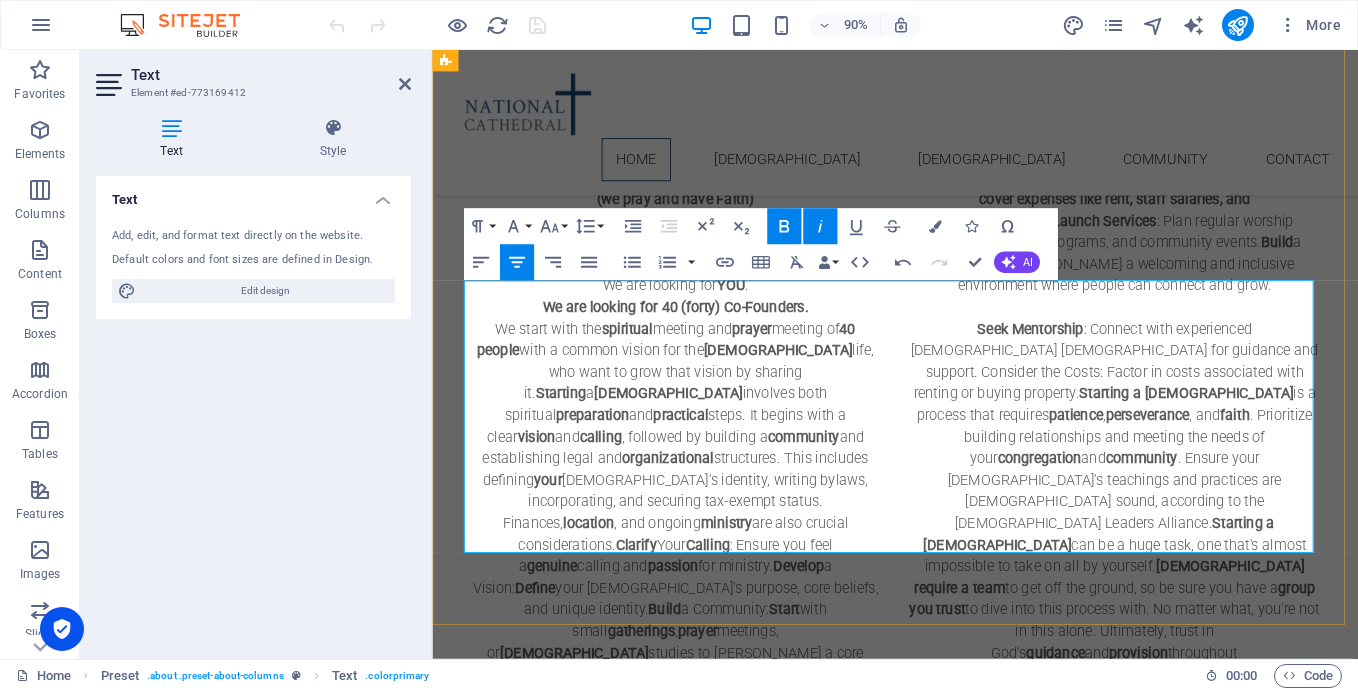 click at bounding box center (947, 919) 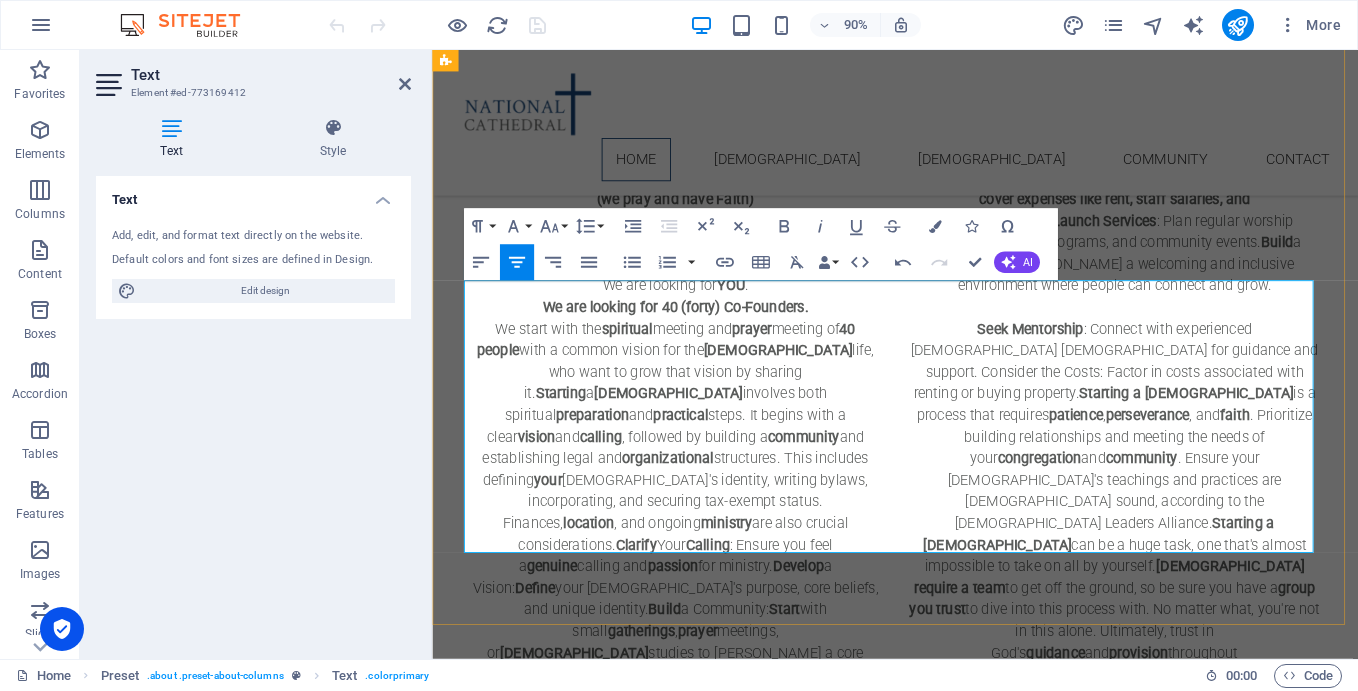 drag, startPoint x: 1000, startPoint y: 405, endPoint x: 974, endPoint y: 405, distance: 26 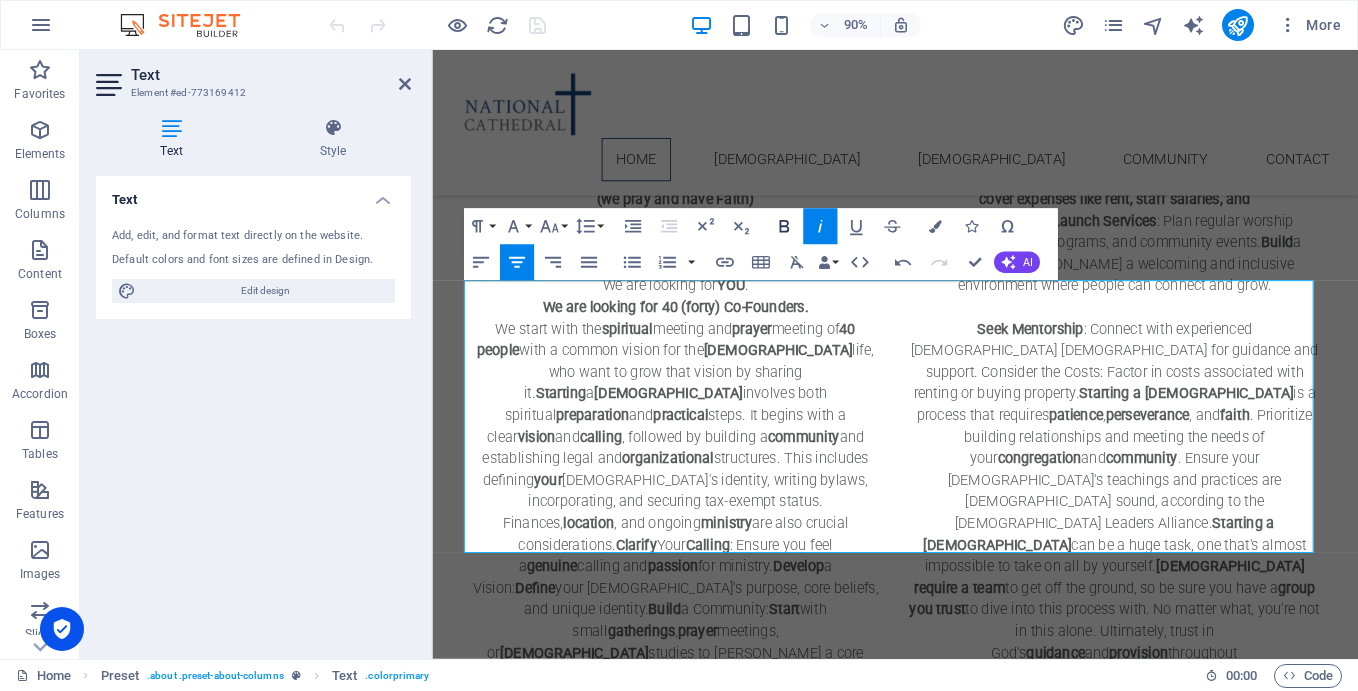 click 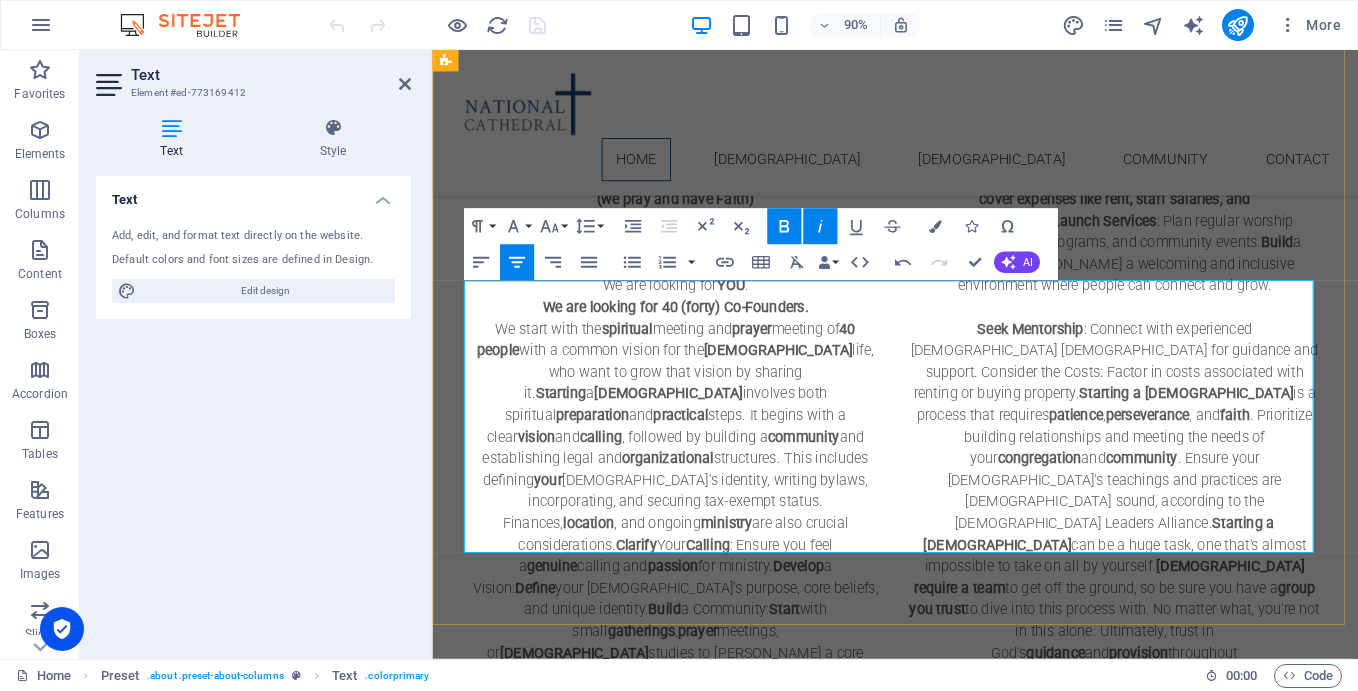 click at bounding box center (947, 919) 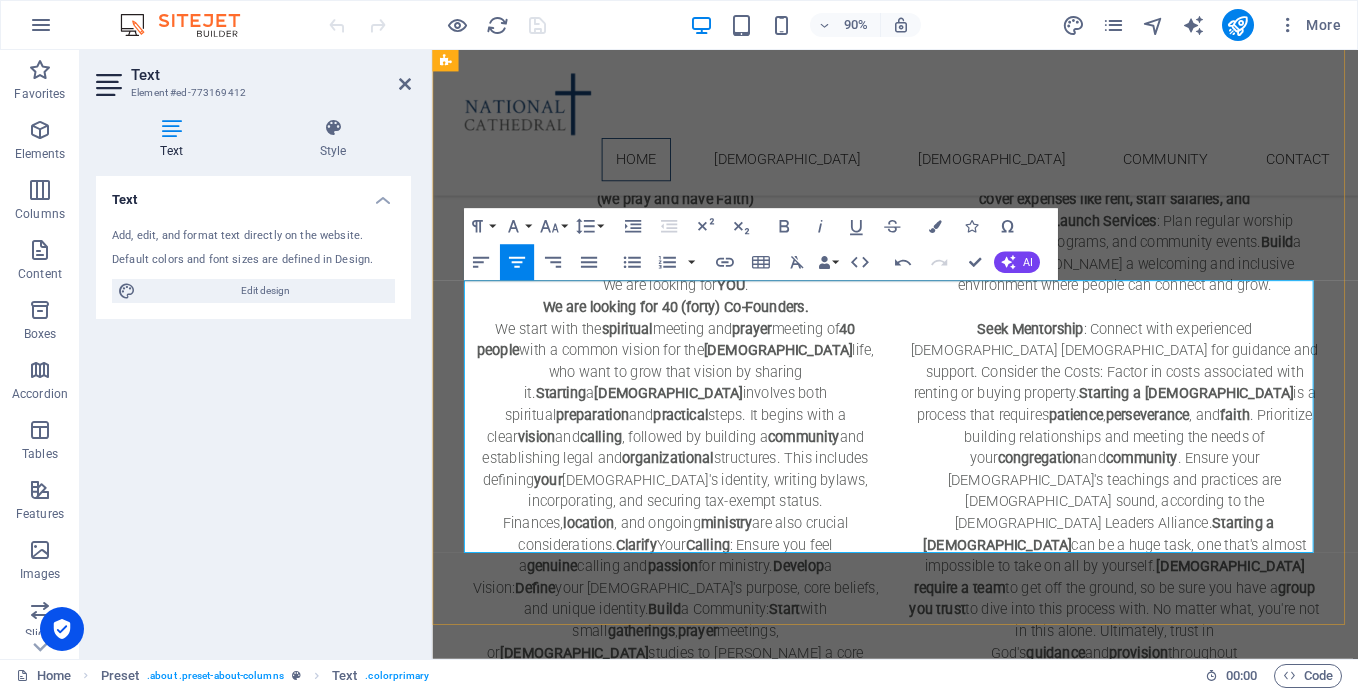 drag, startPoint x: 1020, startPoint y: 378, endPoint x: 865, endPoint y: 375, distance: 155.02902 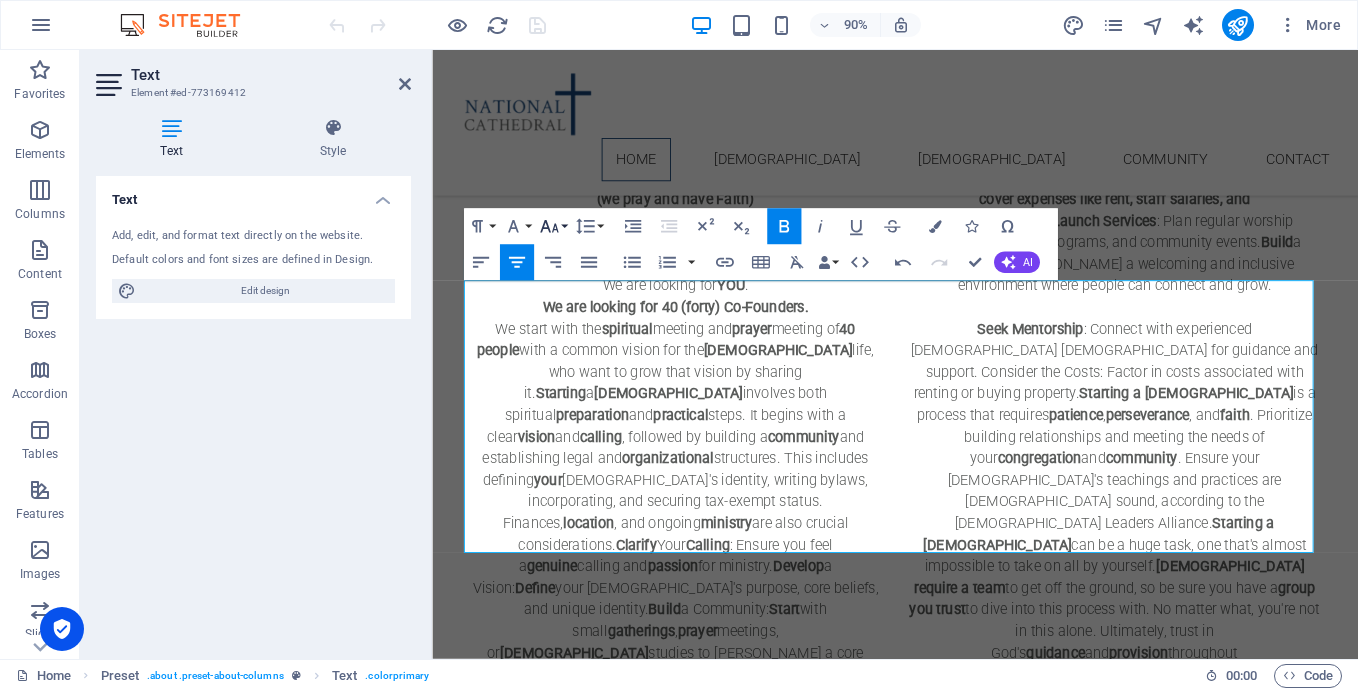 click 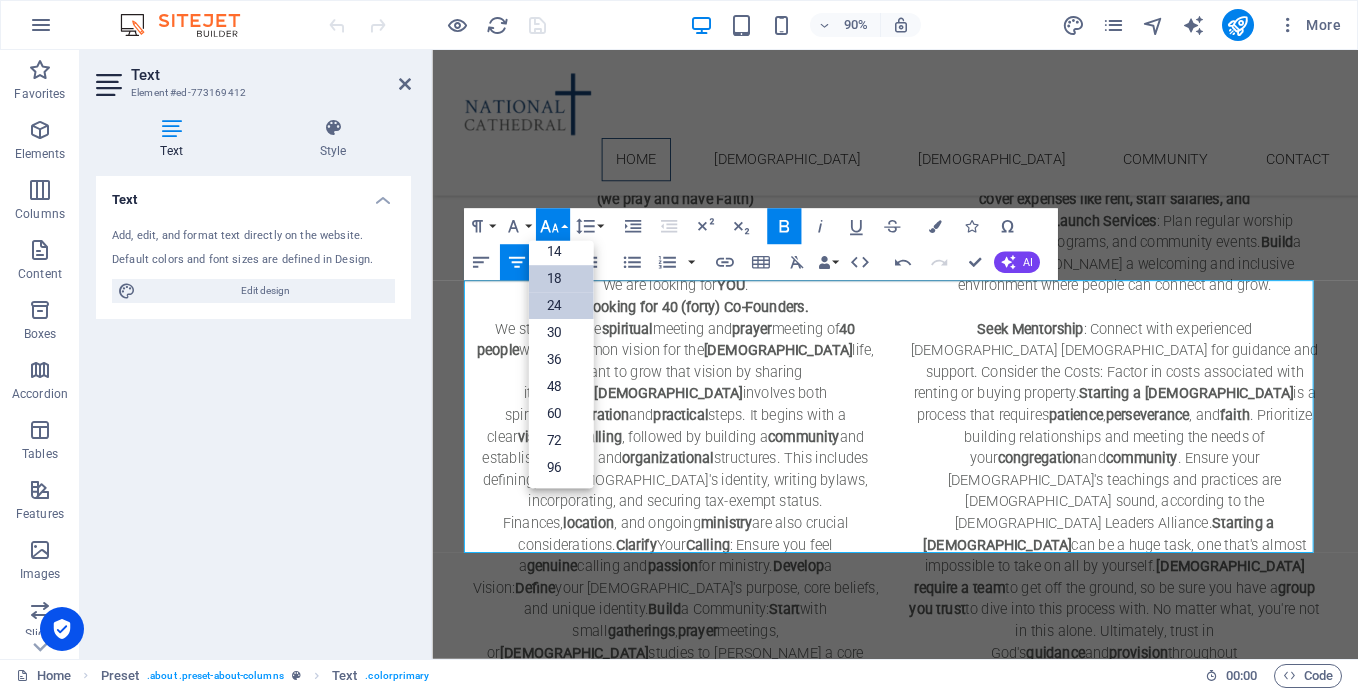 scroll, scrollTop: 161, scrollLeft: 0, axis: vertical 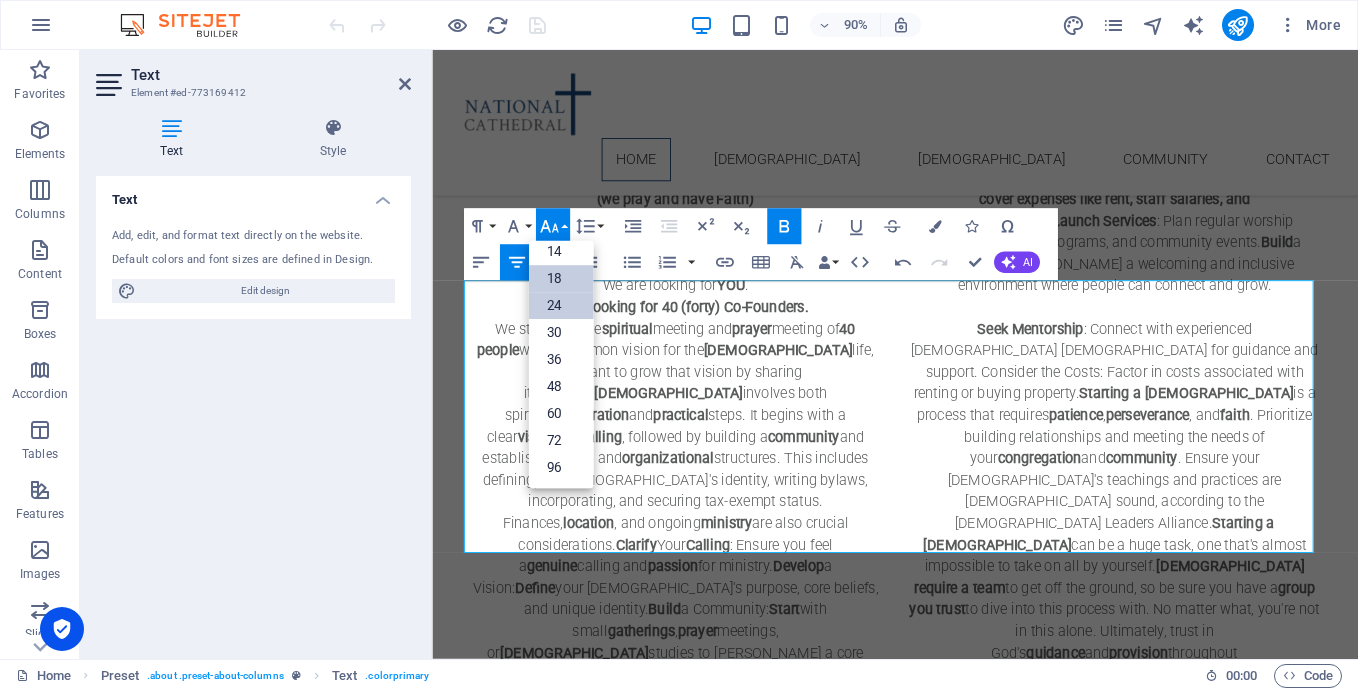 click on "24" at bounding box center [560, 305] 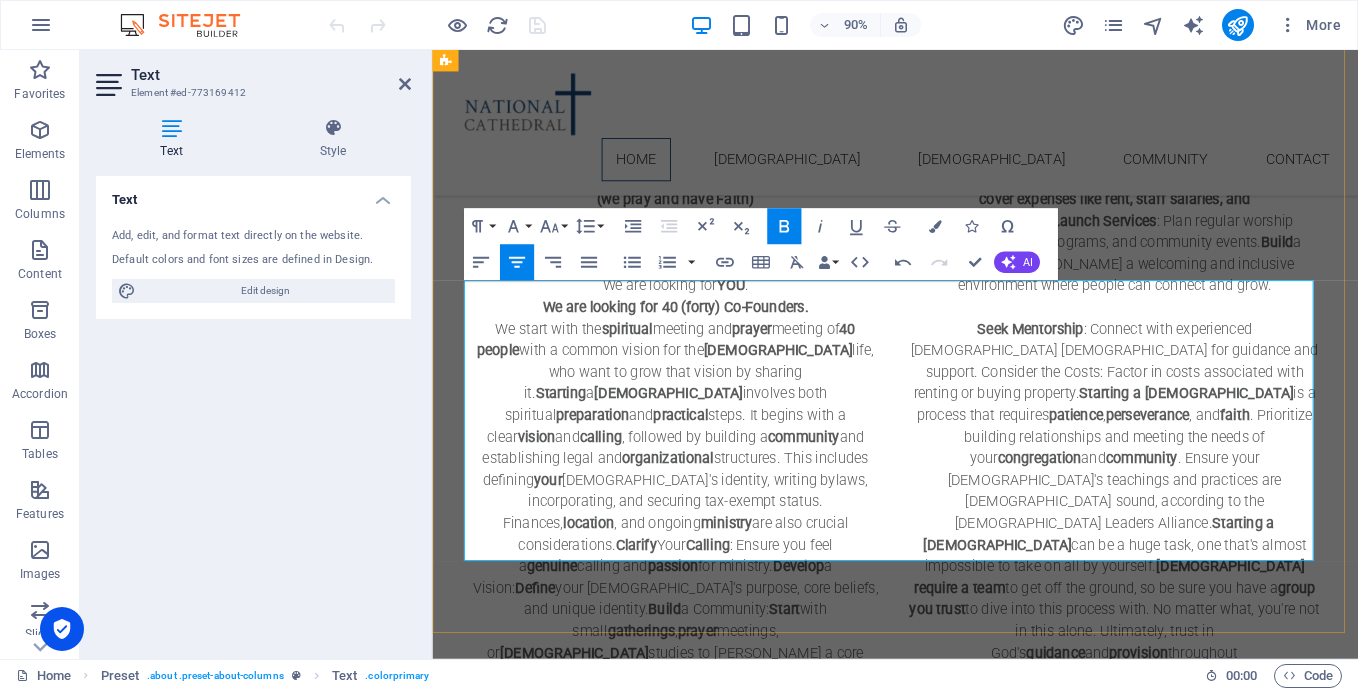 click on "( WhatsApp  or  Call )" at bounding box center [947, 904] 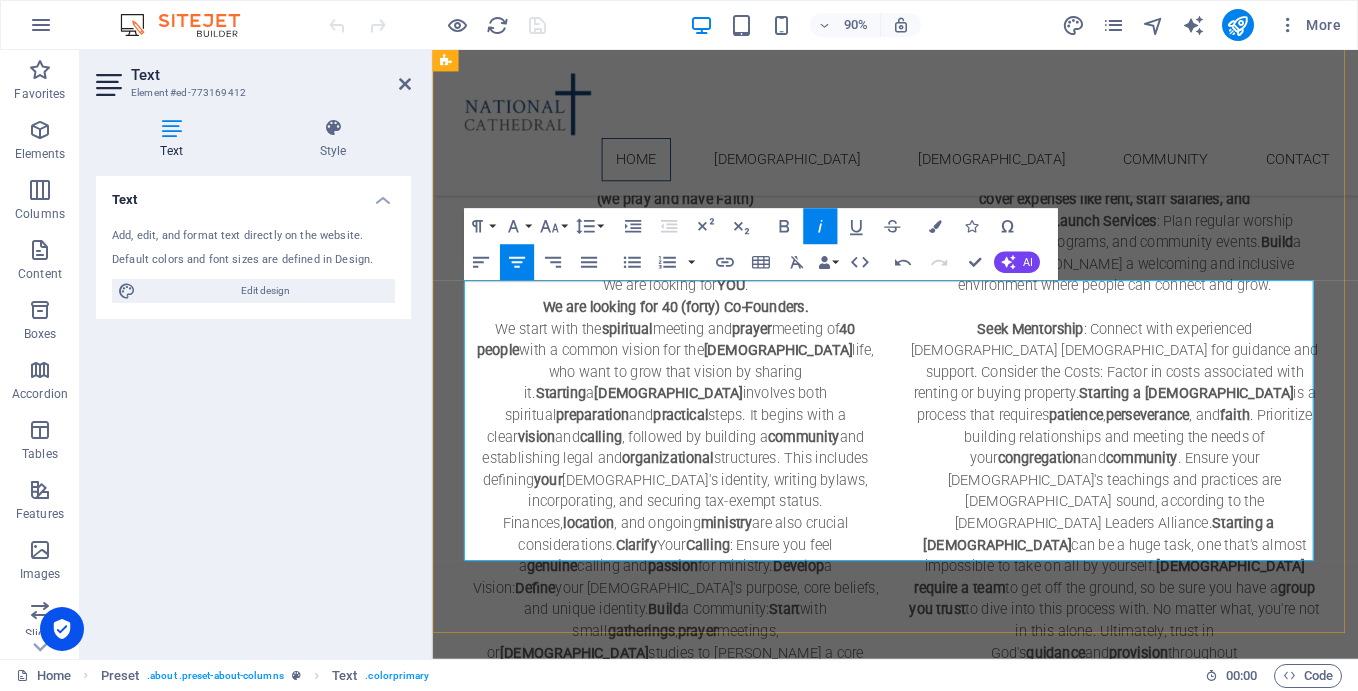 drag, startPoint x: 1005, startPoint y: 461, endPoint x: 854, endPoint y: 497, distance: 155.23209 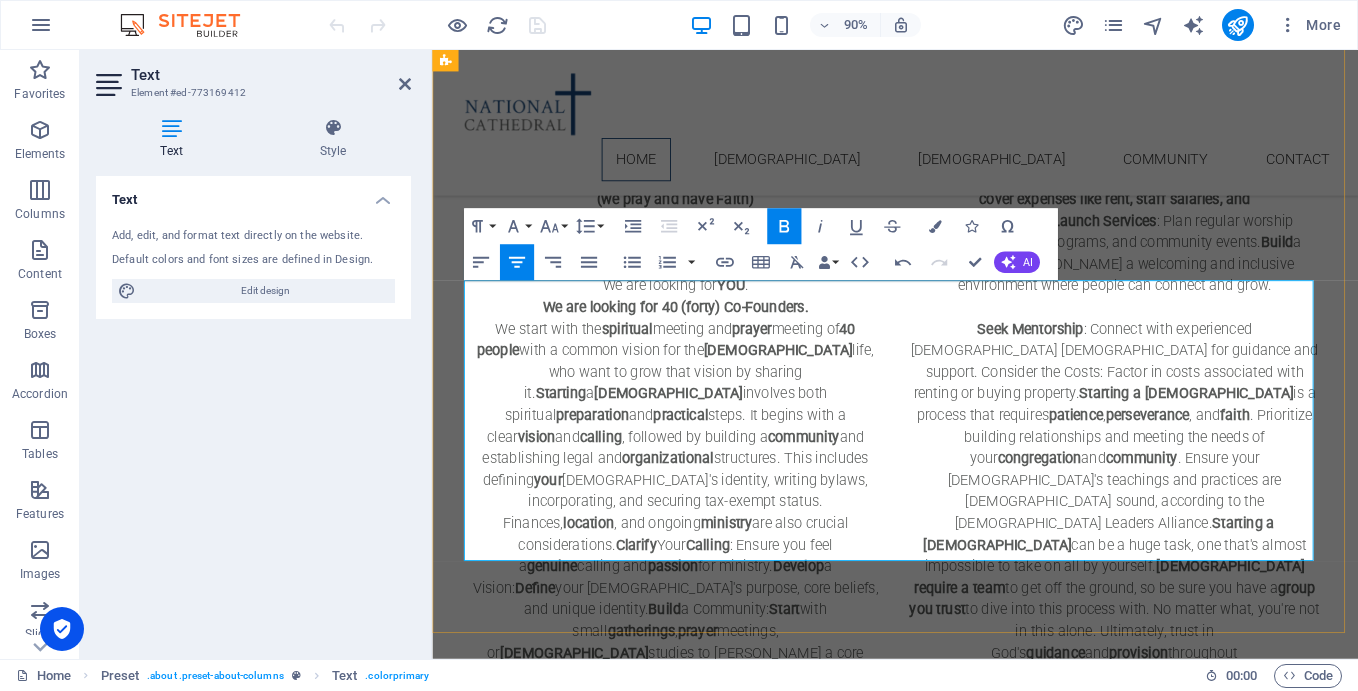 drag, startPoint x: 989, startPoint y: 461, endPoint x: 897, endPoint y: 461, distance: 92 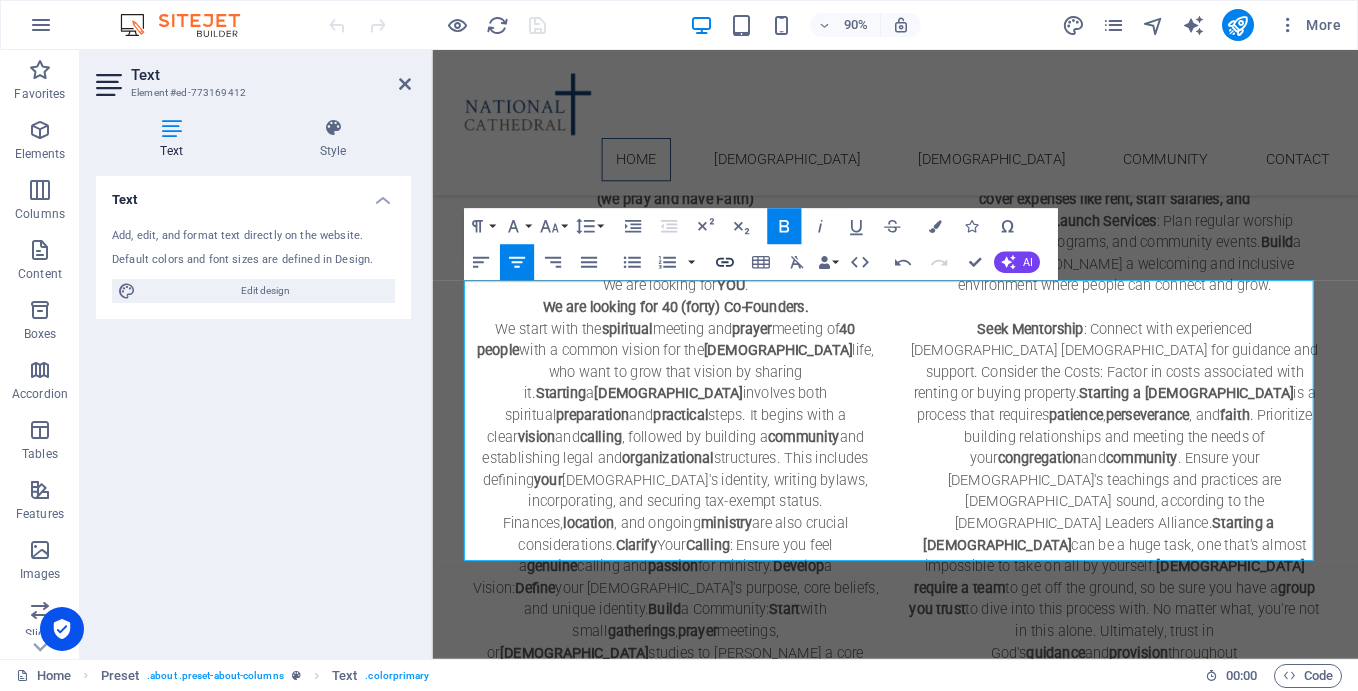 click 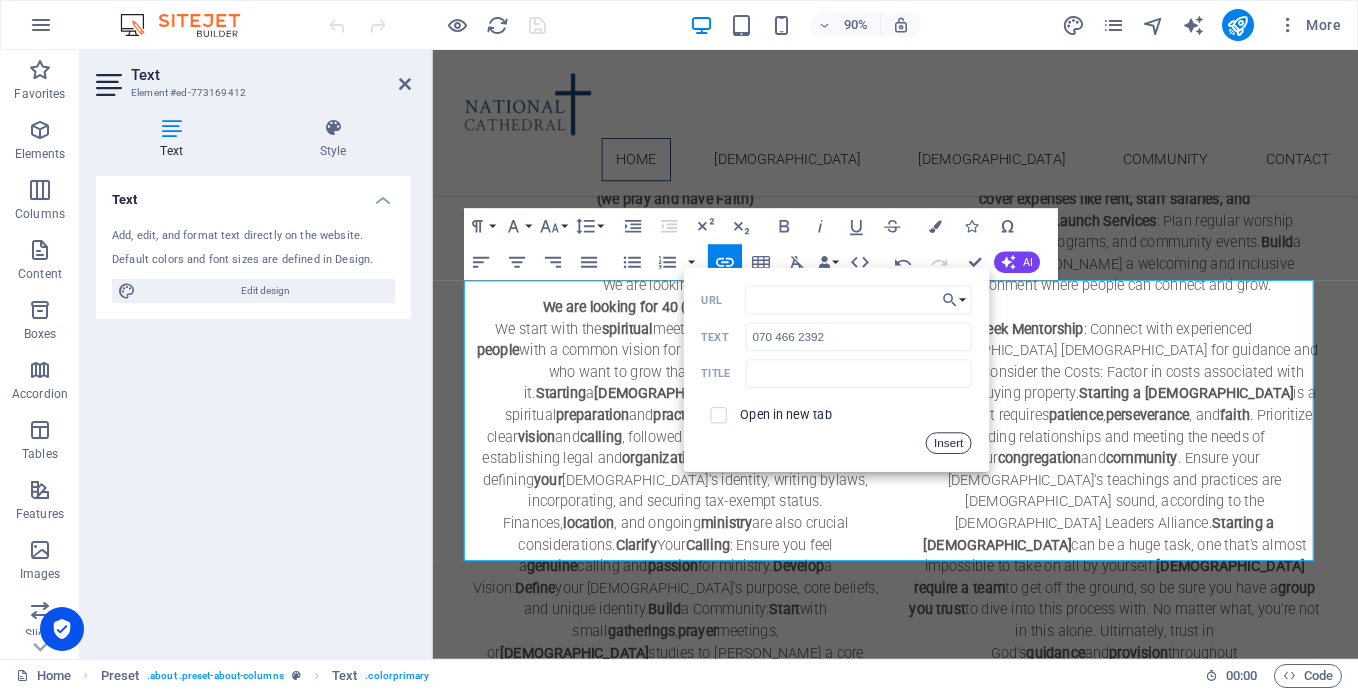 click on "Insert" at bounding box center [948, 444] 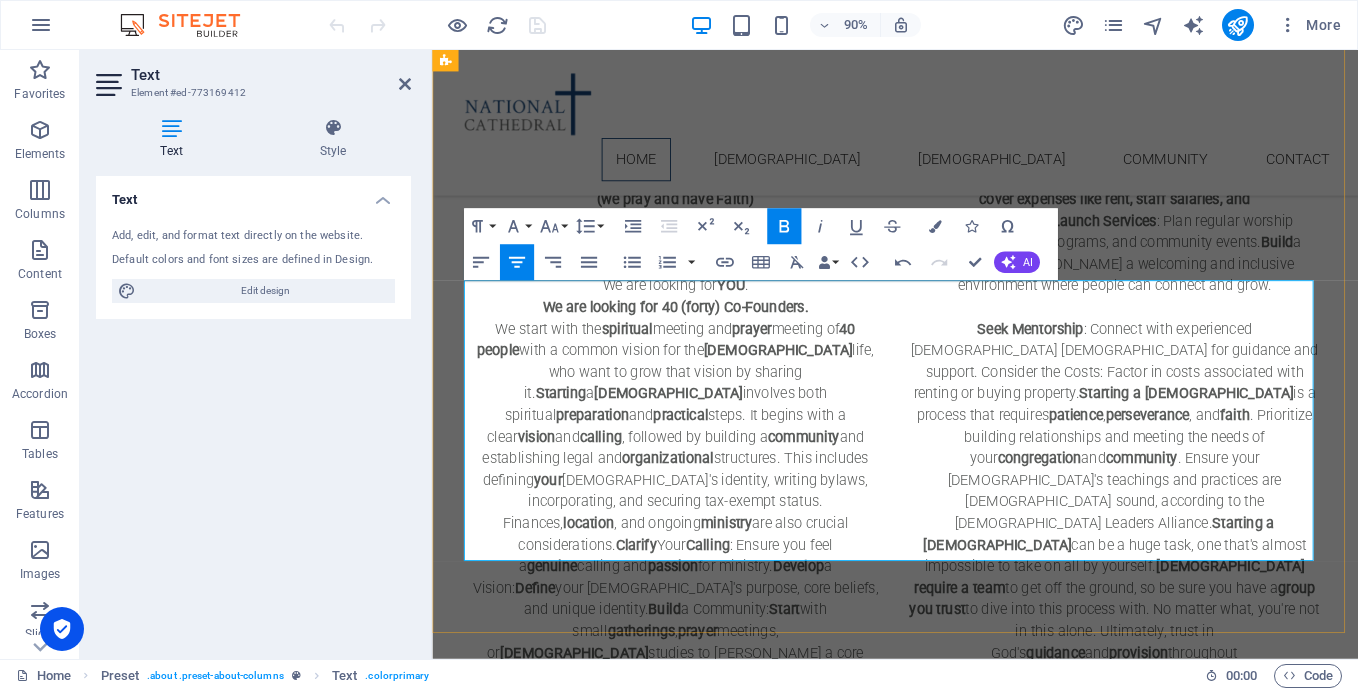 click on "[ 064 127 3109 ]" at bounding box center (947, 976) 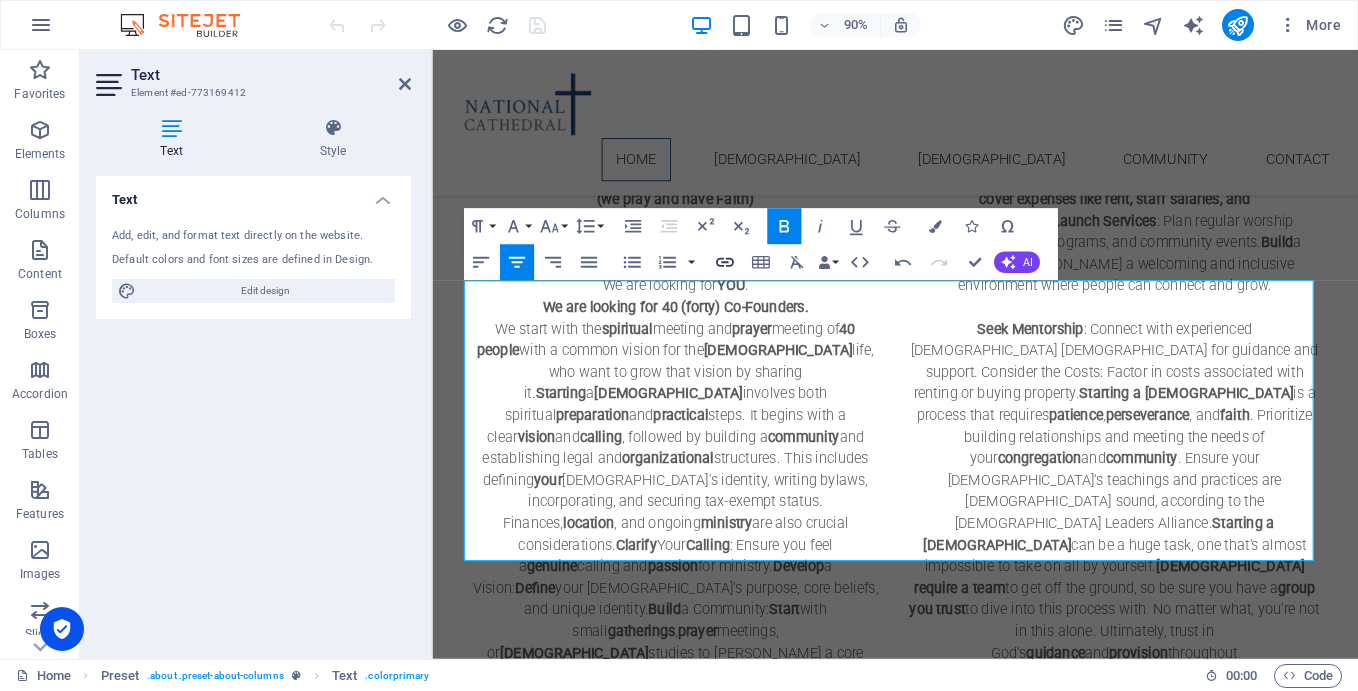 type on "064 127 3109" 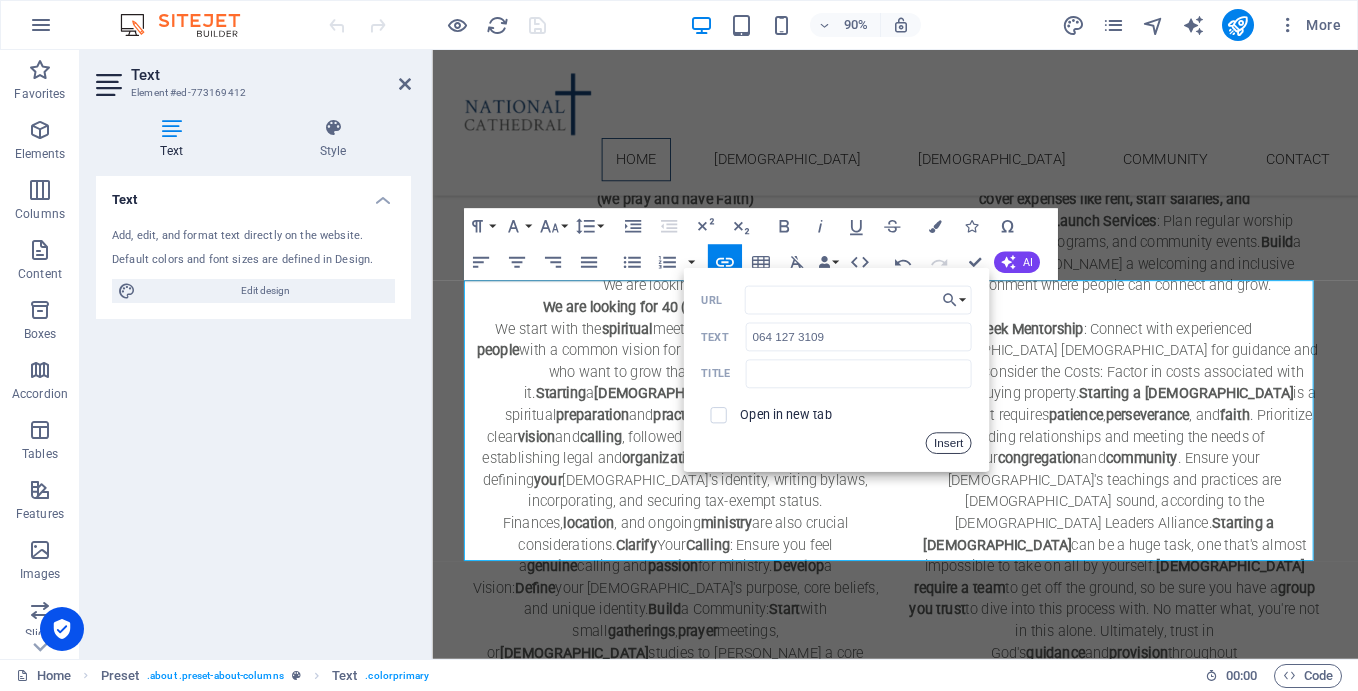 click on "Insert" at bounding box center (948, 444) 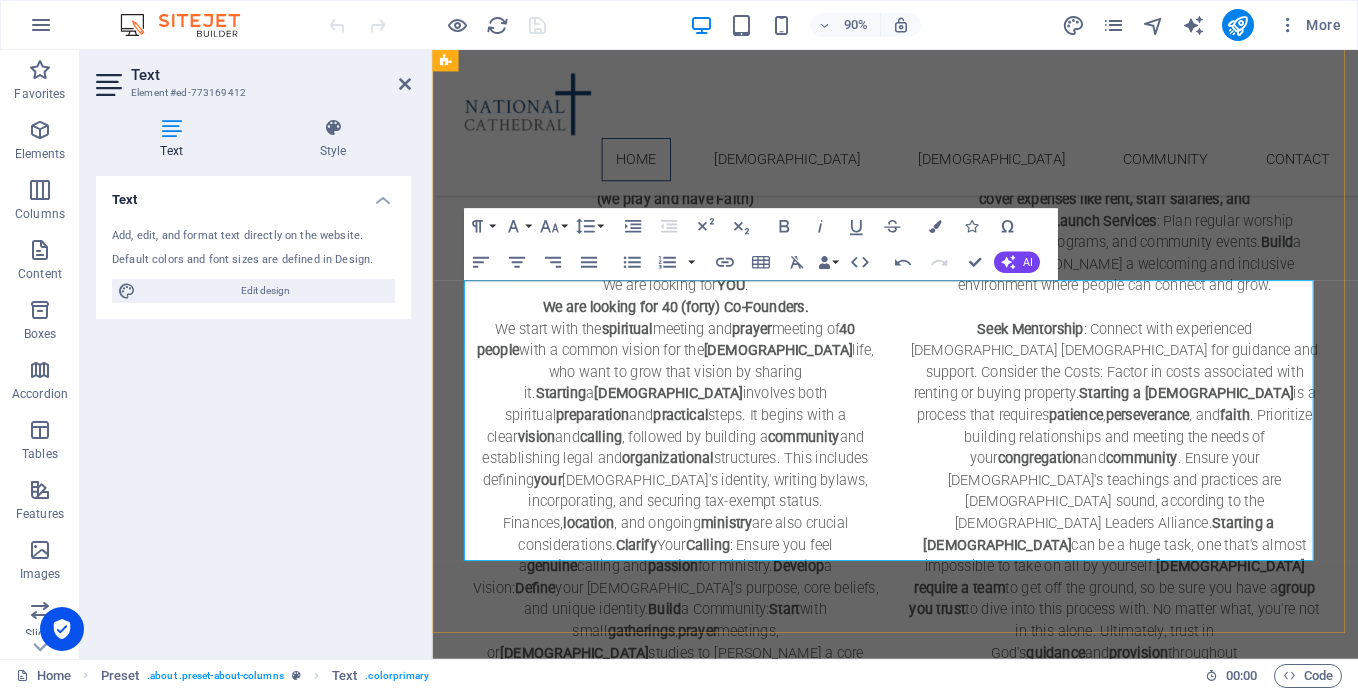 click at bounding box center (947, 1024) 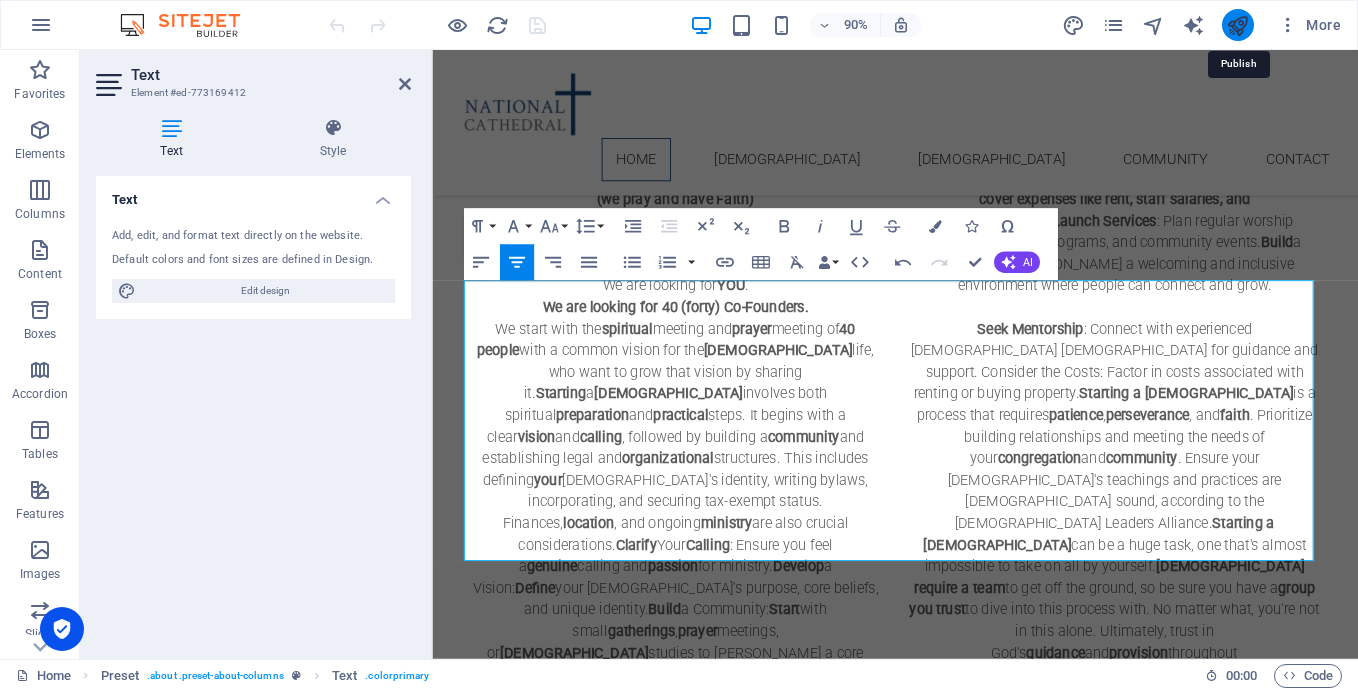 click at bounding box center [1237, 25] 